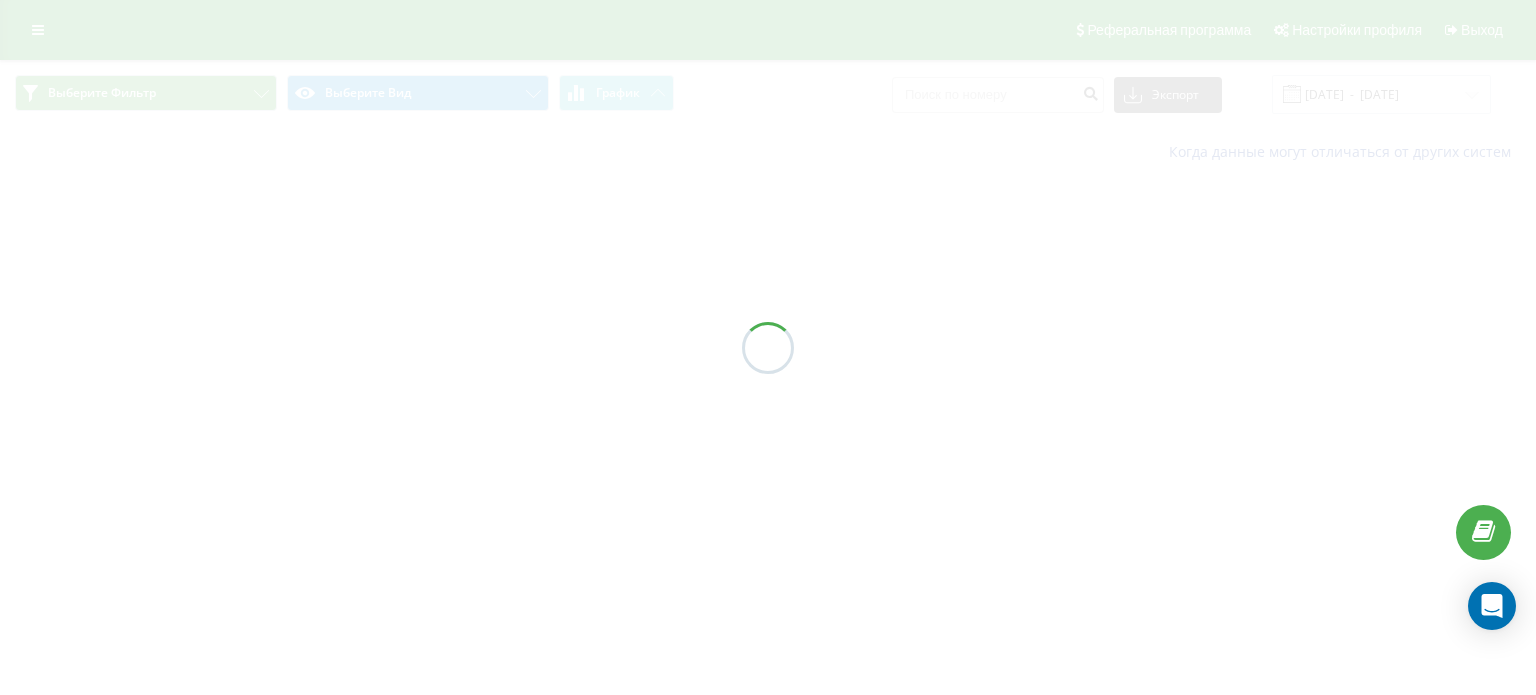 scroll, scrollTop: 0, scrollLeft: 0, axis: both 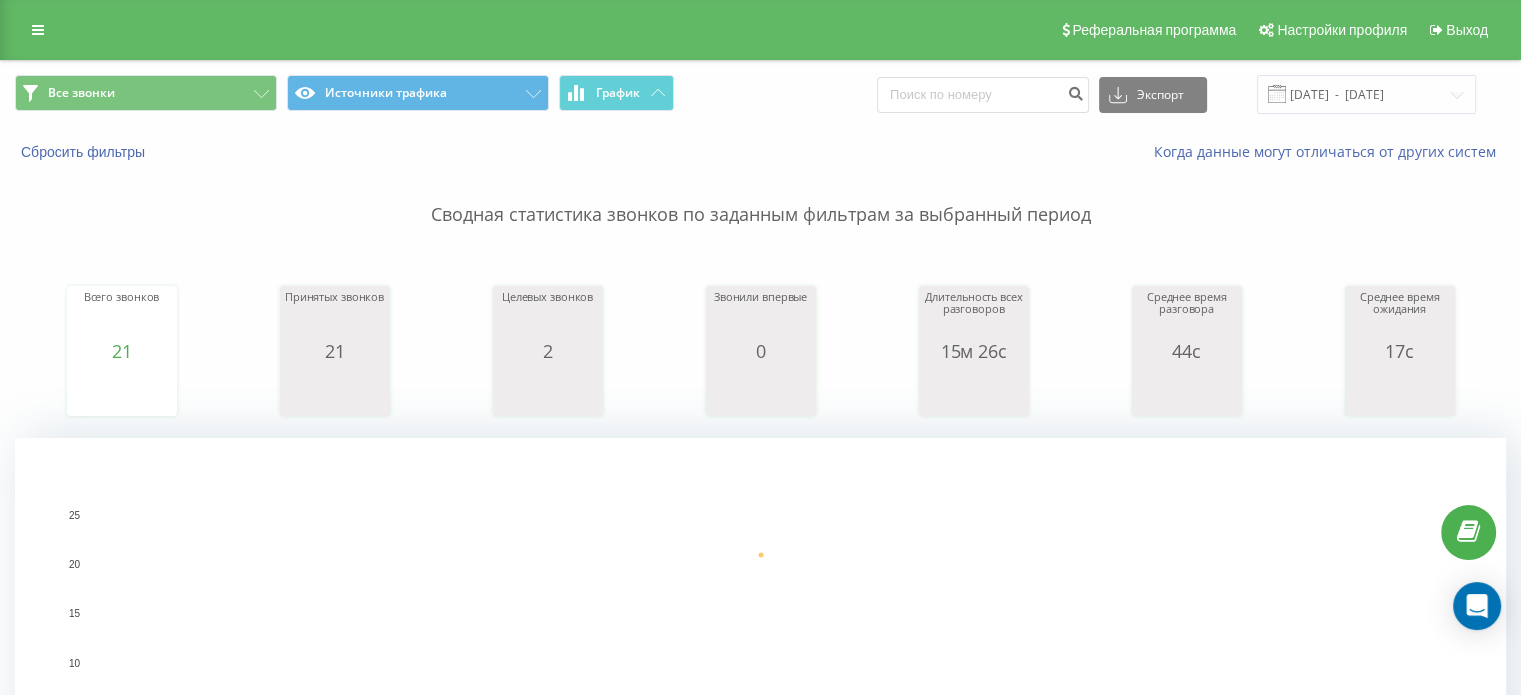 type on "77057666" 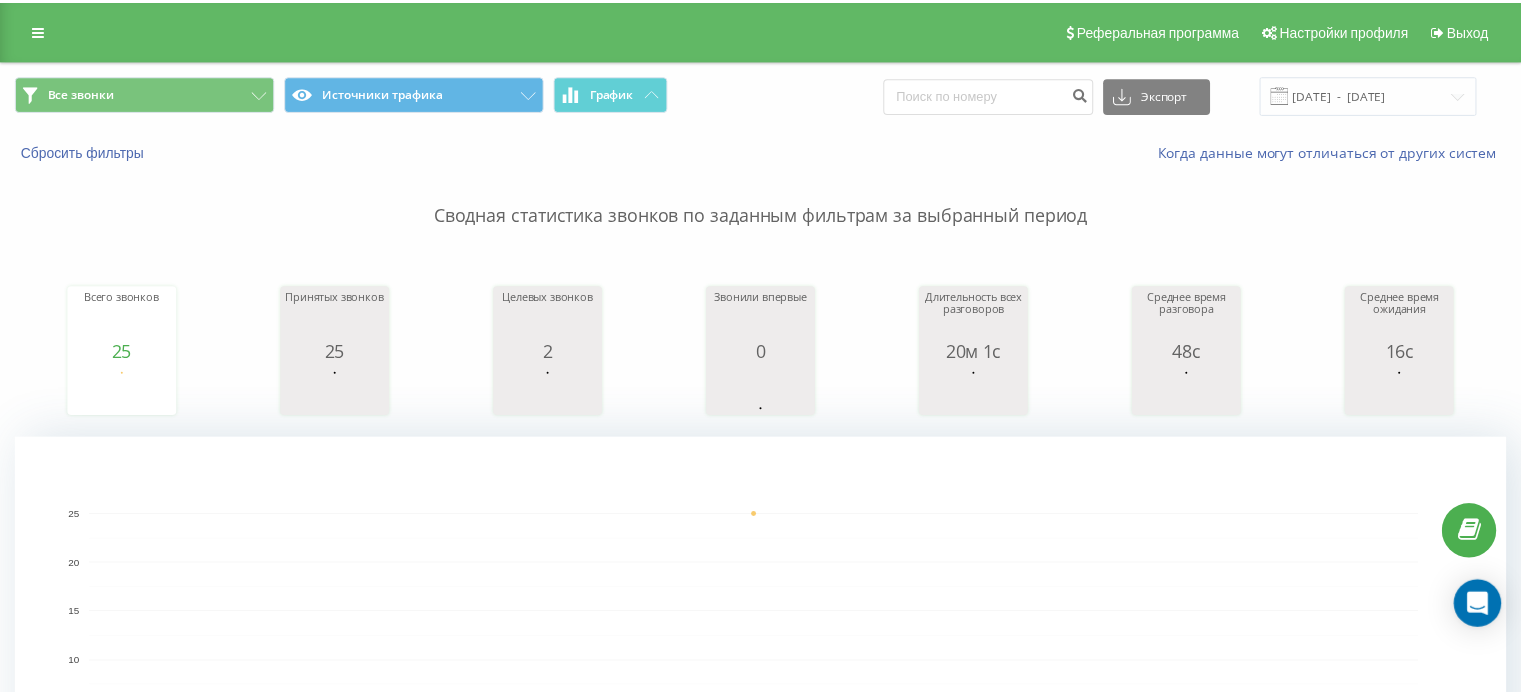 scroll, scrollTop: 0, scrollLeft: 0, axis: both 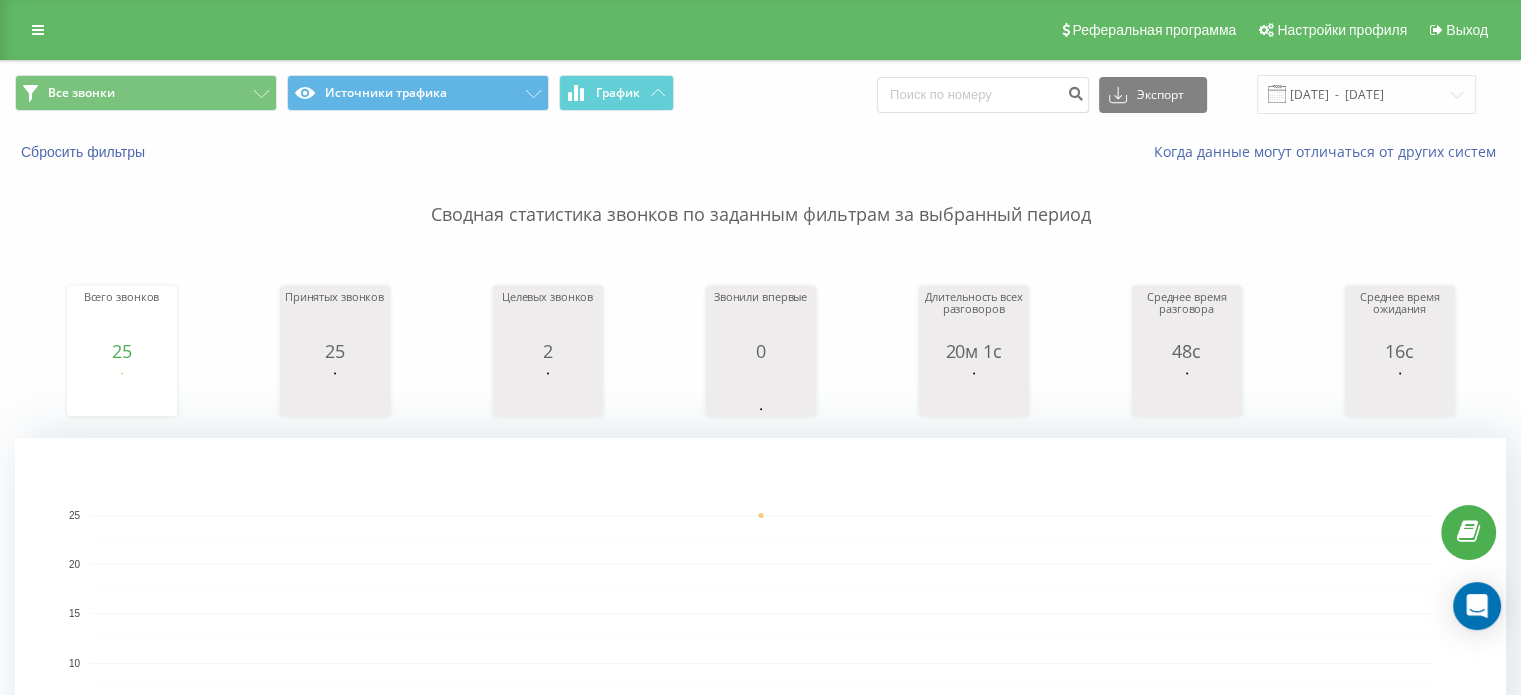 type on "7701" 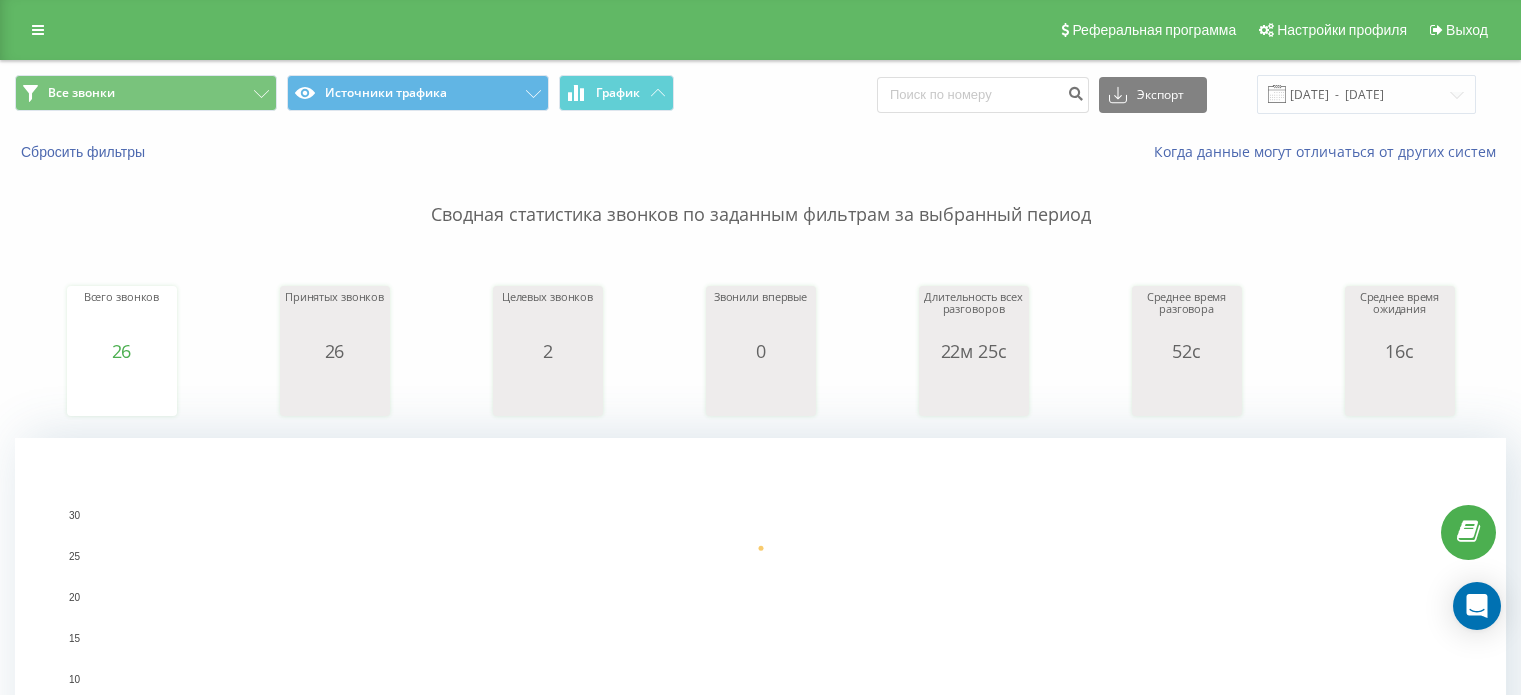 scroll, scrollTop: 0, scrollLeft: 0, axis: both 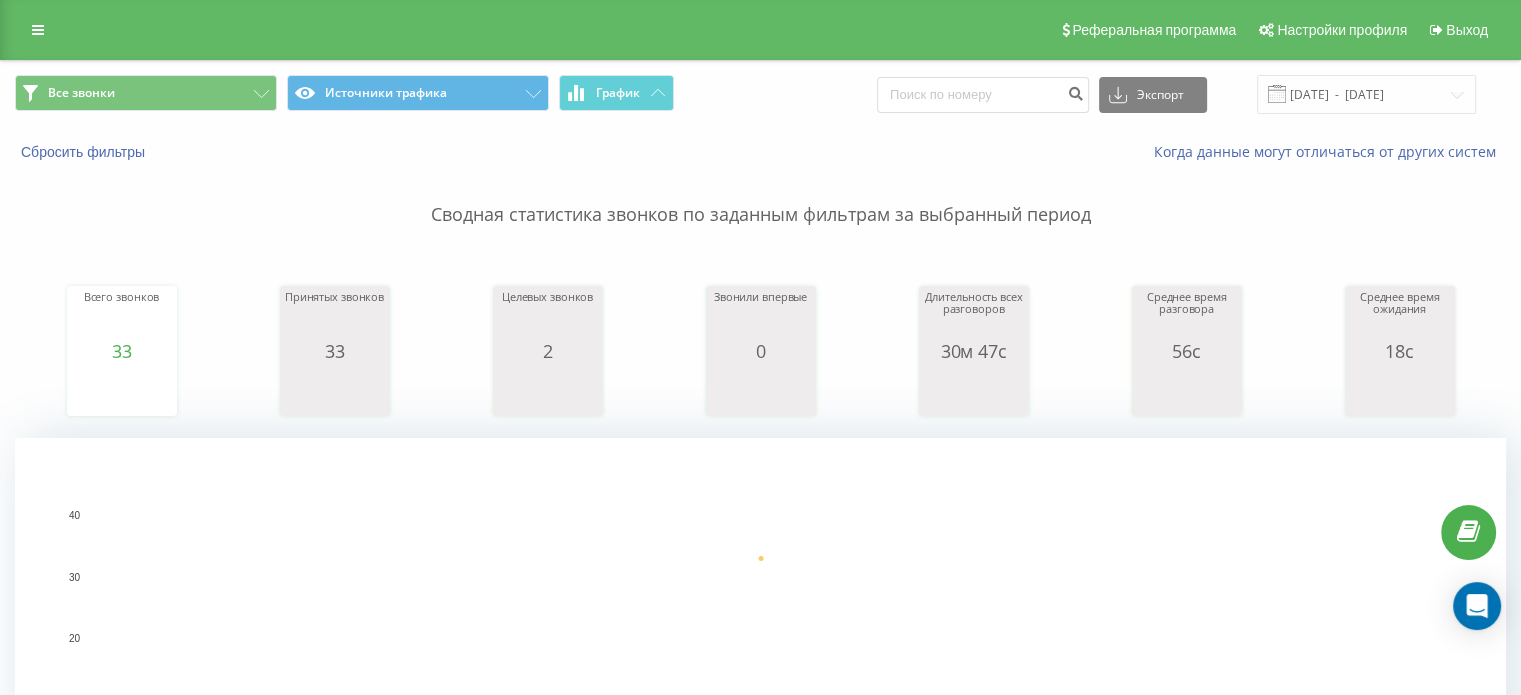 click 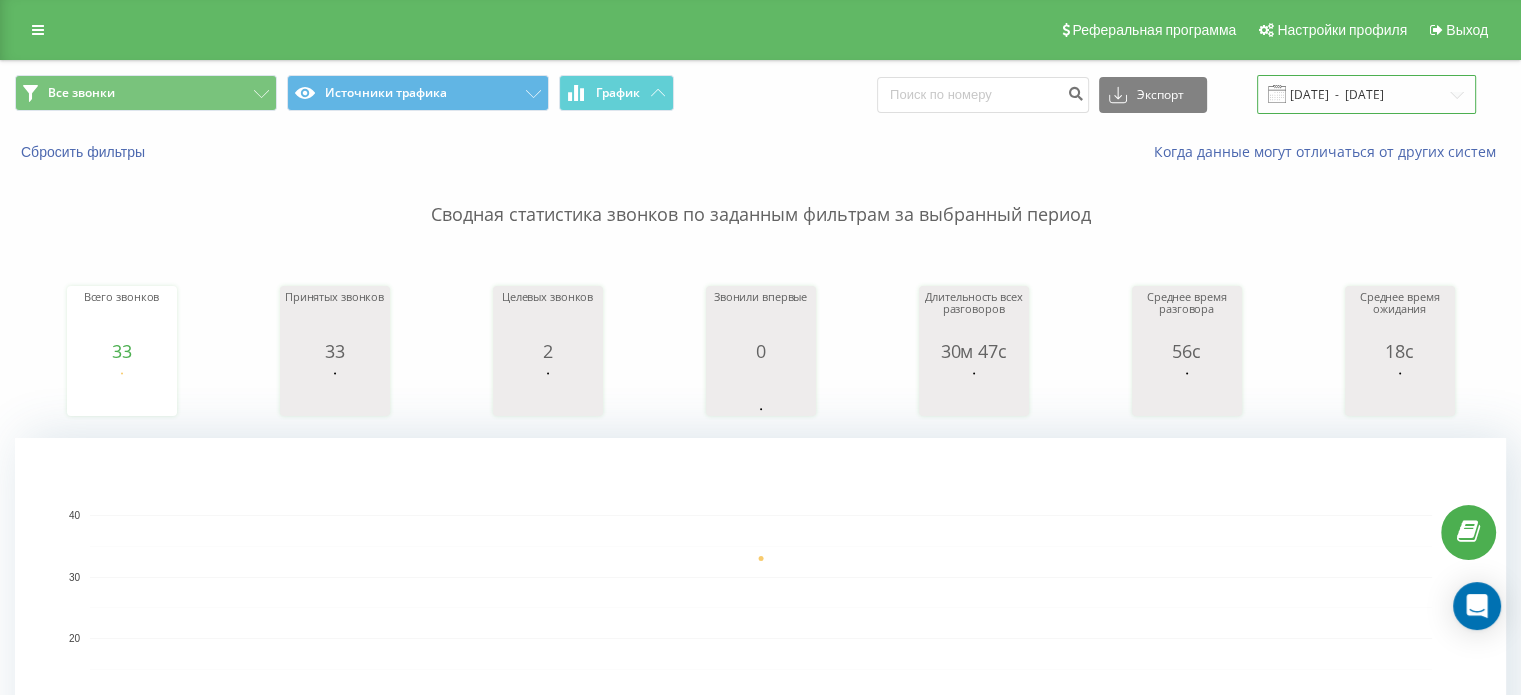 click on "[DATE]  -  [DATE]" at bounding box center (1366, 94) 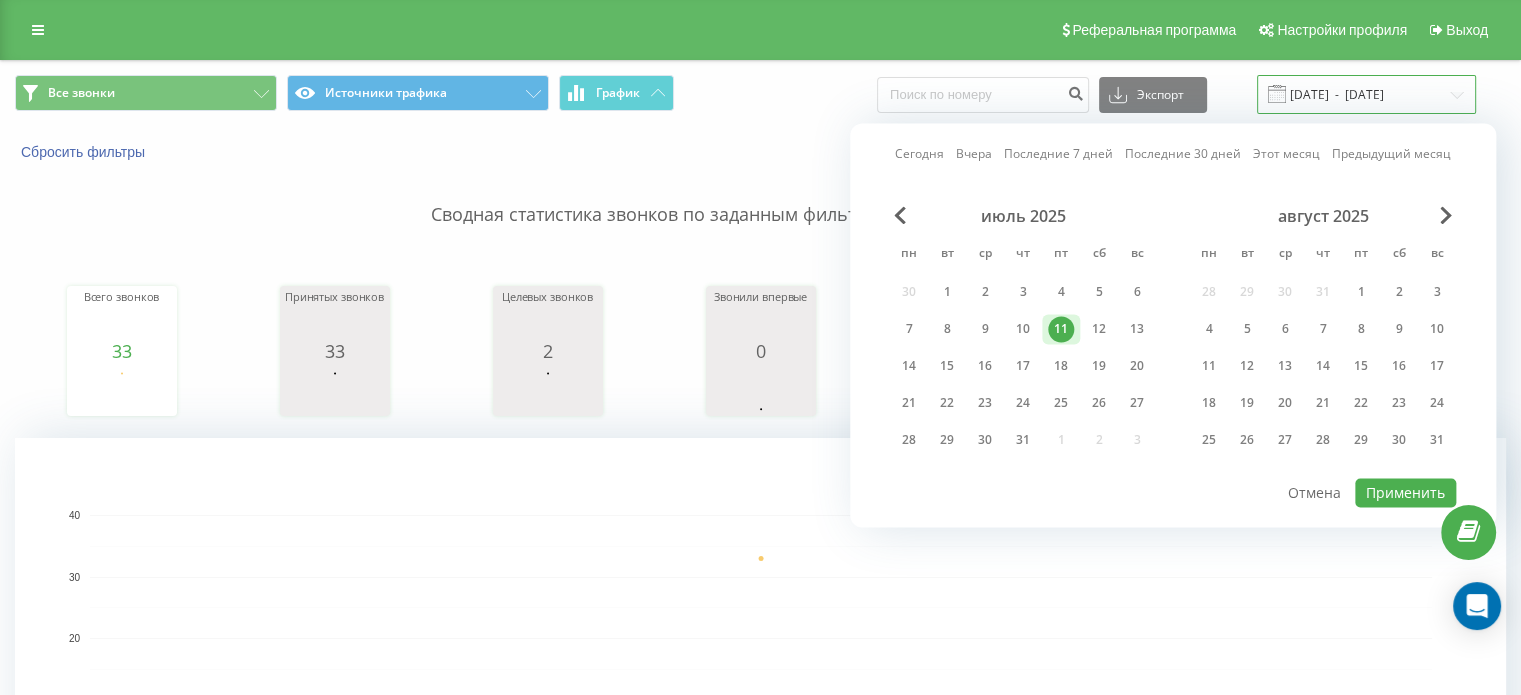 click on "[DATE]  -  [DATE]" at bounding box center [1366, 94] 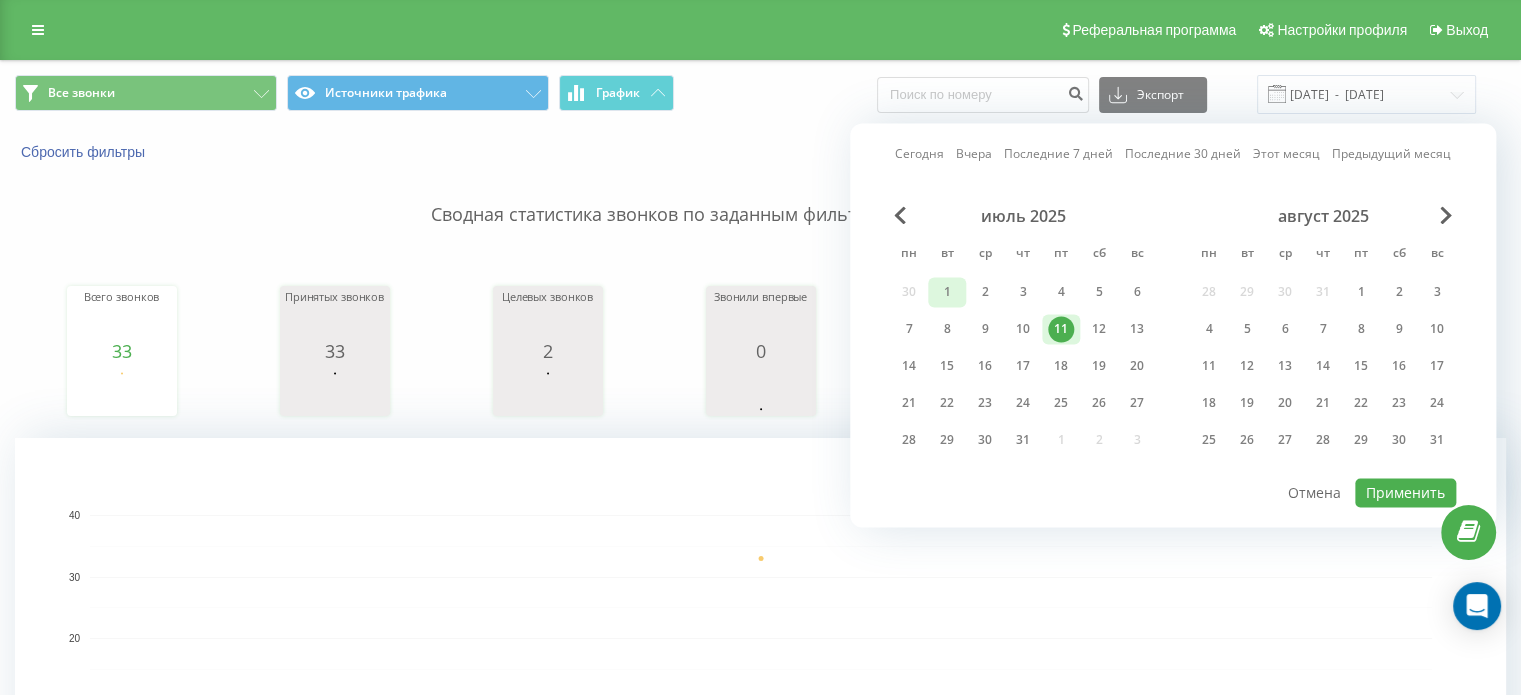 click on "1" at bounding box center [947, 292] 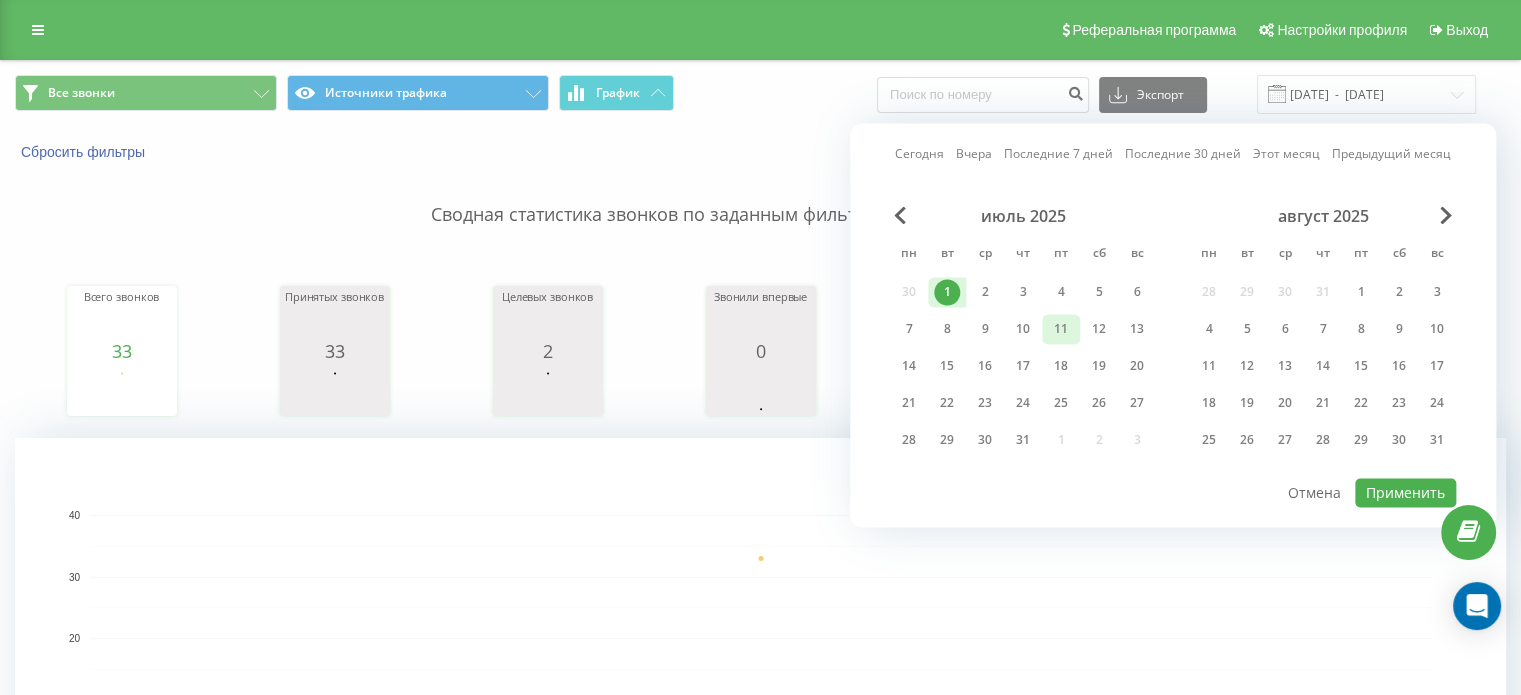 click on "11" at bounding box center [1061, 329] 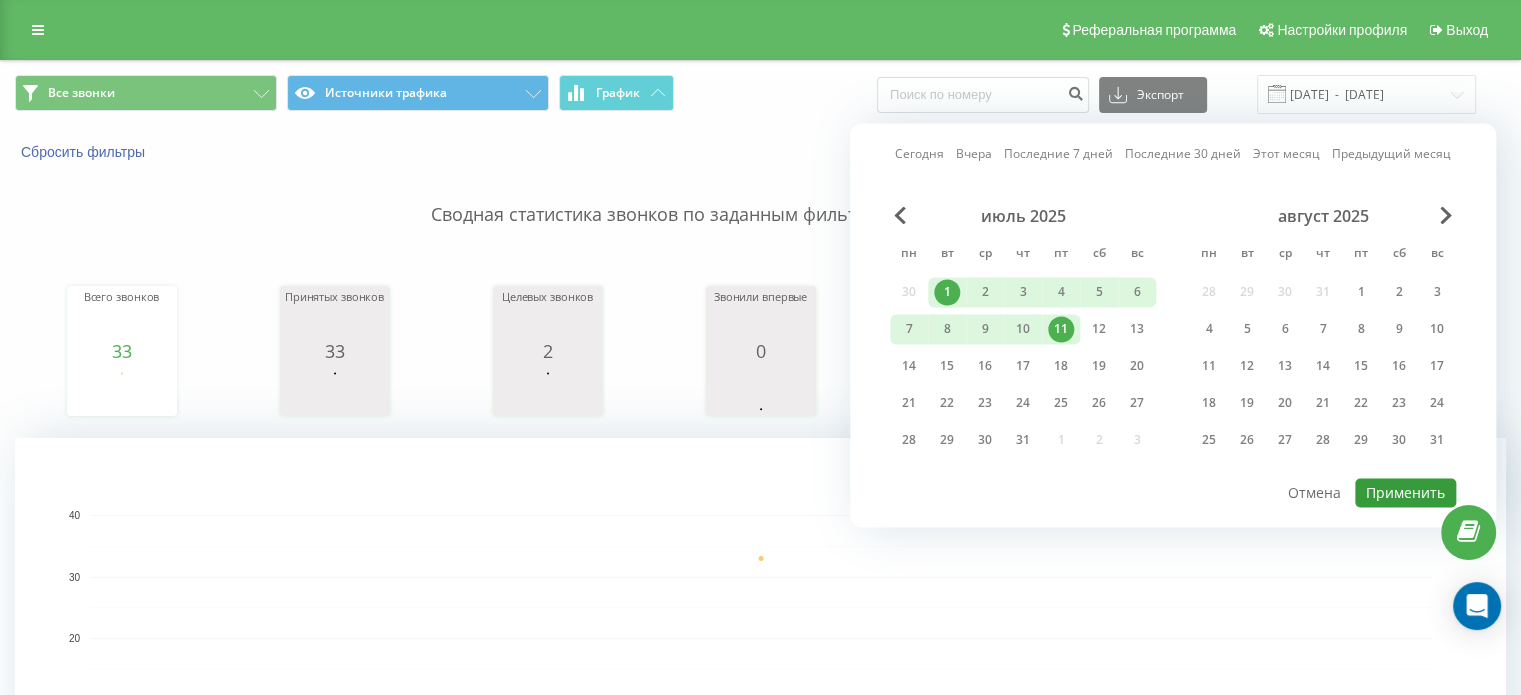 click on "Применить" at bounding box center (1405, 492) 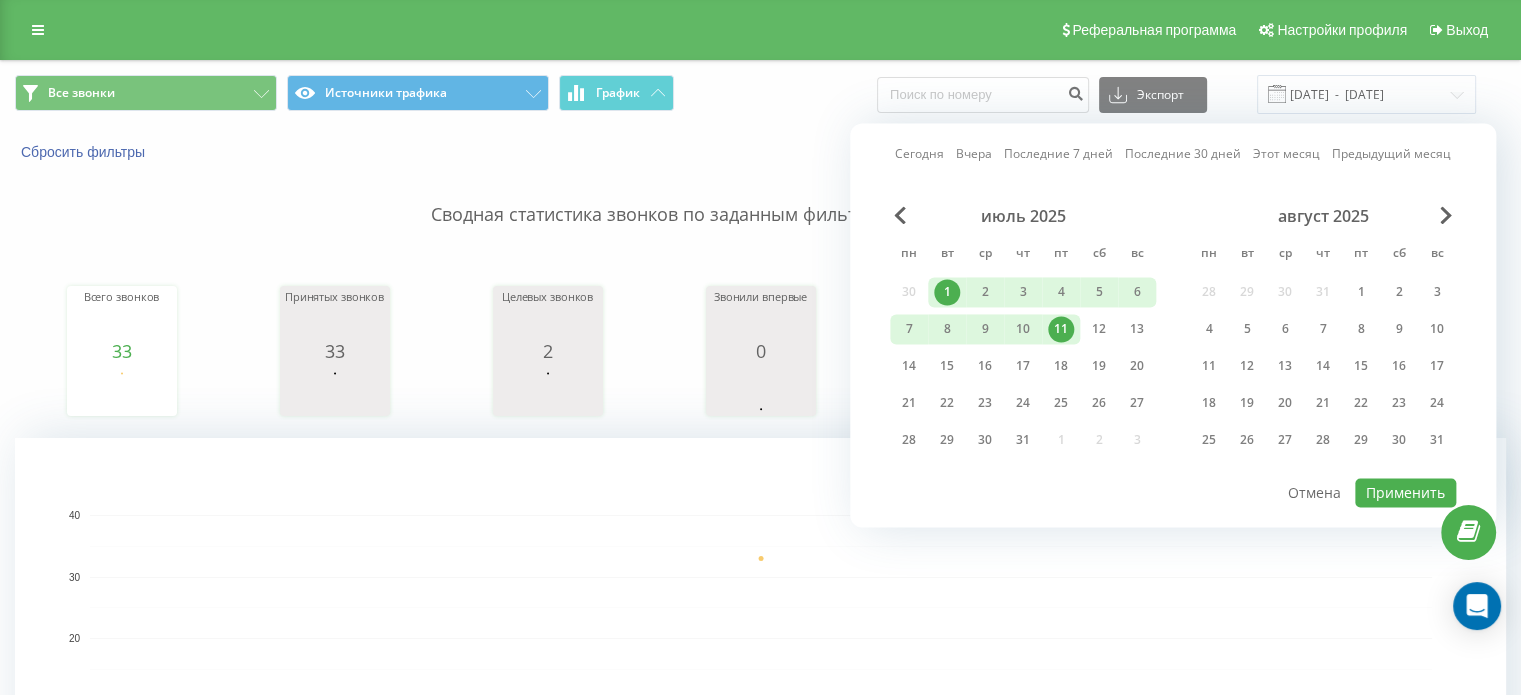 type on "01.07.2025  -  11.07.2025" 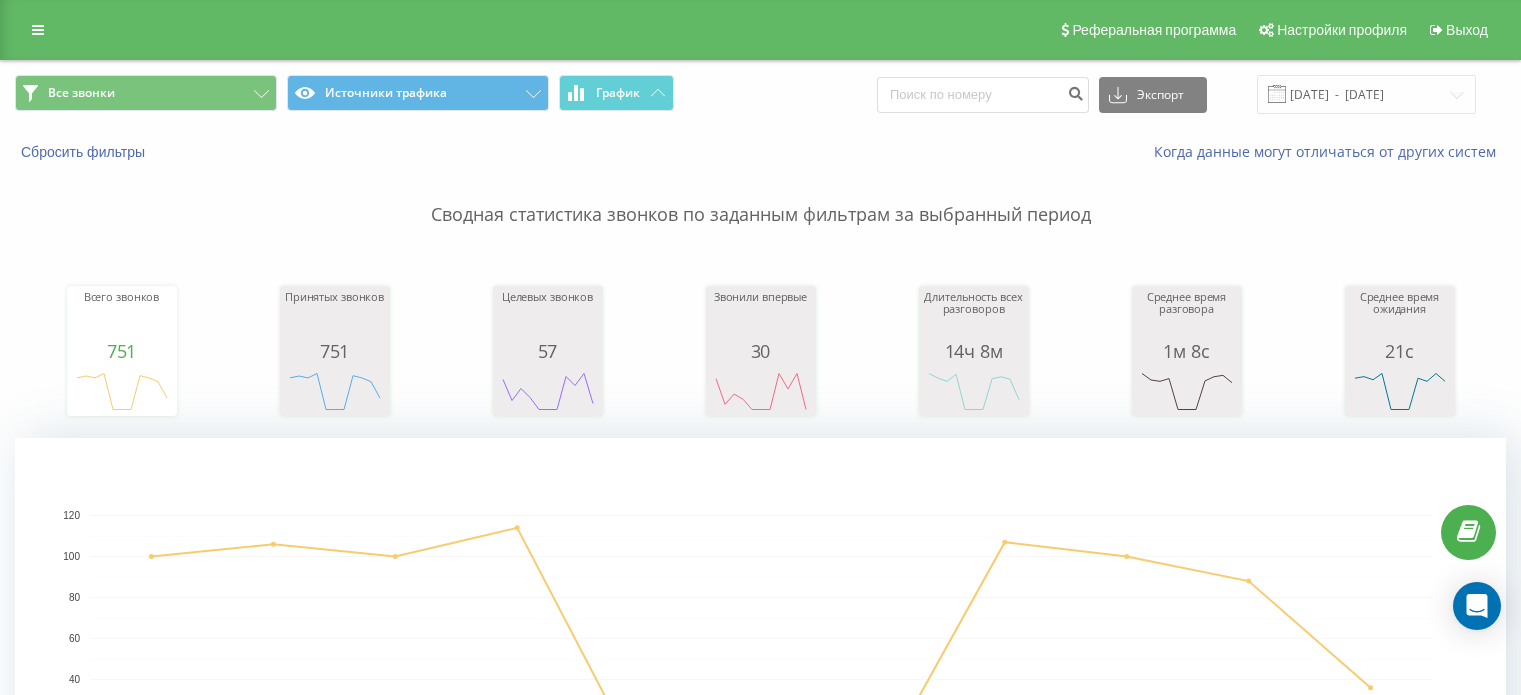 scroll, scrollTop: 0, scrollLeft: 0, axis: both 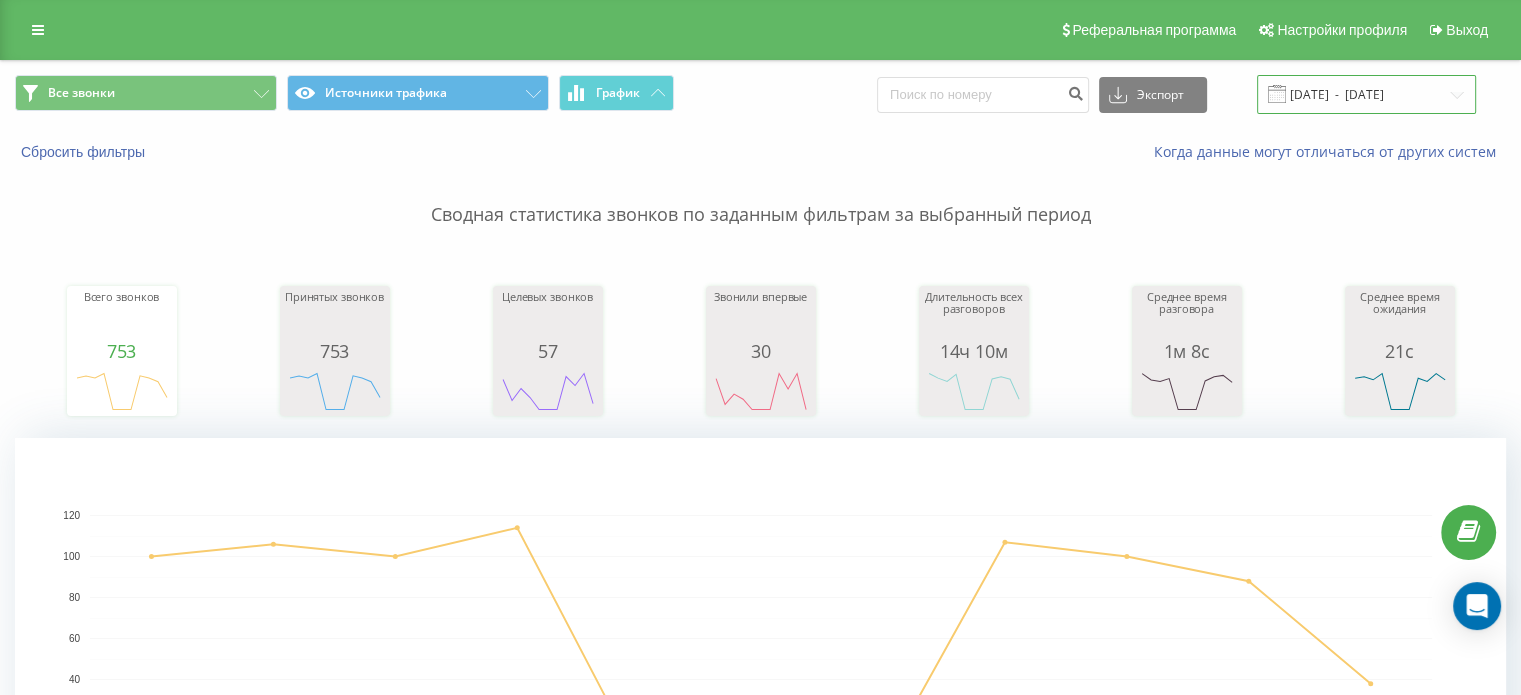 click on "01.07.2025  -  11.07.2025" at bounding box center [1366, 94] 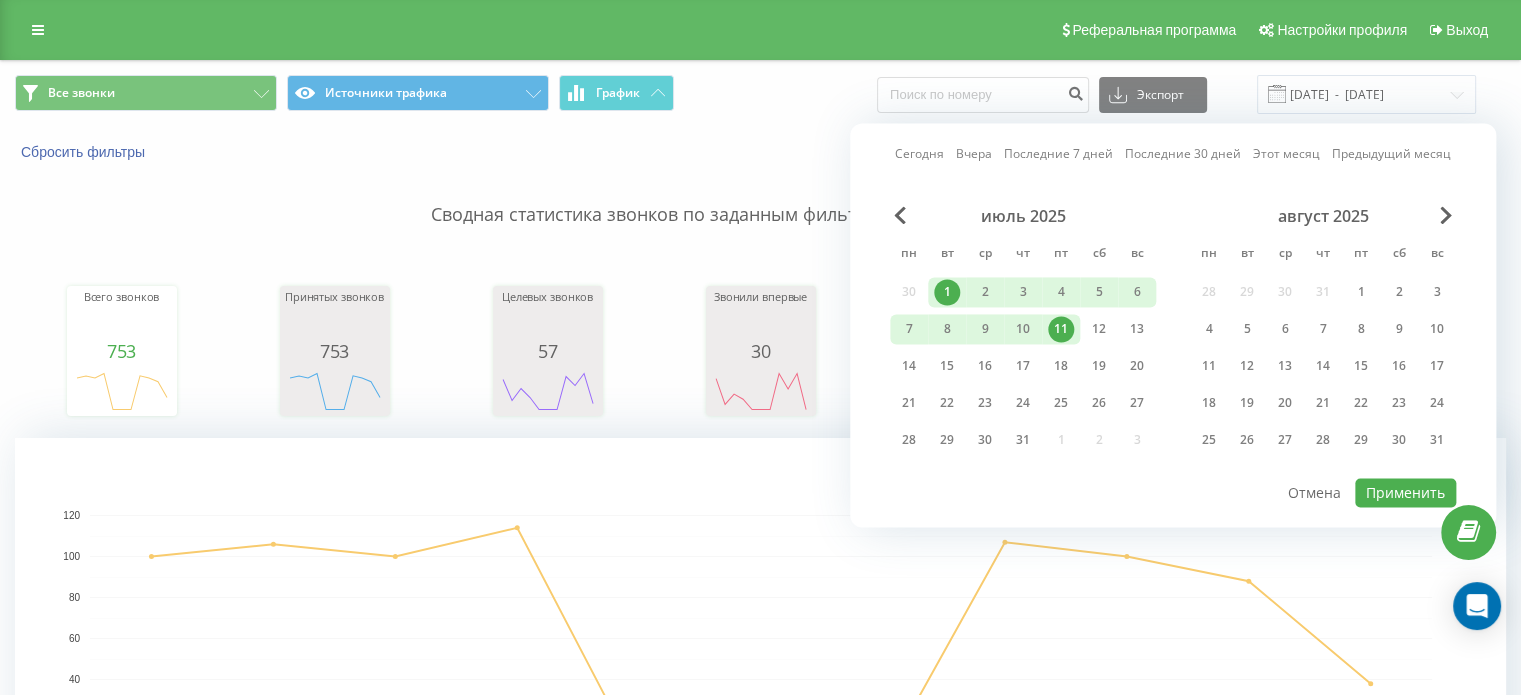 click on "1" at bounding box center [947, 292] 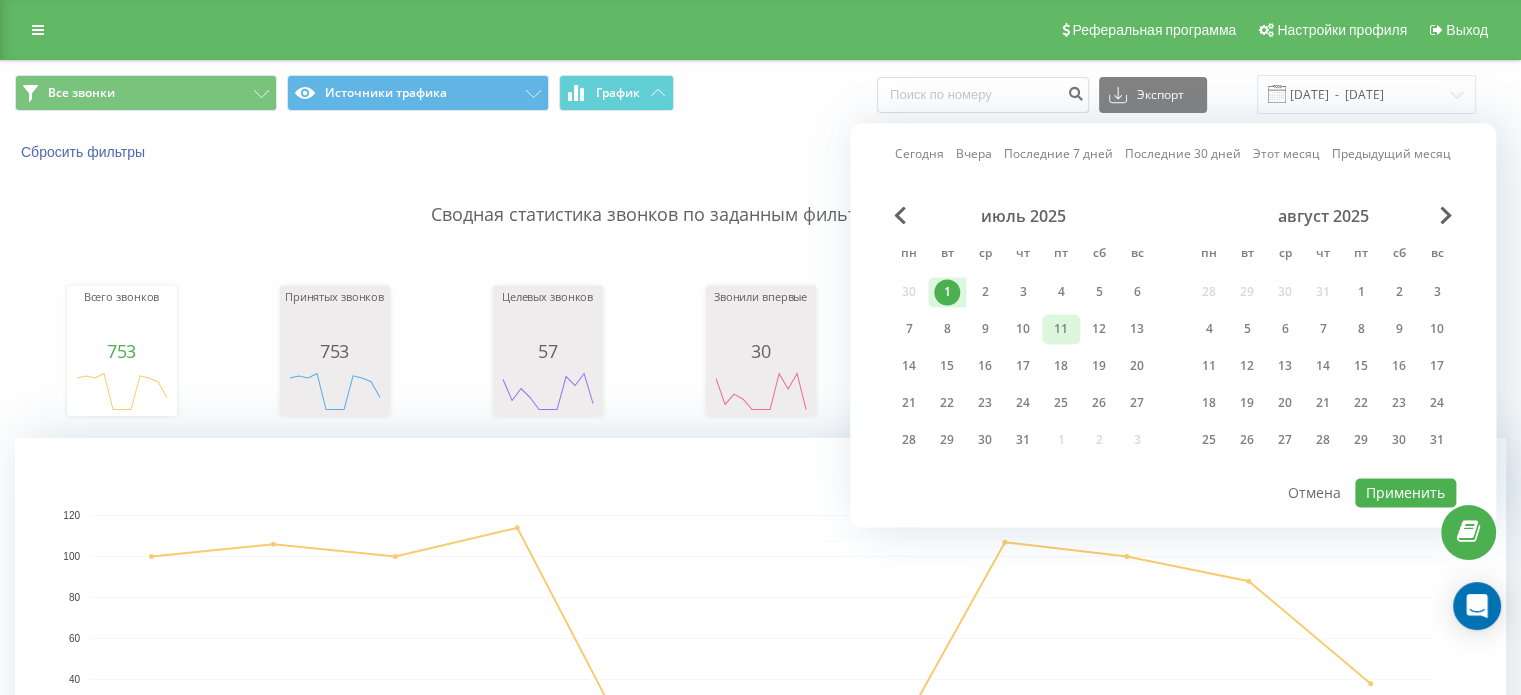 click on "11" at bounding box center [1061, 329] 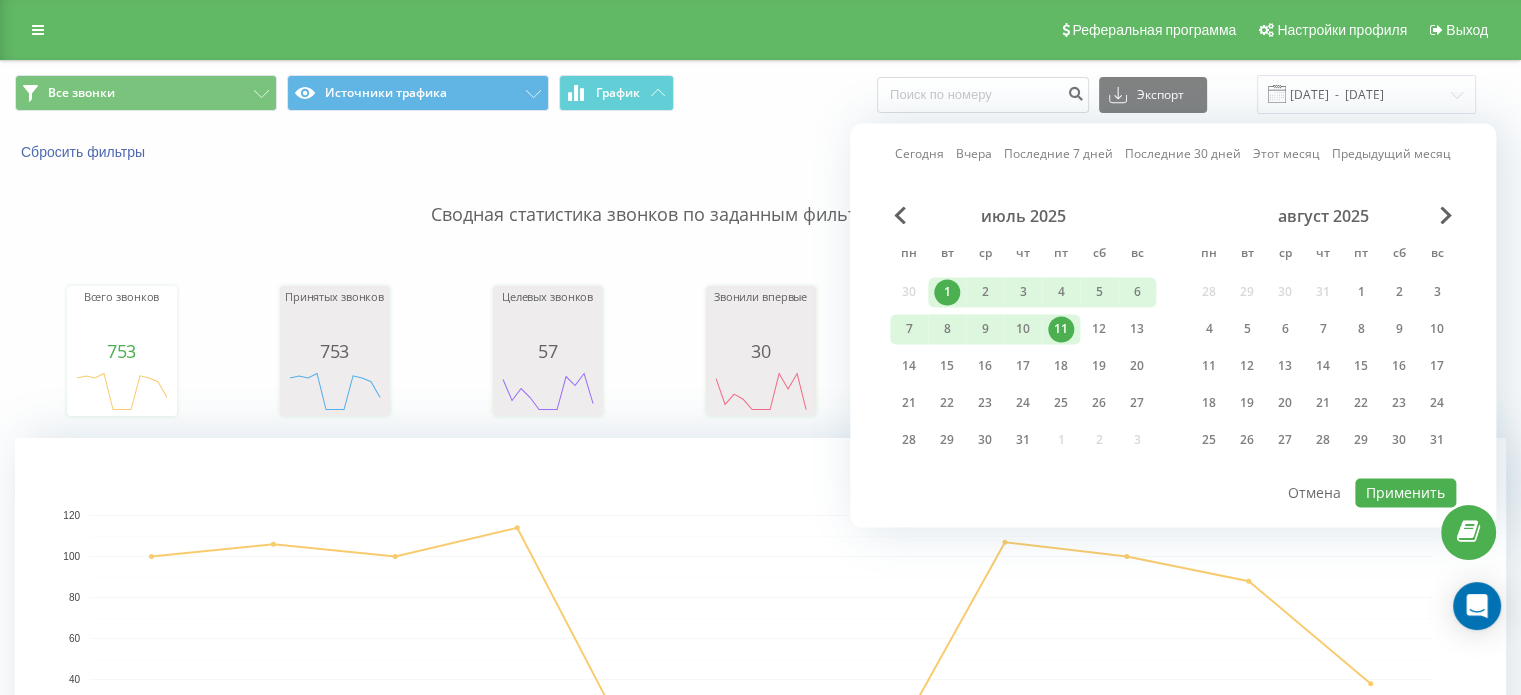 click on "11" at bounding box center (1061, 329) 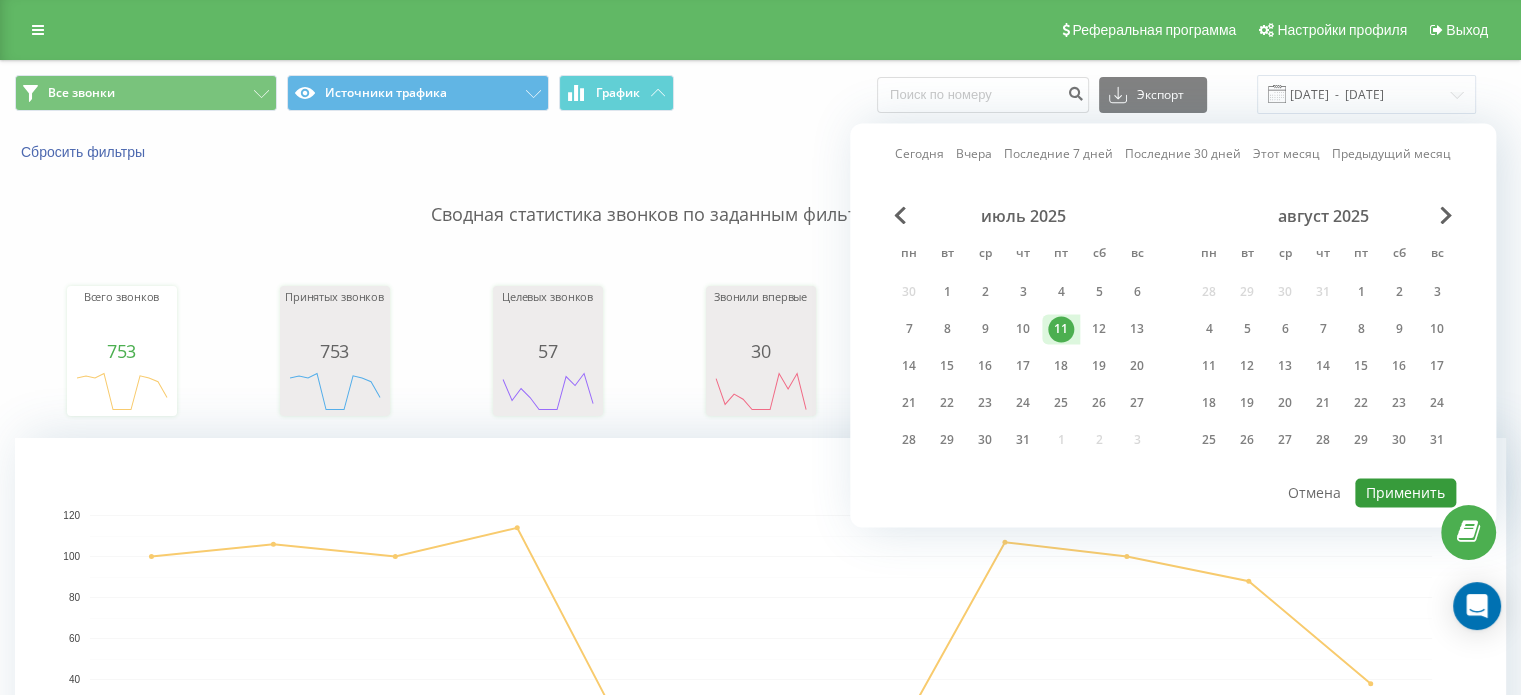 click on "Применить" at bounding box center (1405, 492) 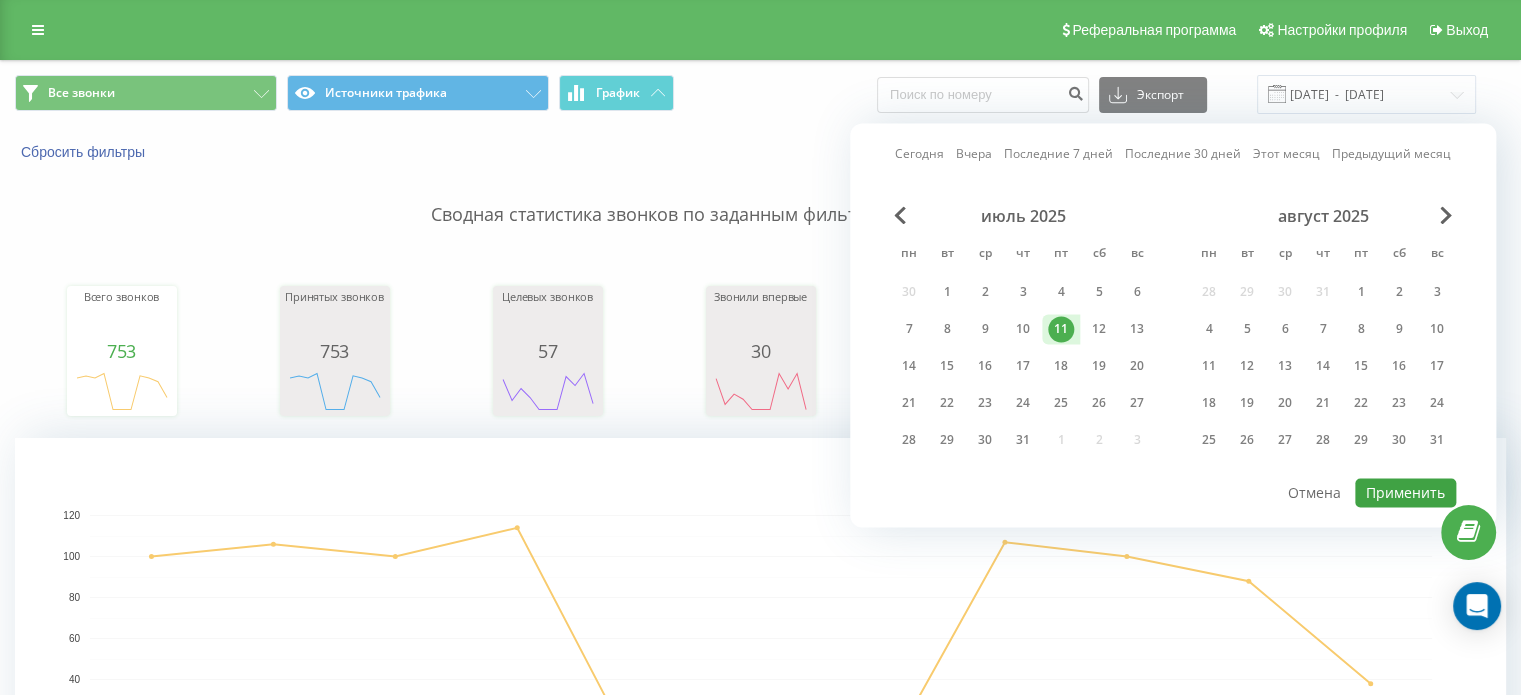 type on "[DATE]  -  [DATE]" 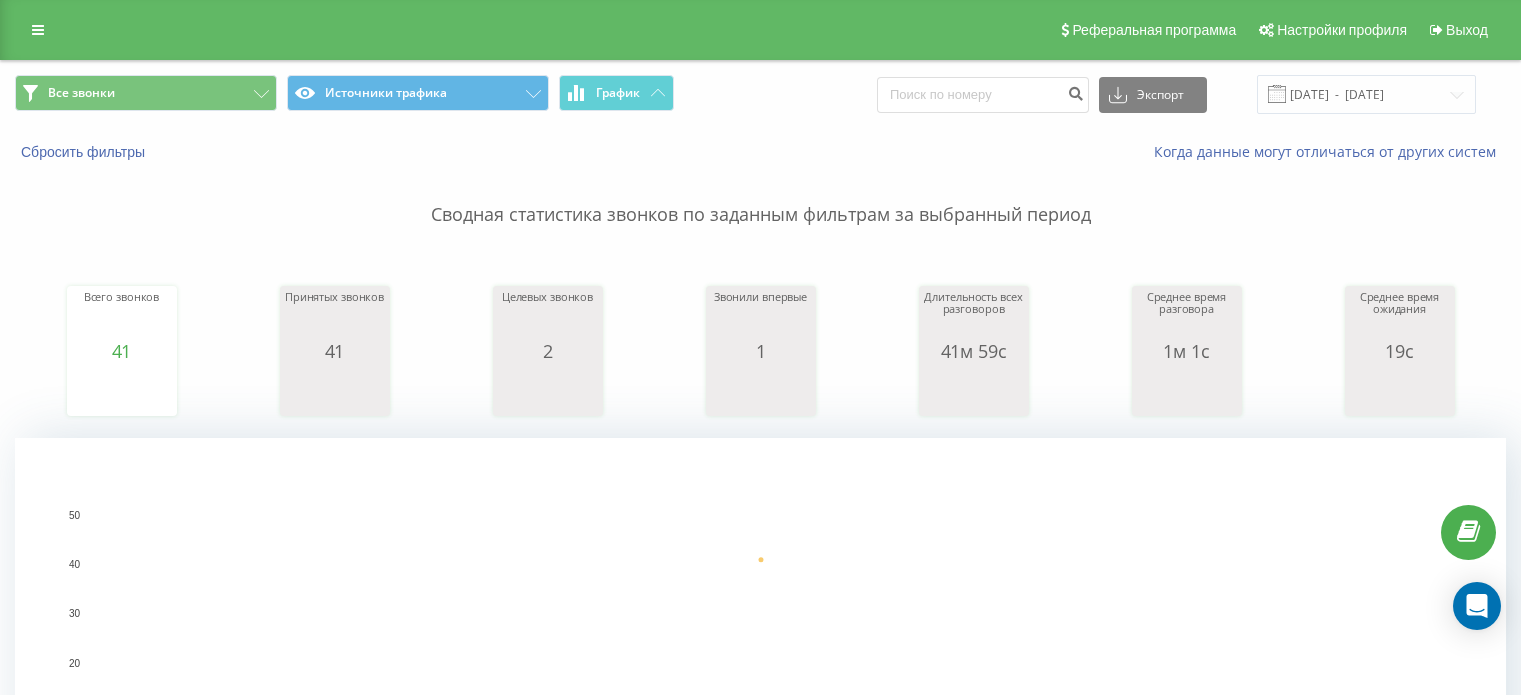 scroll, scrollTop: 0, scrollLeft: 0, axis: both 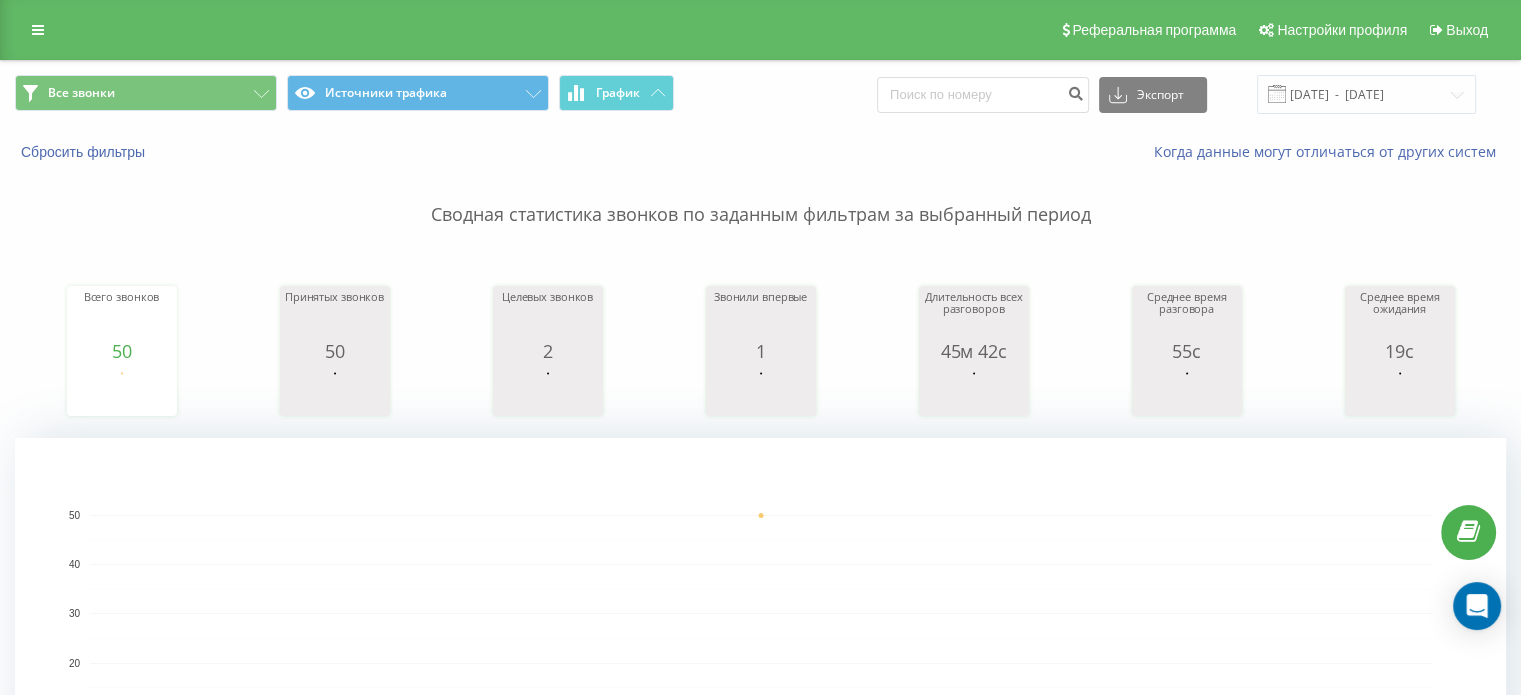 click at bounding box center (0, 0) 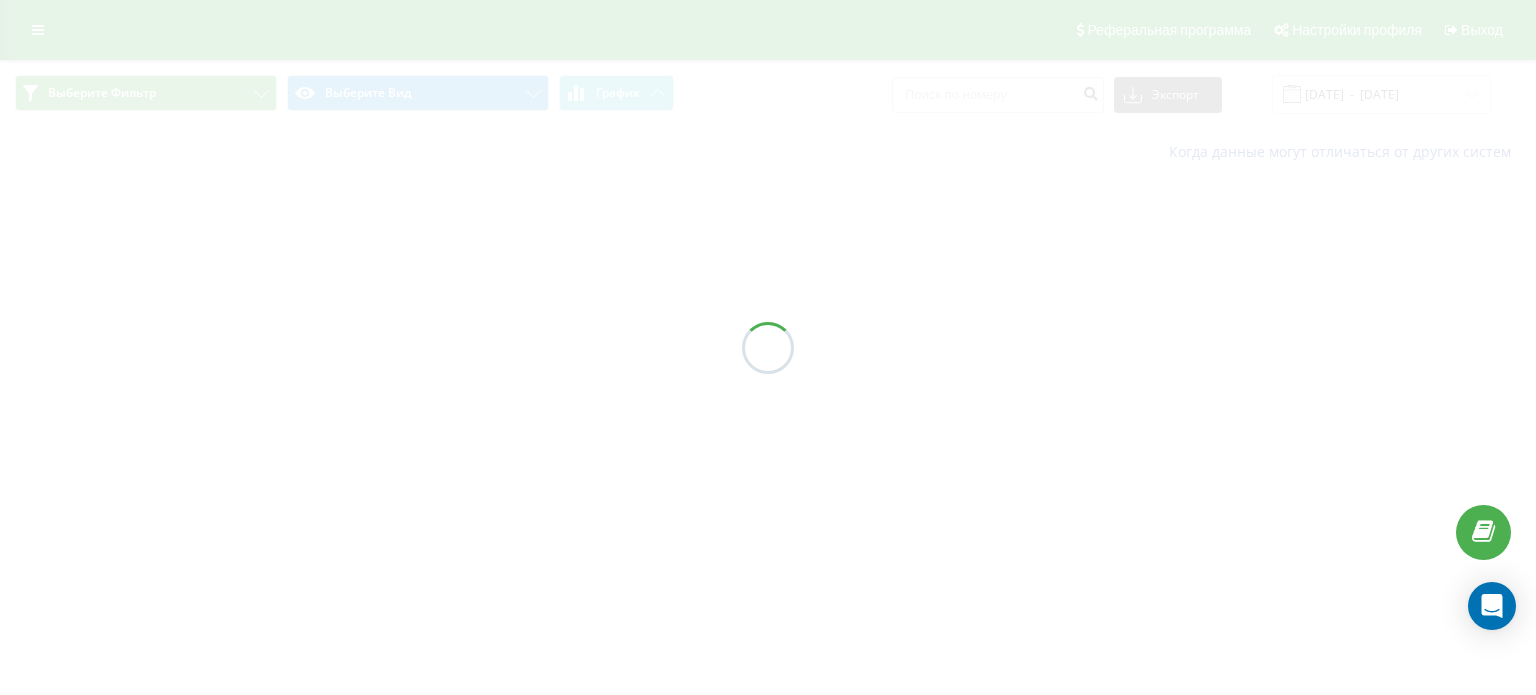 scroll, scrollTop: 0, scrollLeft: 0, axis: both 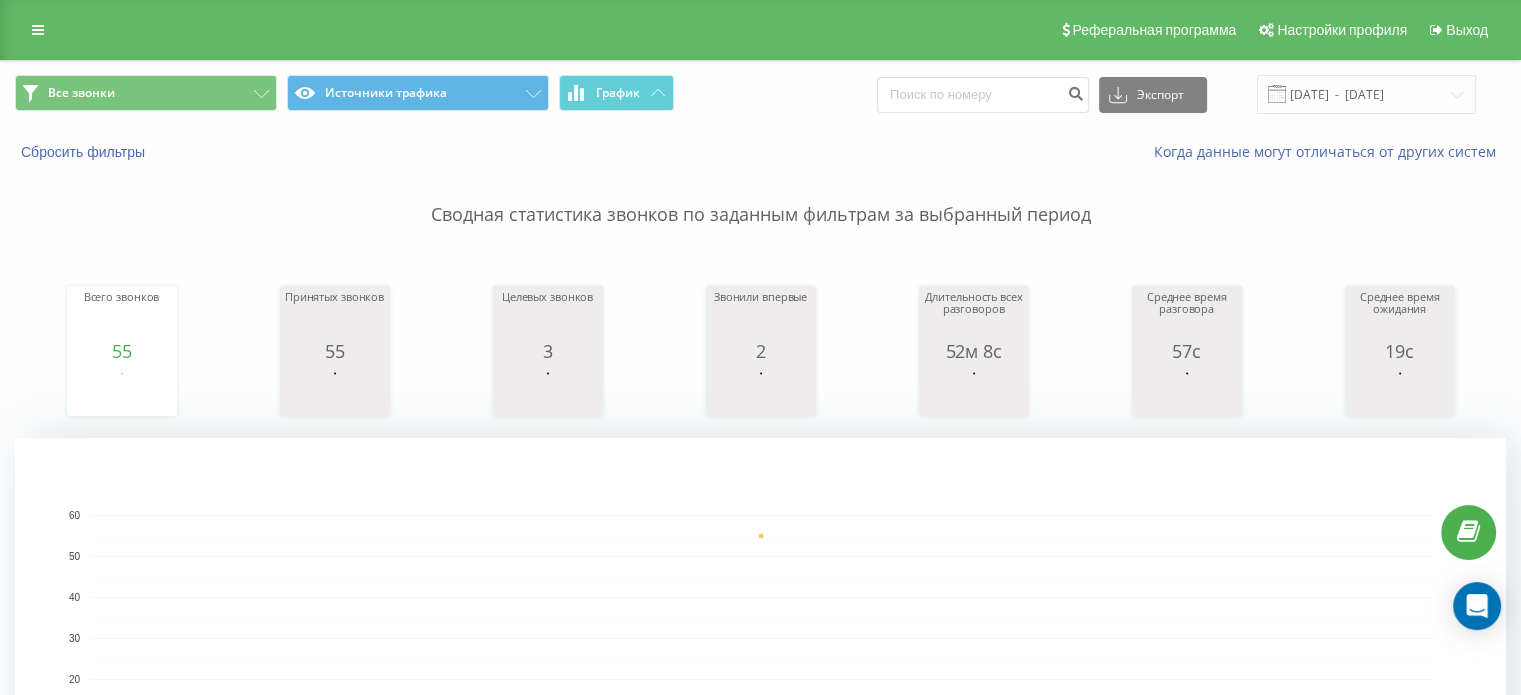 click on "Когда данные могут отличаться от других систем" at bounding box center (1045, 152) 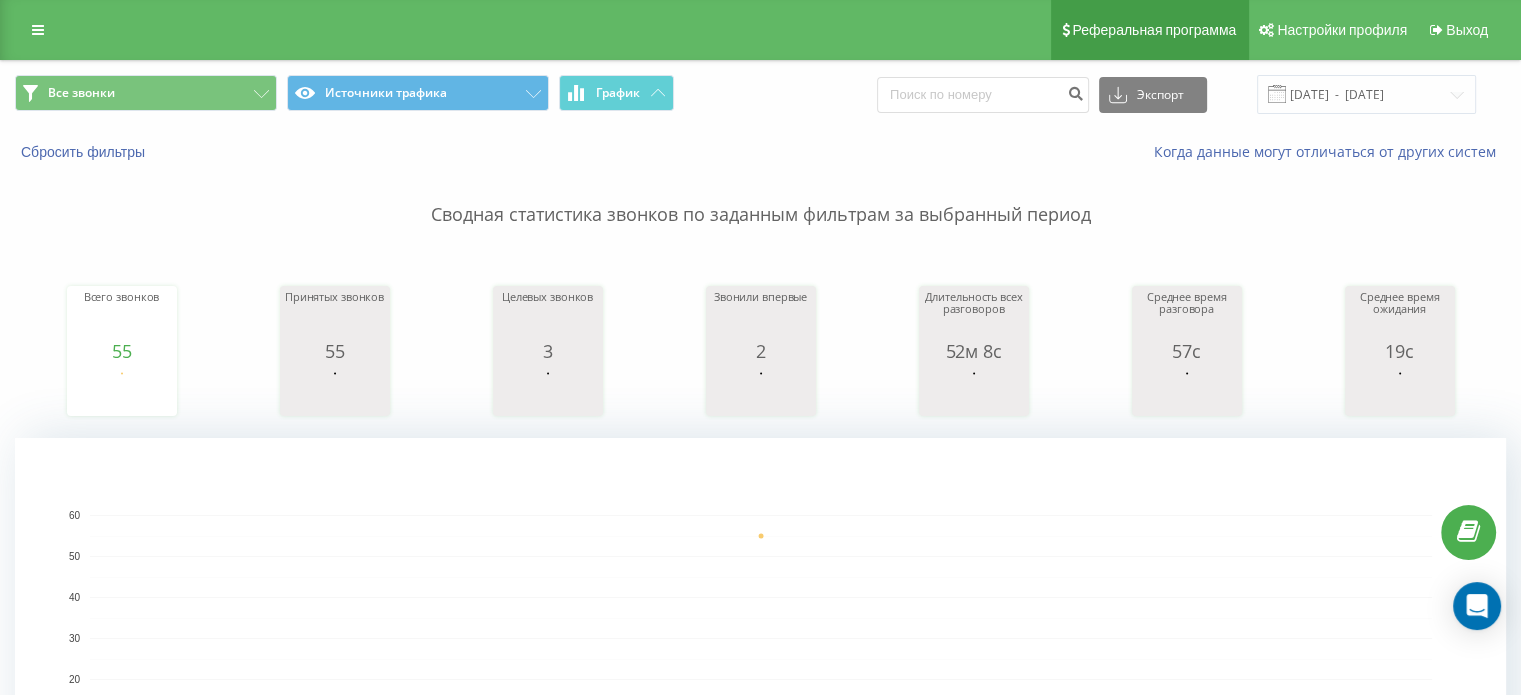type on "7701578" 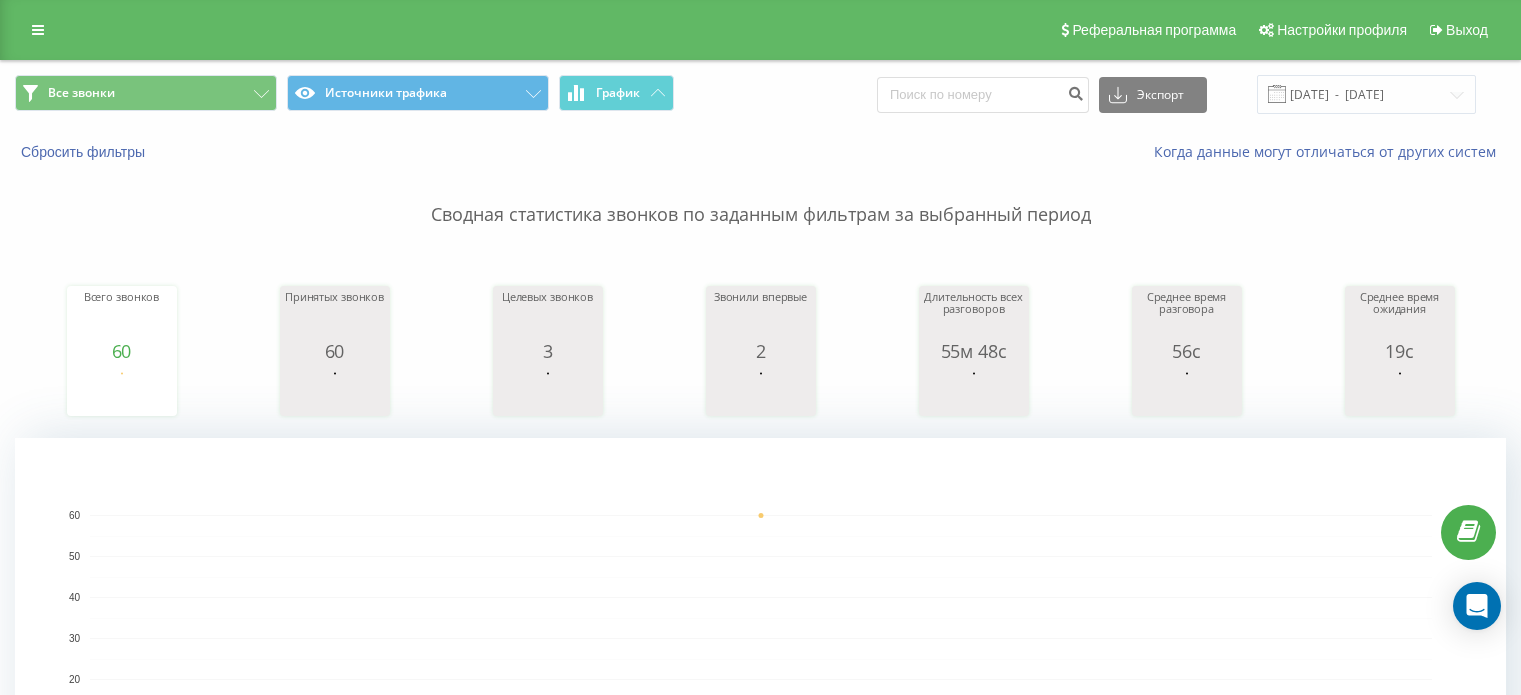 scroll, scrollTop: 0, scrollLeft: 0, axis: both 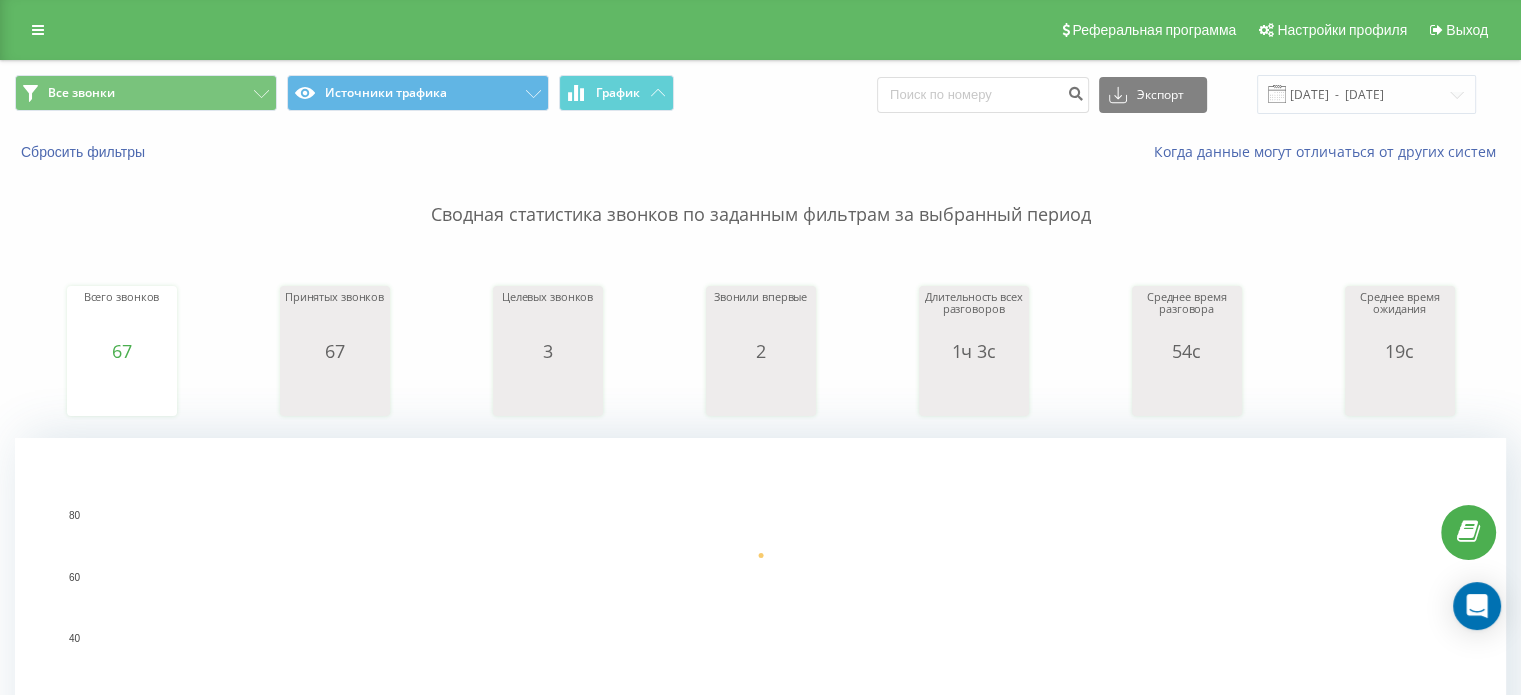 type on "7707509070" 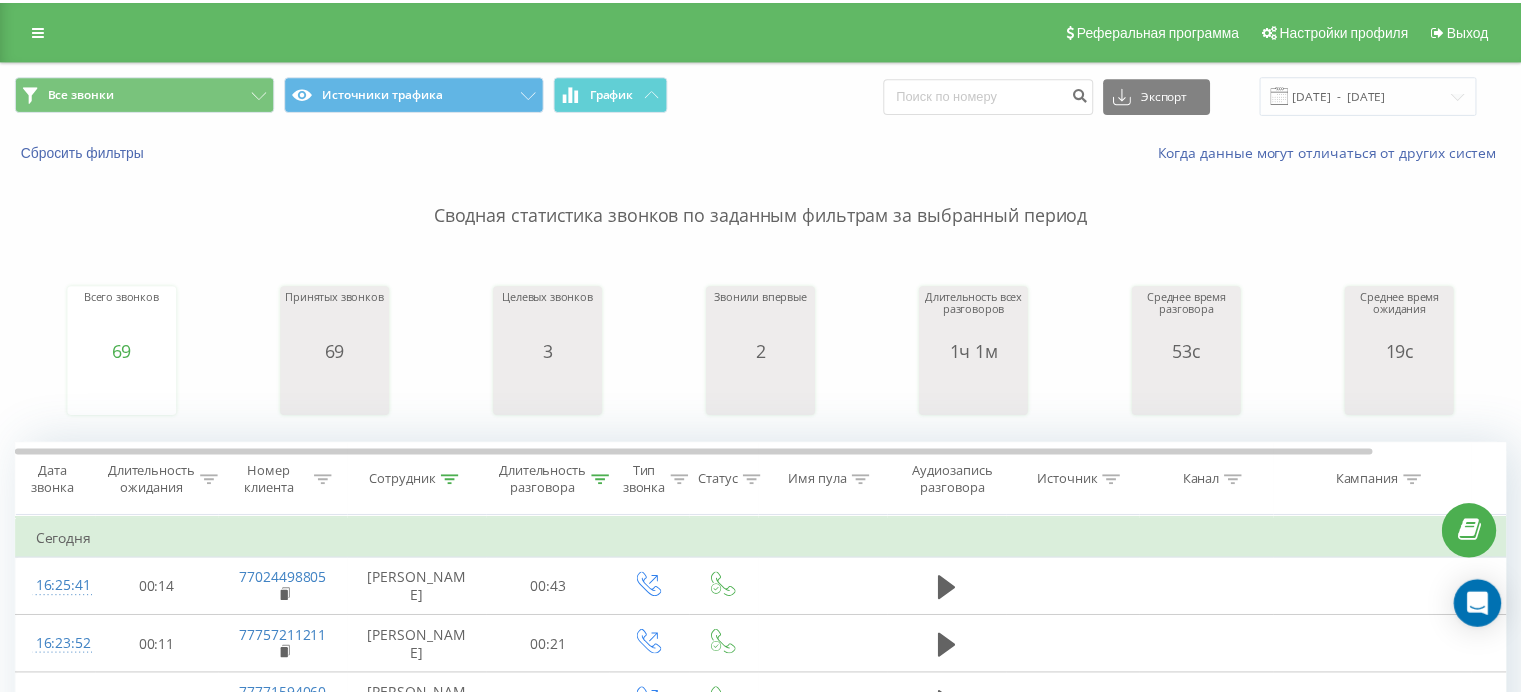 scroll, scrollTop: 0, scrollLeft: 0, axis: both 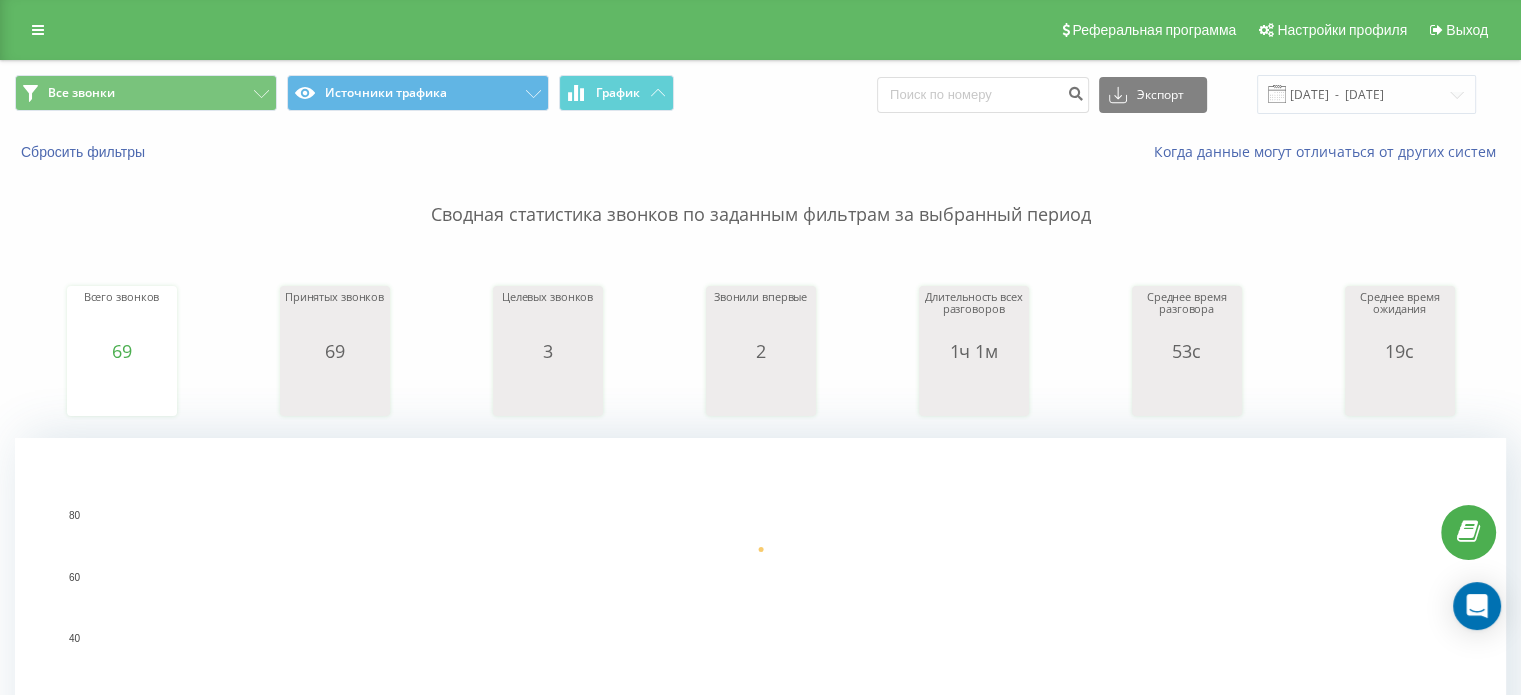 type on "77781315634" 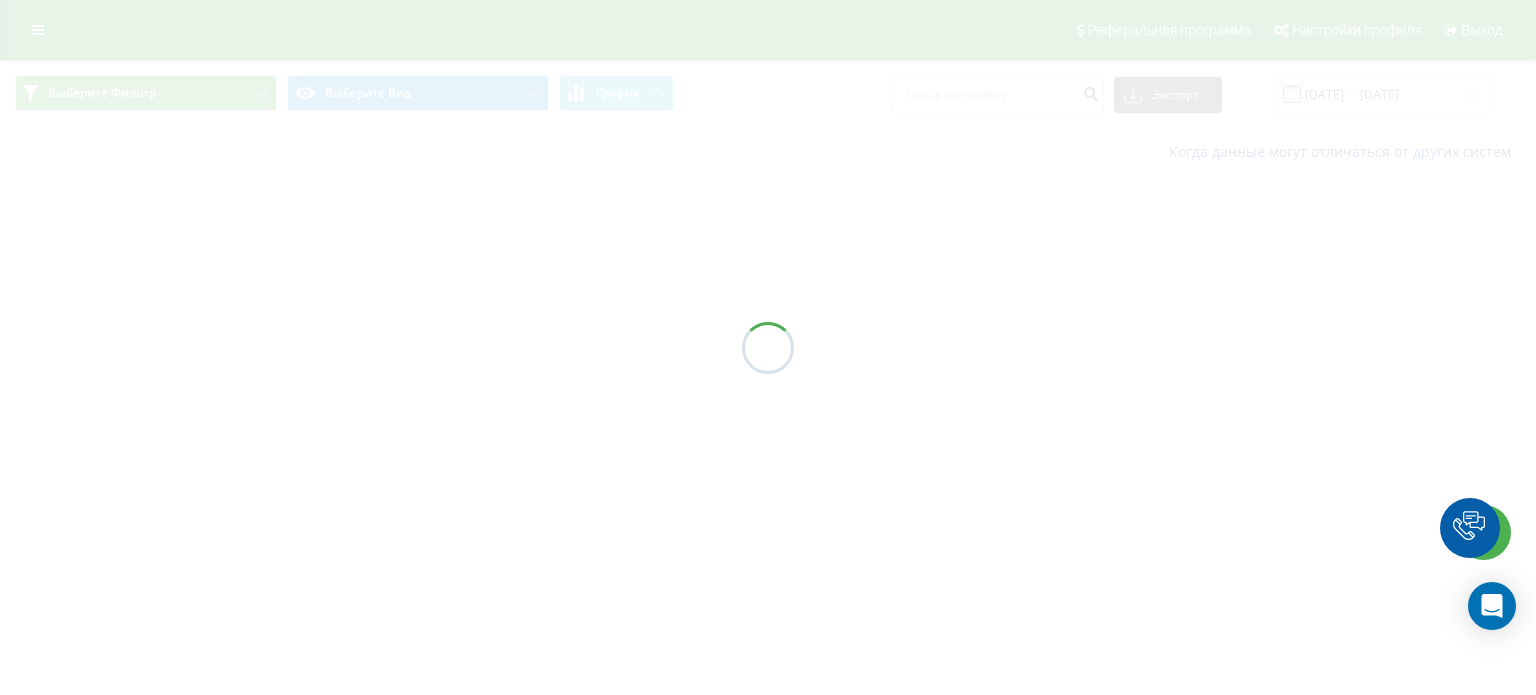 scroll, scrollTop: 0, scrollLeft: 0, axis: both 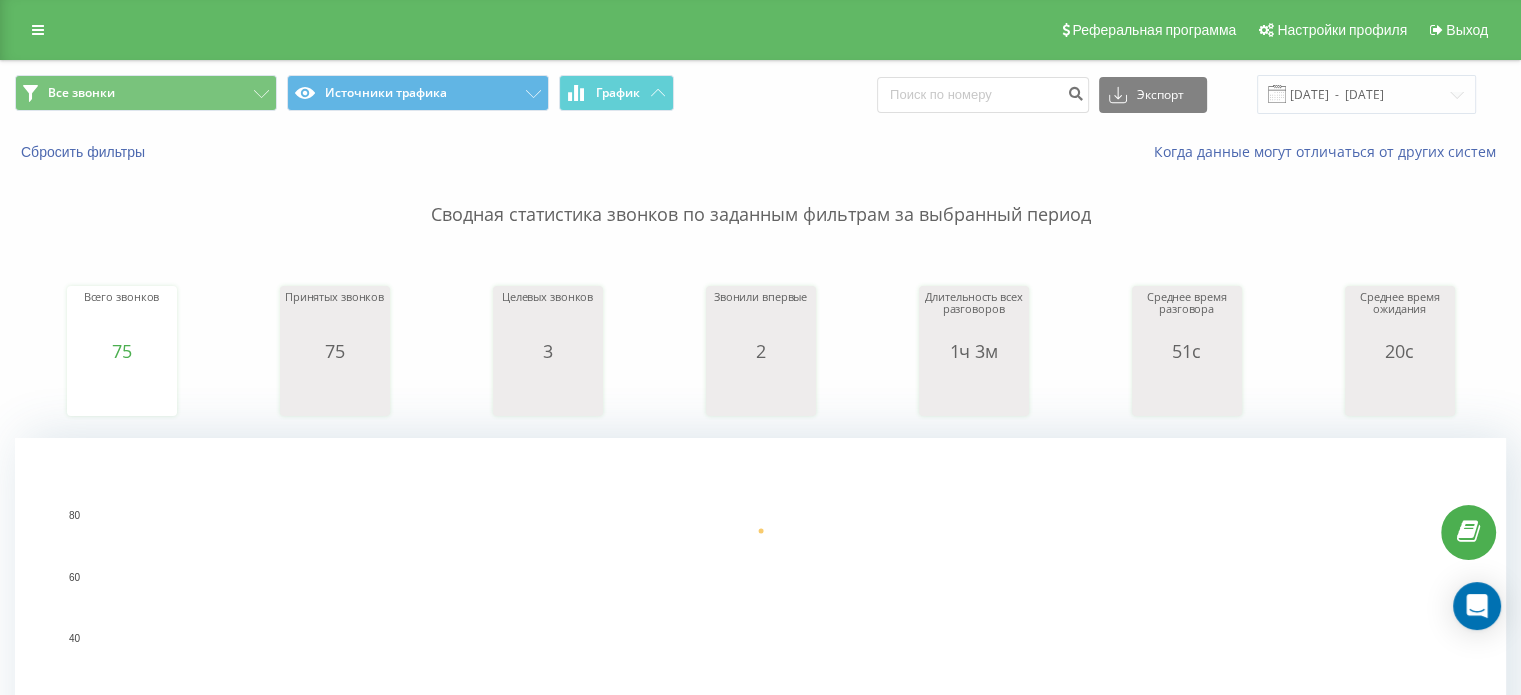 type on "77713126" 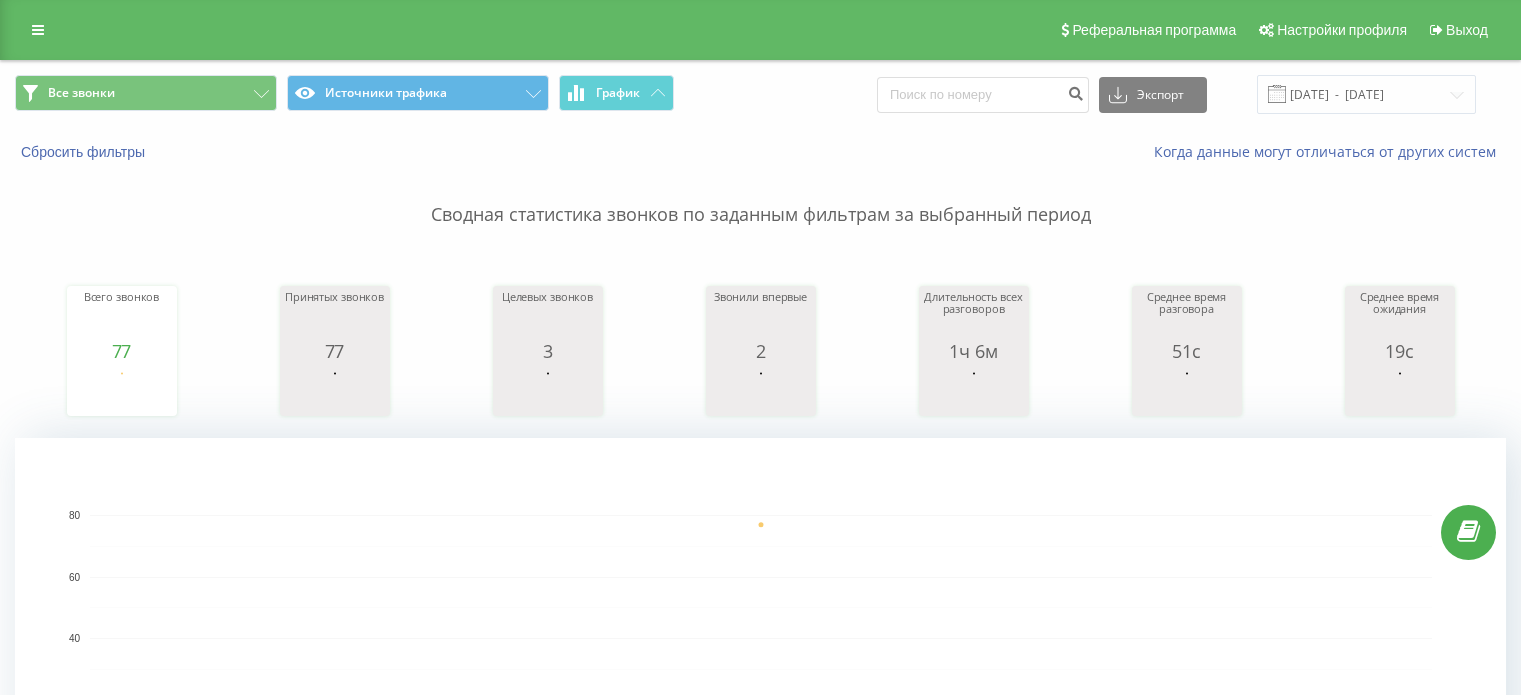 scroll, scrollTop: 0, scrollLeft: 0, axis: both 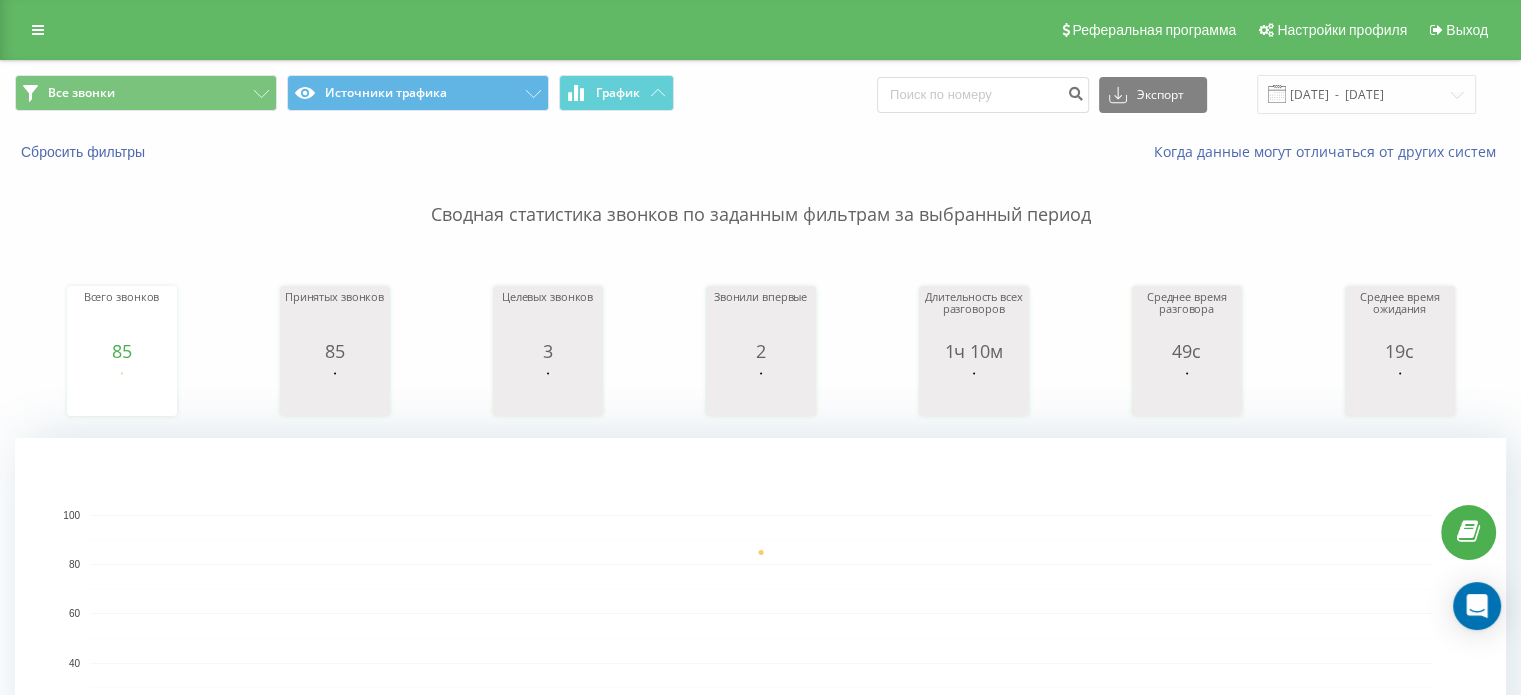 type on "77010800" 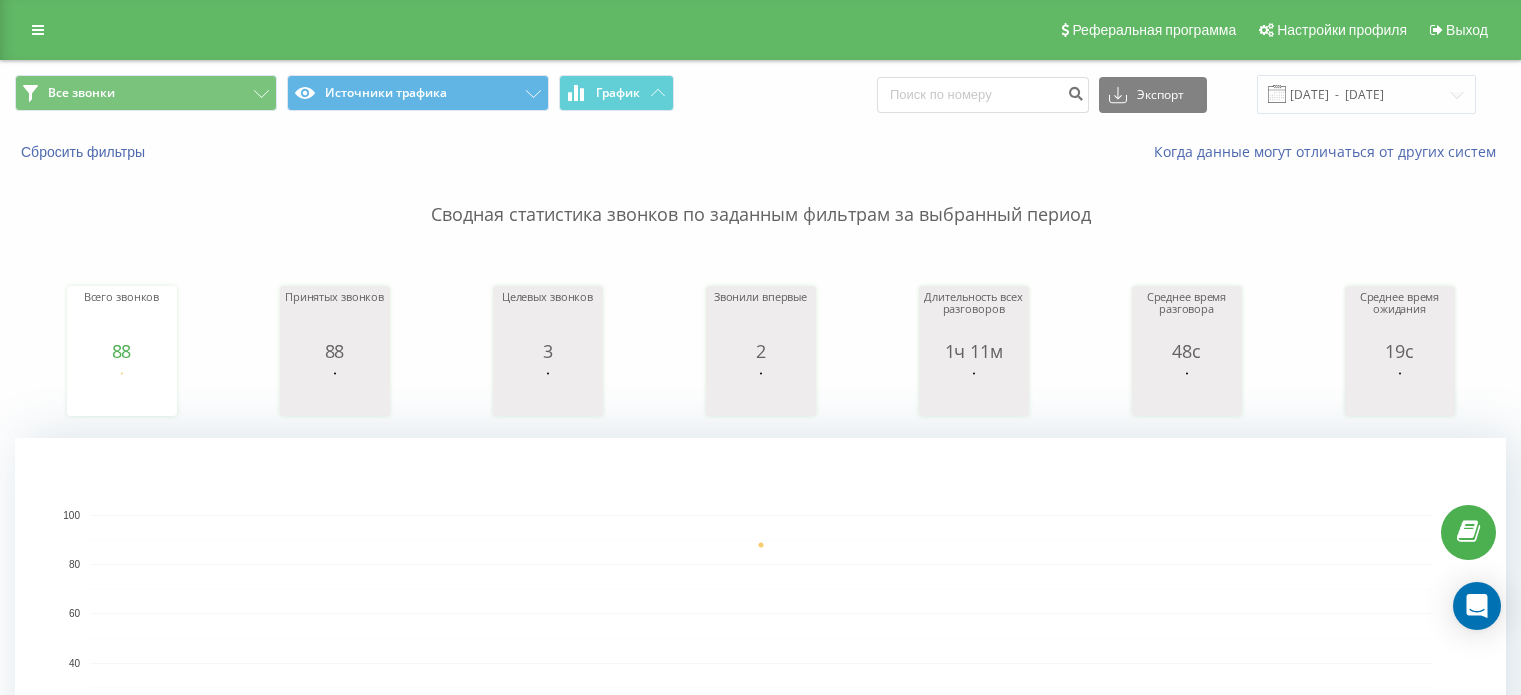 scroll, scrollTop: 0, scrollLeft: 0, axis: both 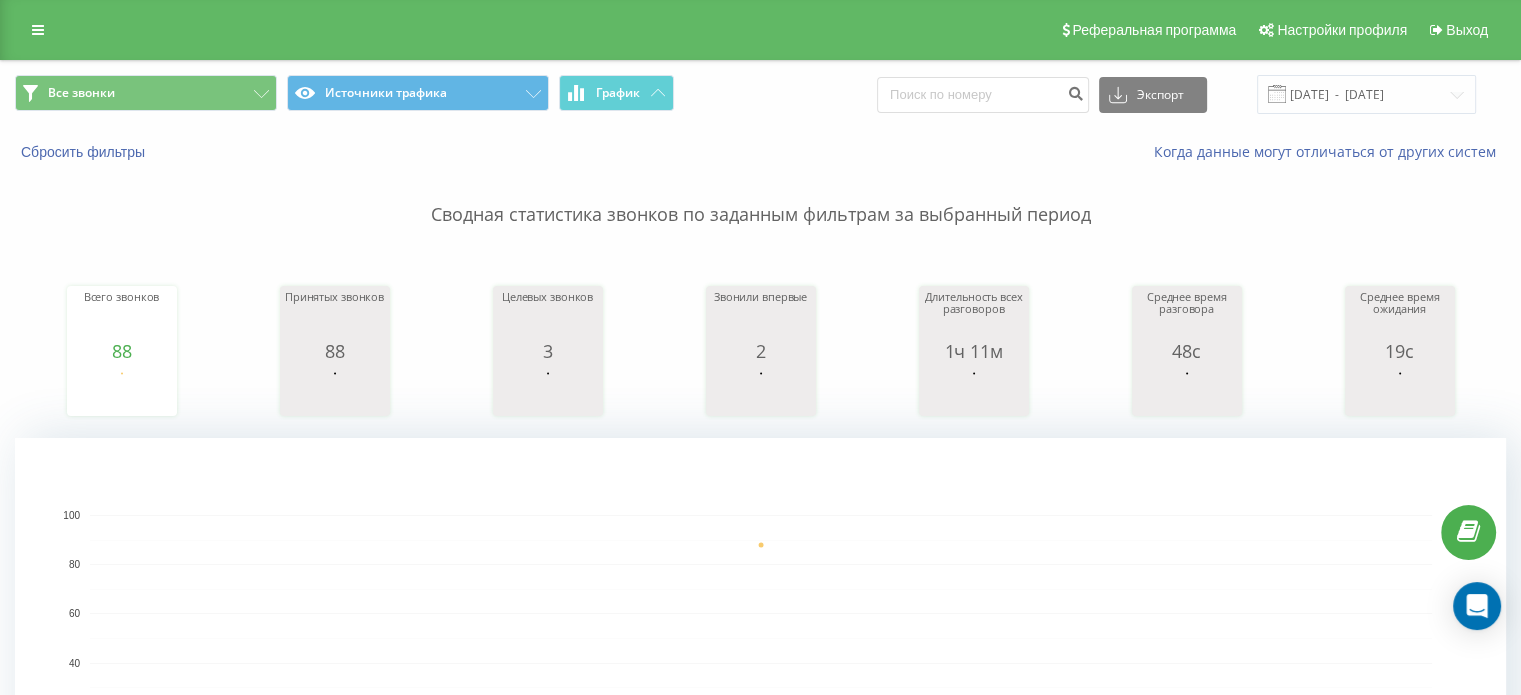 type on "770217267" 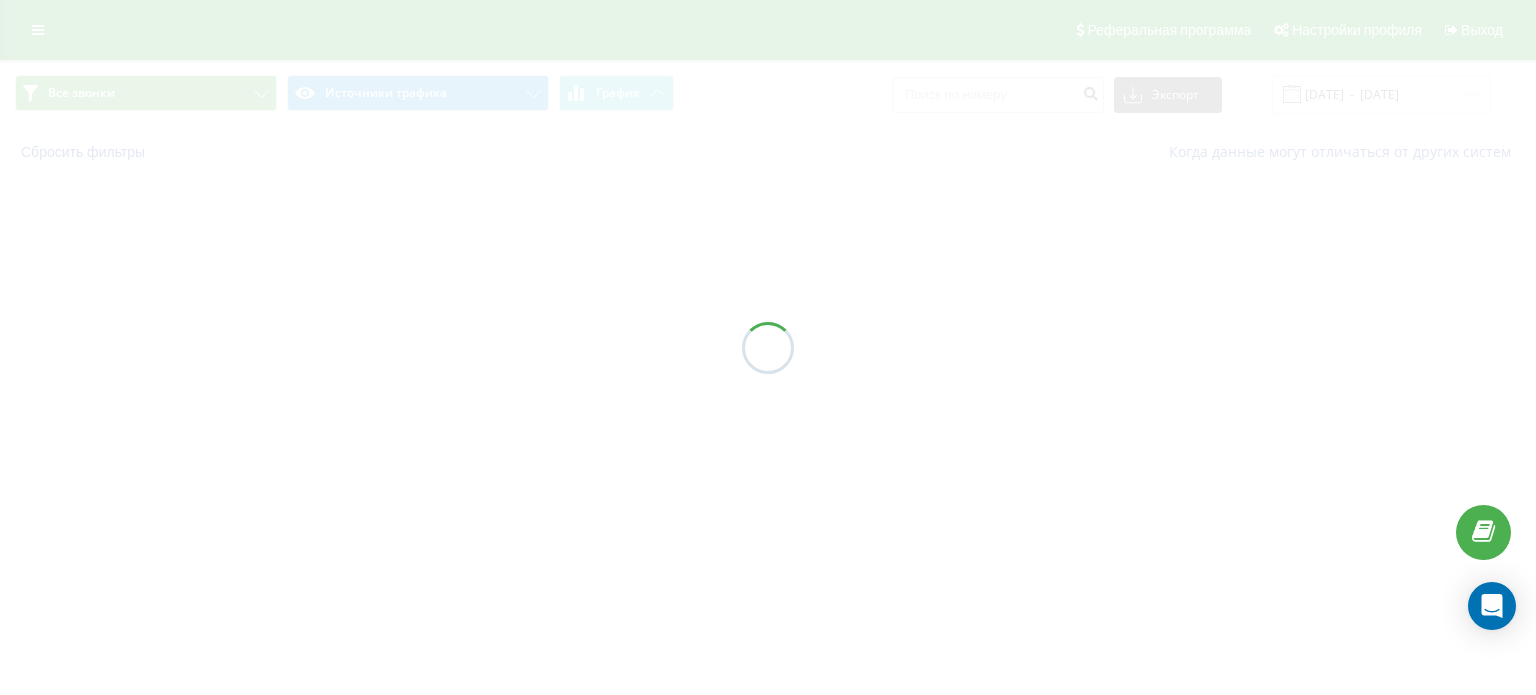 scroll, scrollTop: 0, scrollLeft: 0, axis: both 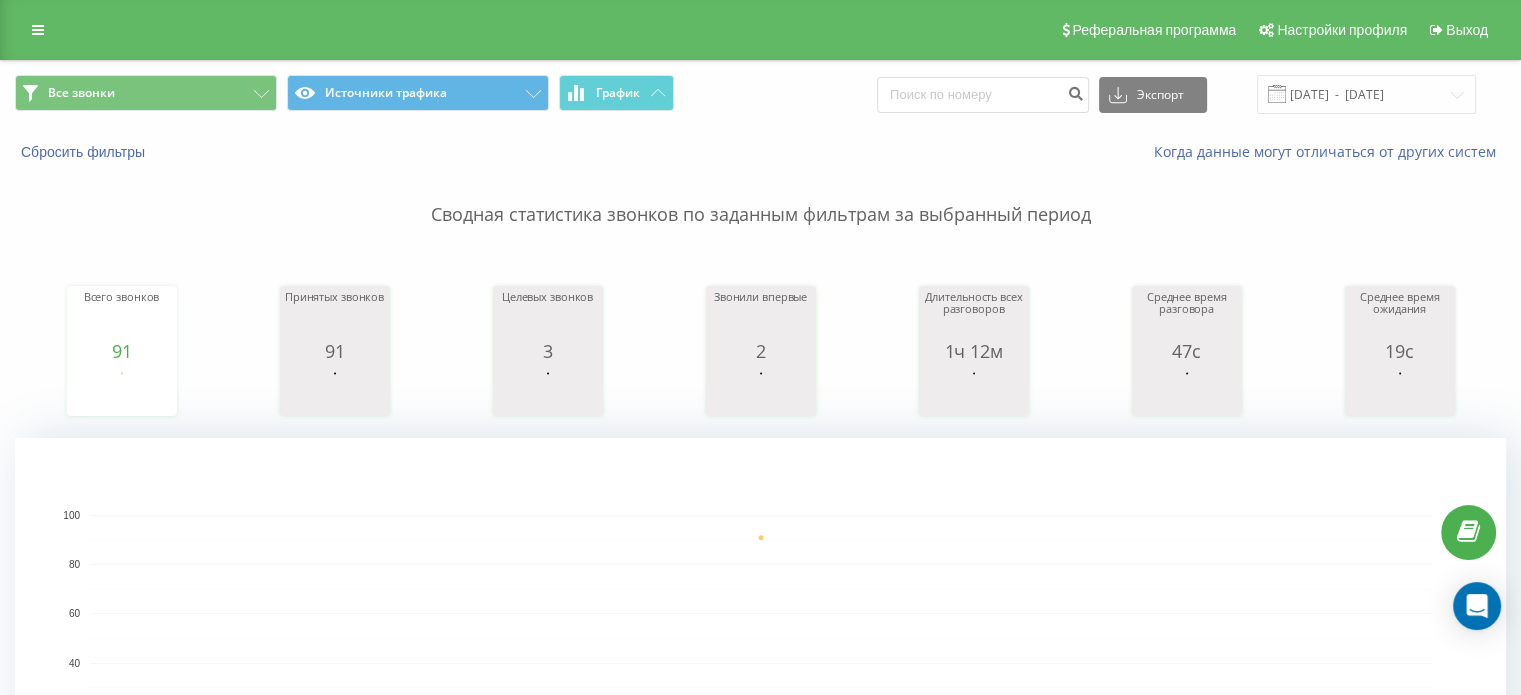 click on "Офлайн" at bounding box center [0, 0] 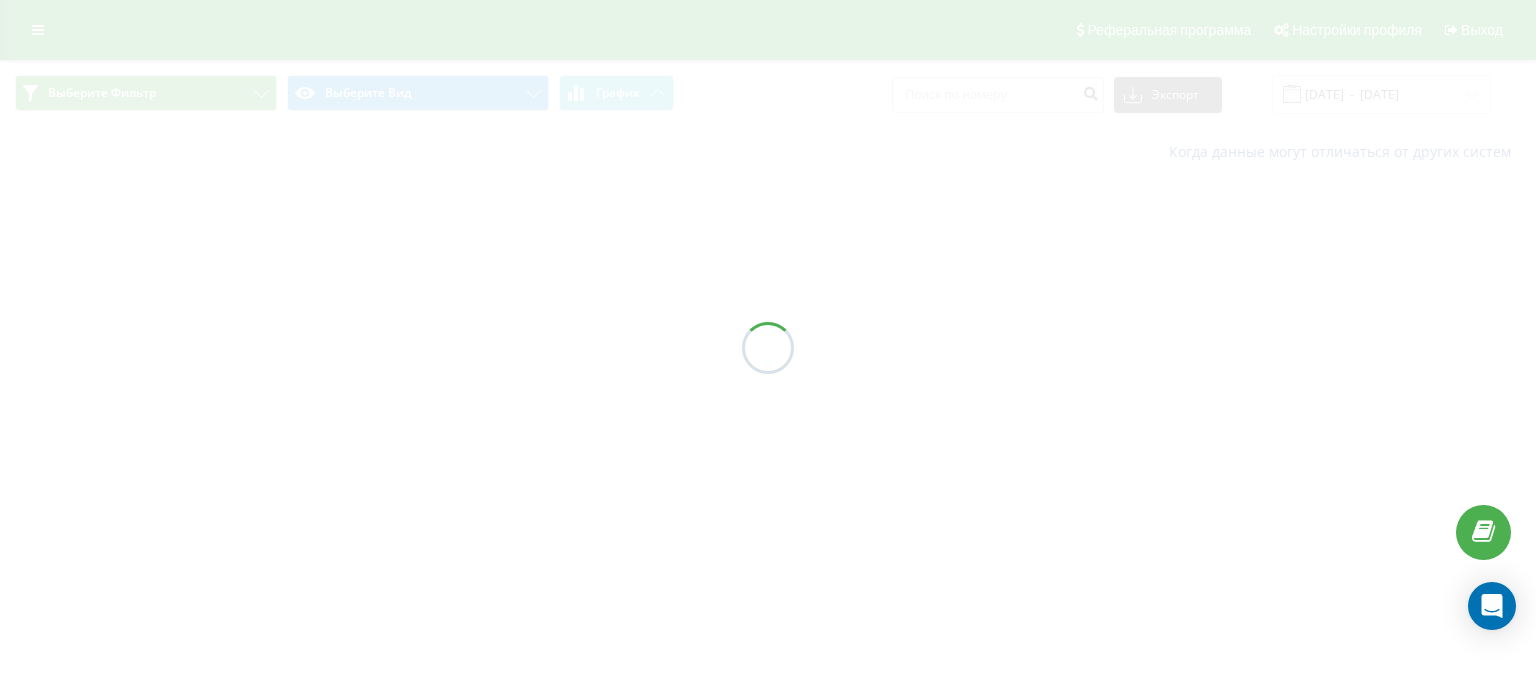 scroll, scrollTop: 0, scrollLeft: 0, axis: both 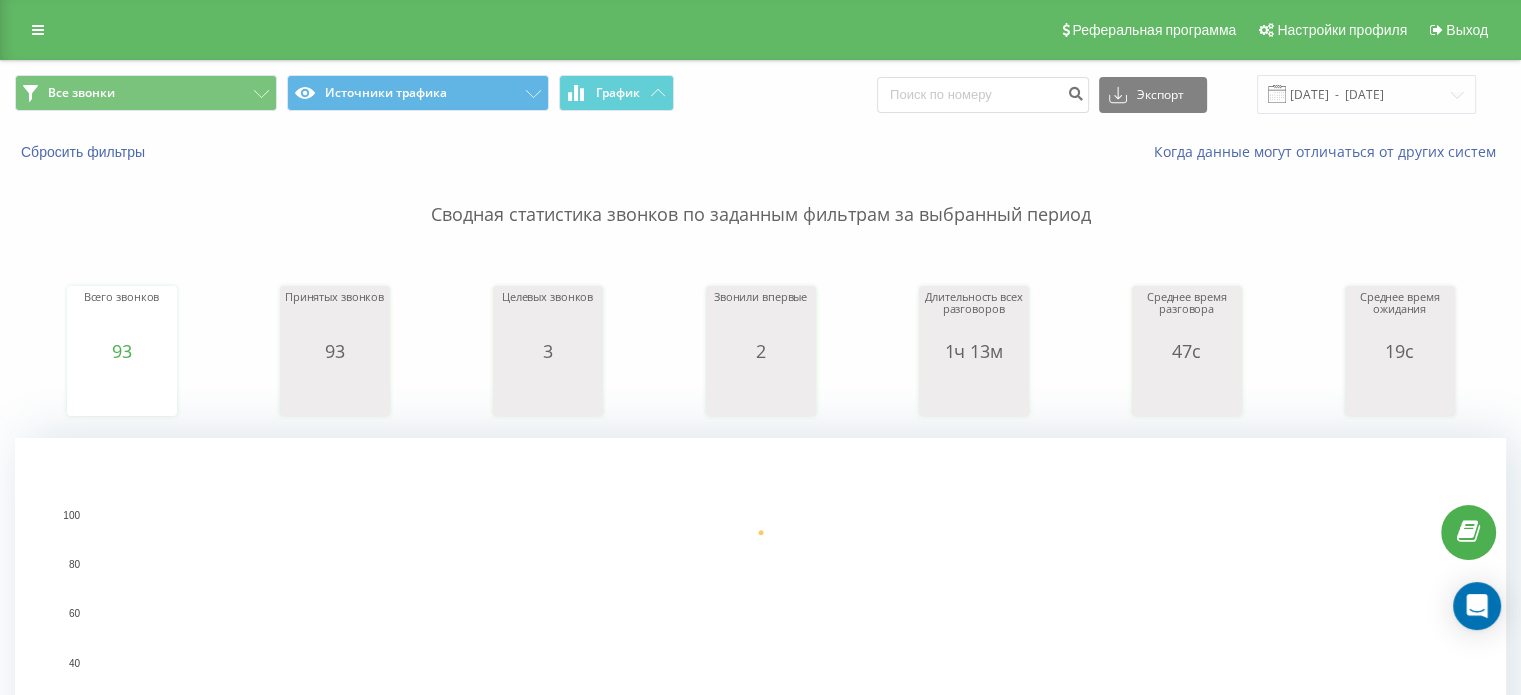 type on "770229" 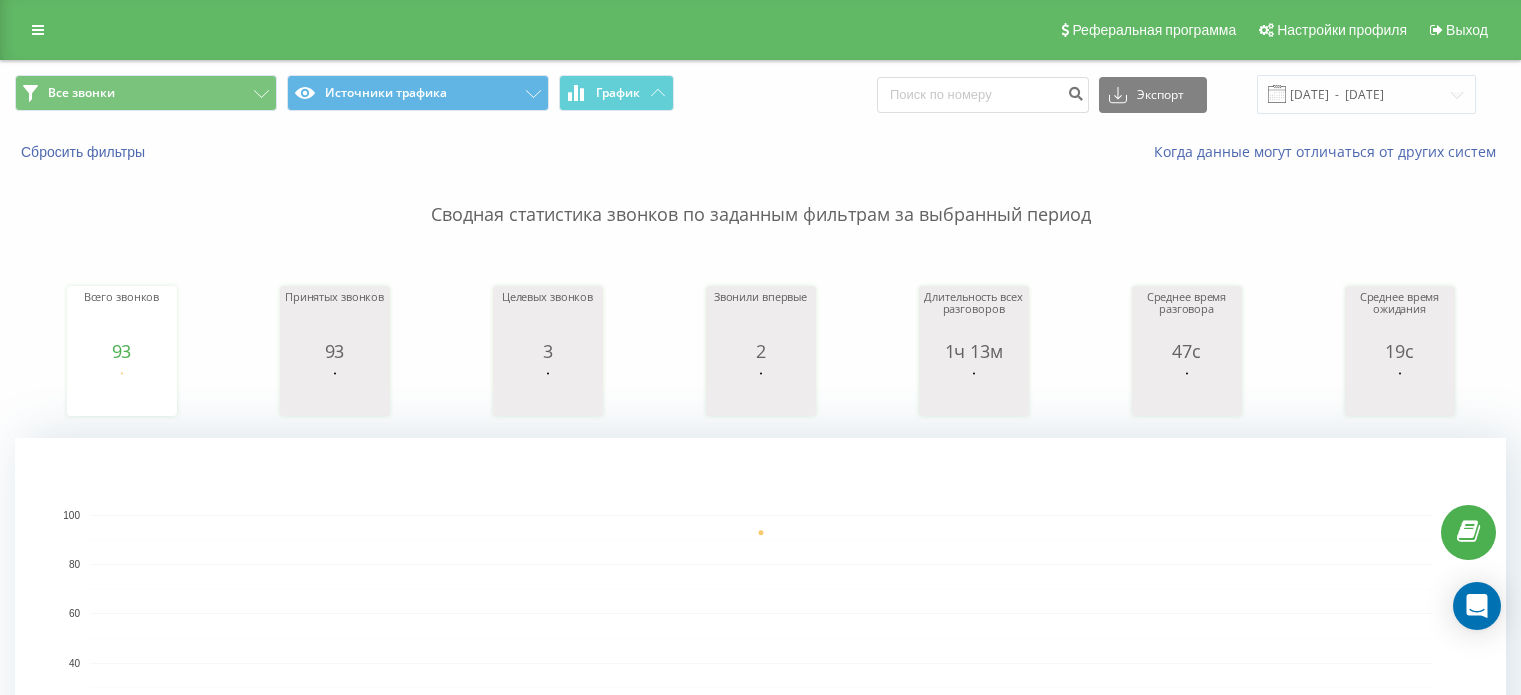 scroll, scrollTop: 0, scrollLeft: 0, axis: both 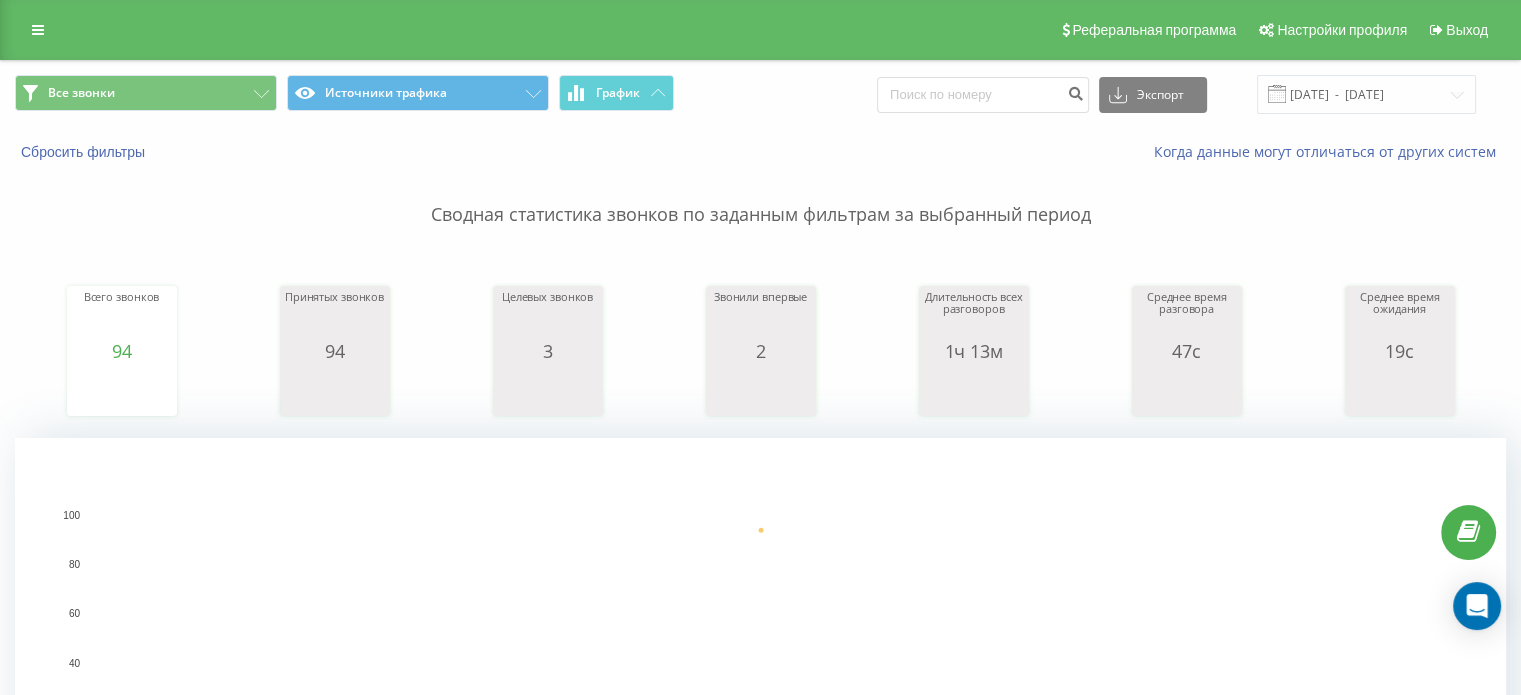 type on "7747797788" 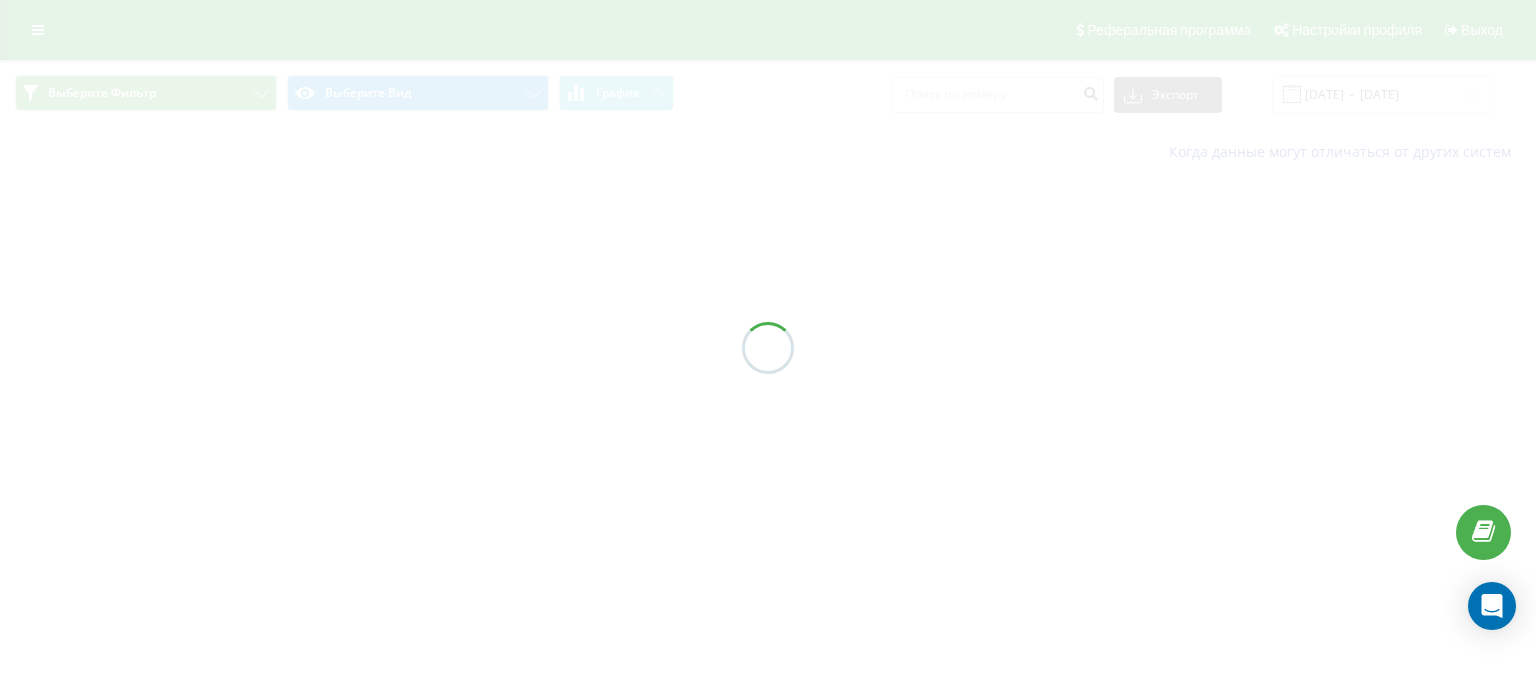 scroll, scrollTop: 0, scrollLeft: 0, axis: both 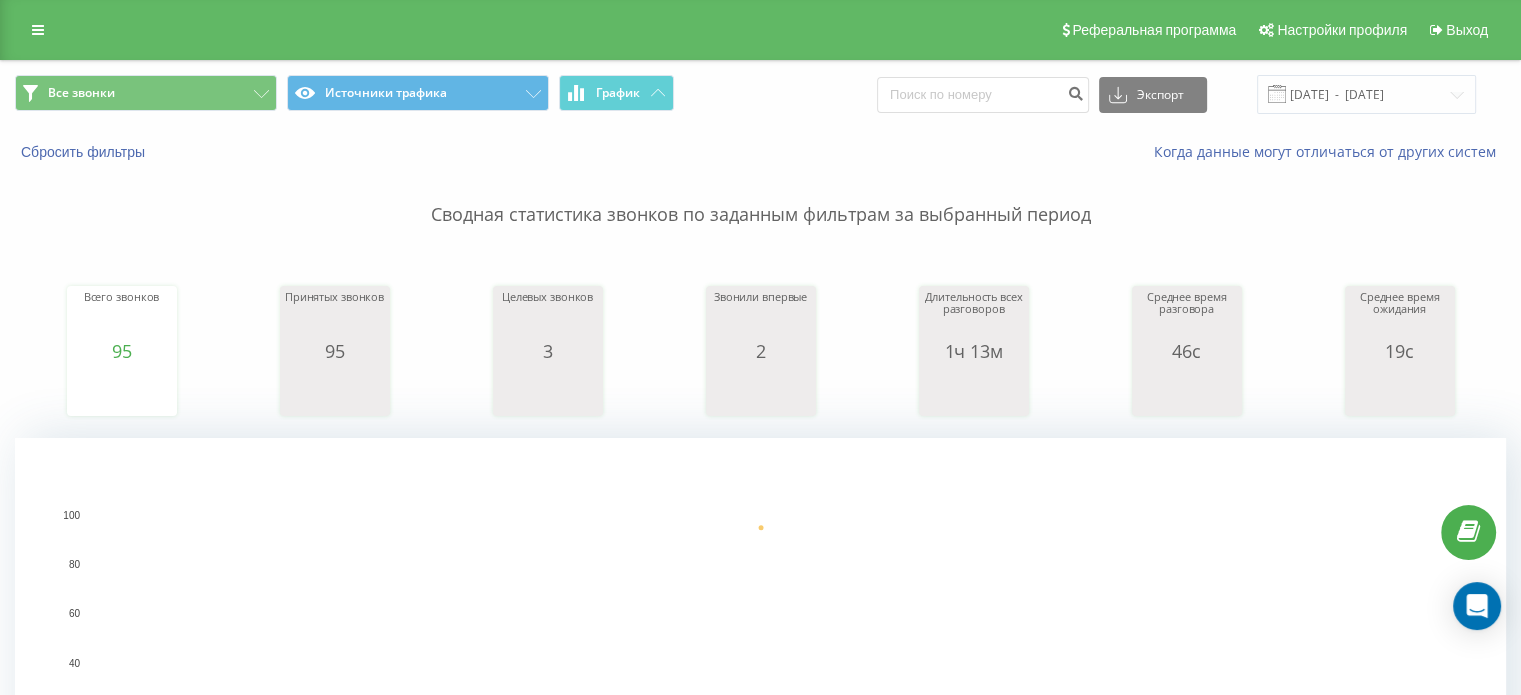 type on "7" 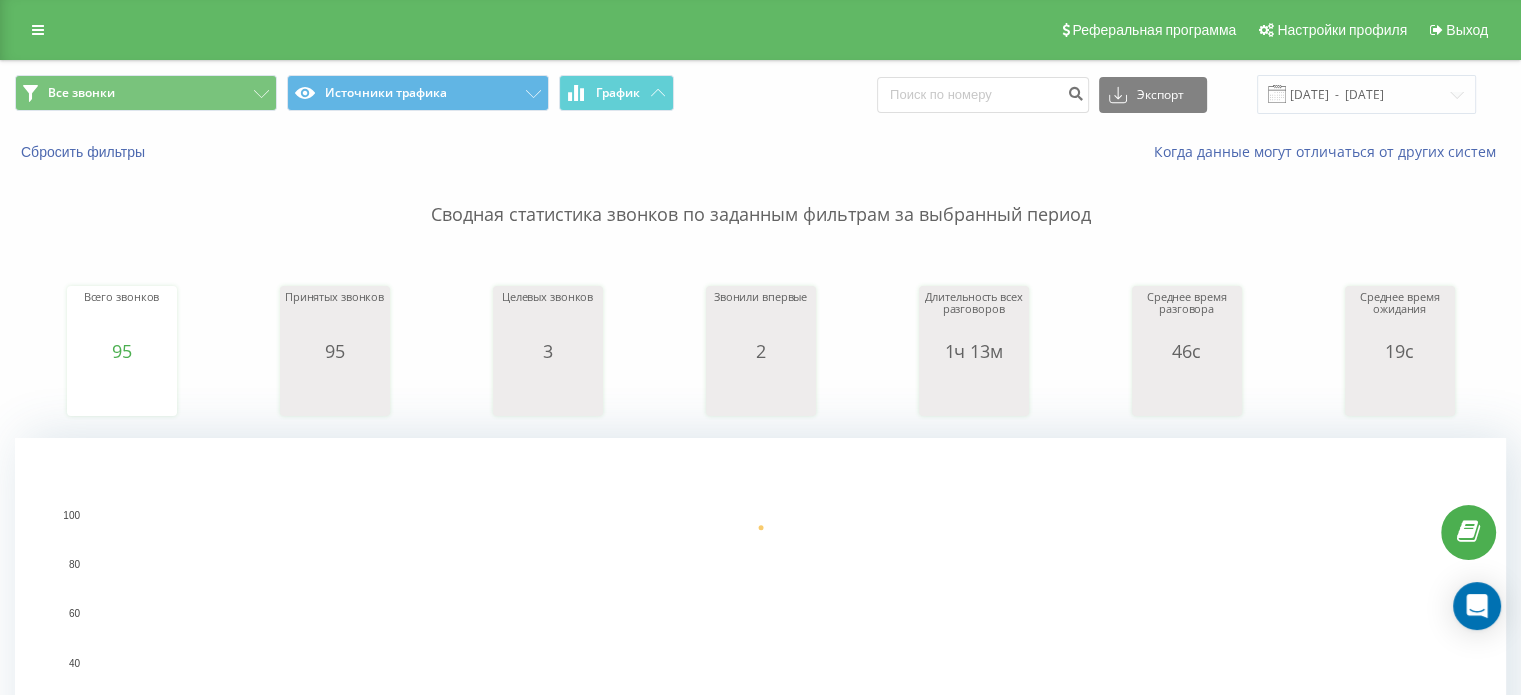 type on "7700288548" 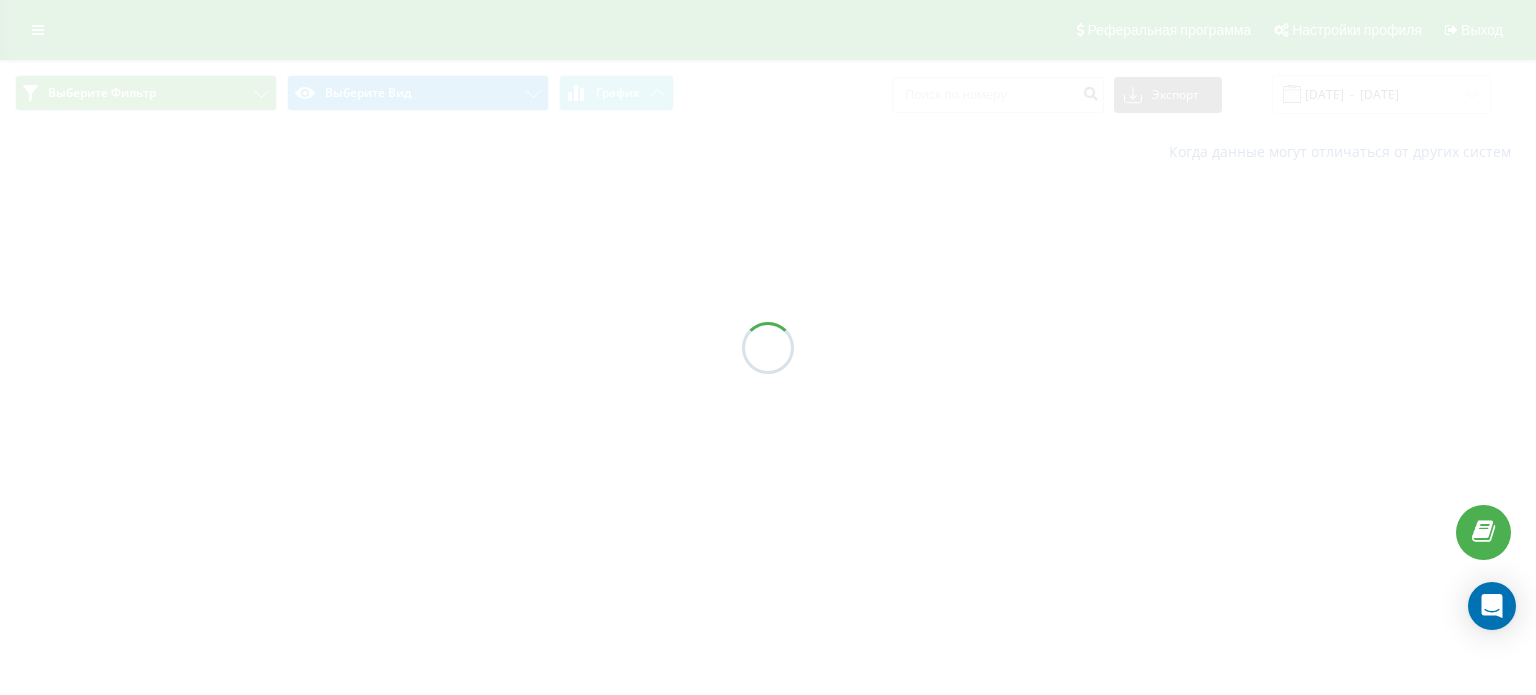 scroll, scrollTop: 0, scrollLeft: 0, axis: both 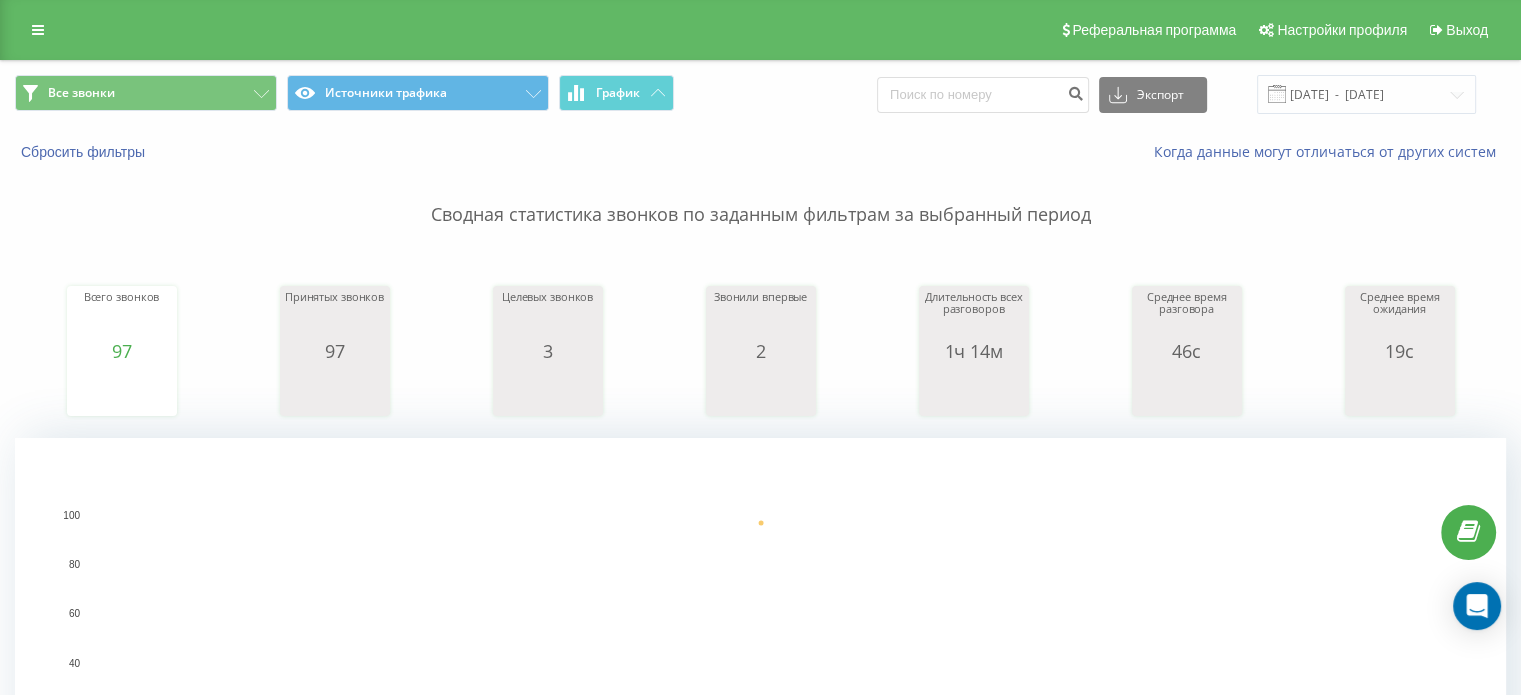 type on "77753" 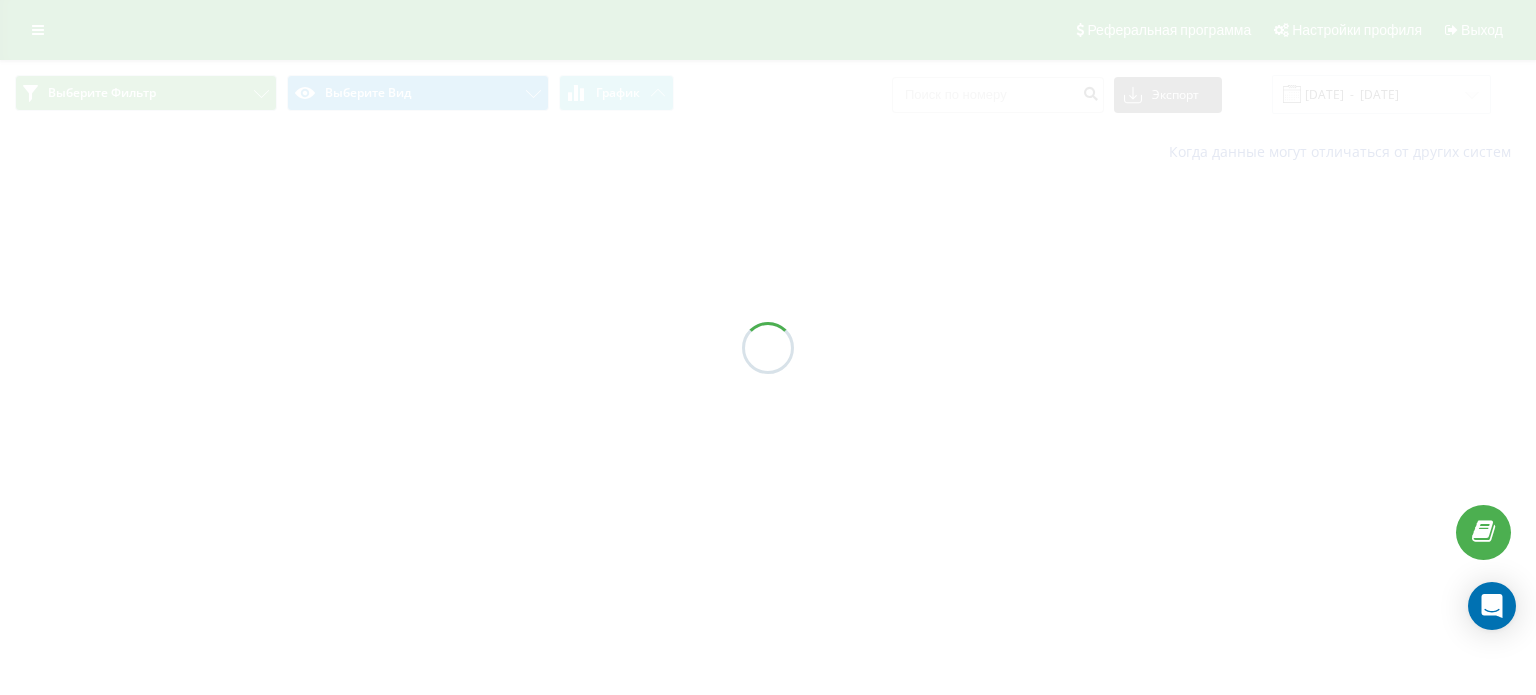 scroll, scrollTop: 0, scrollLeft: 0, axis: both 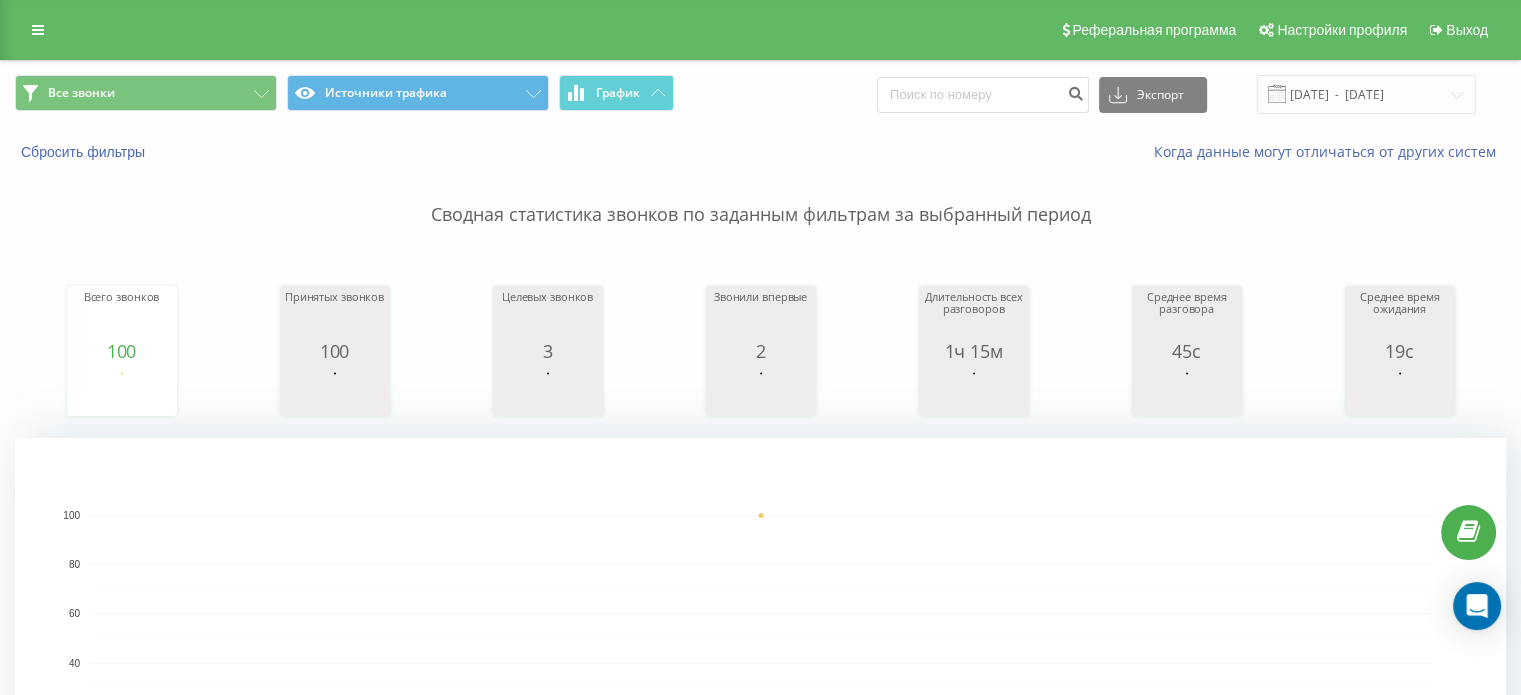 click 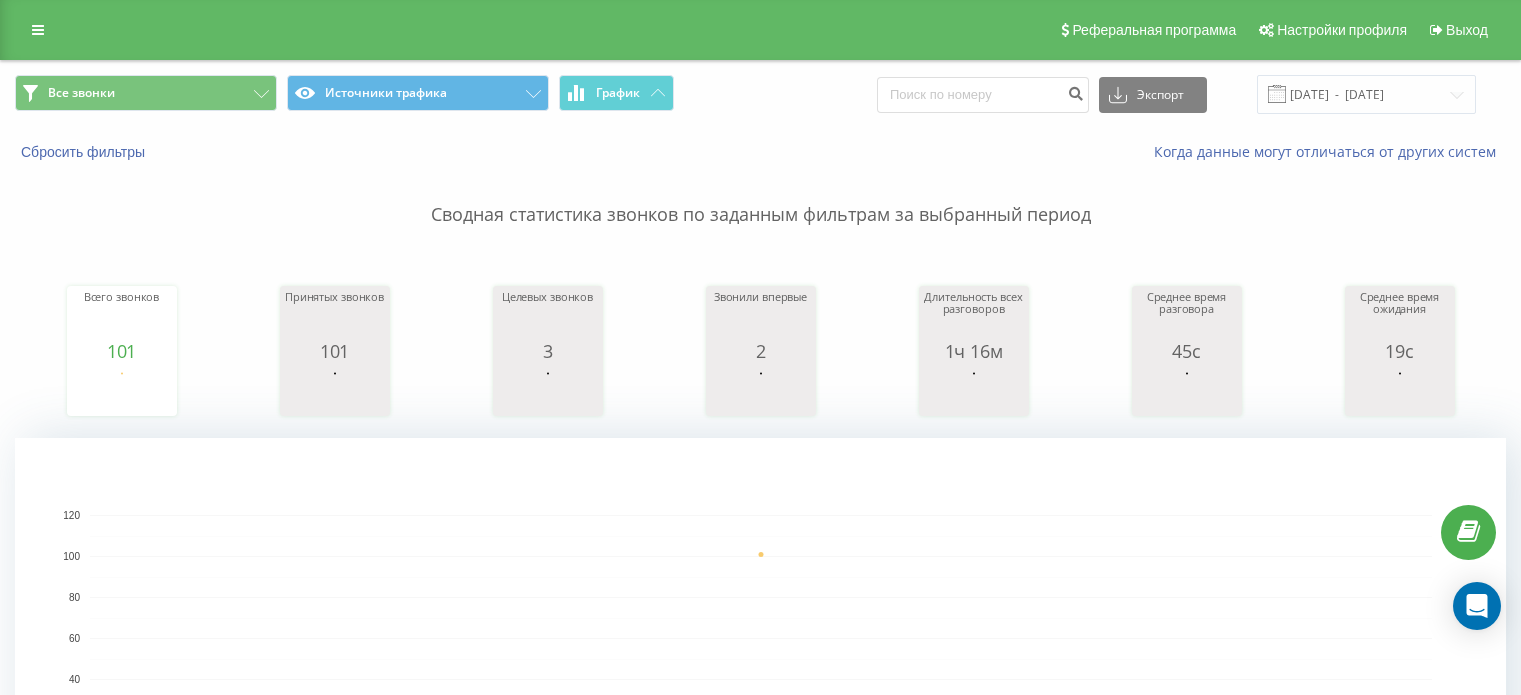scroll, scrollTop: 0, scrollLeft: 0, axis: both 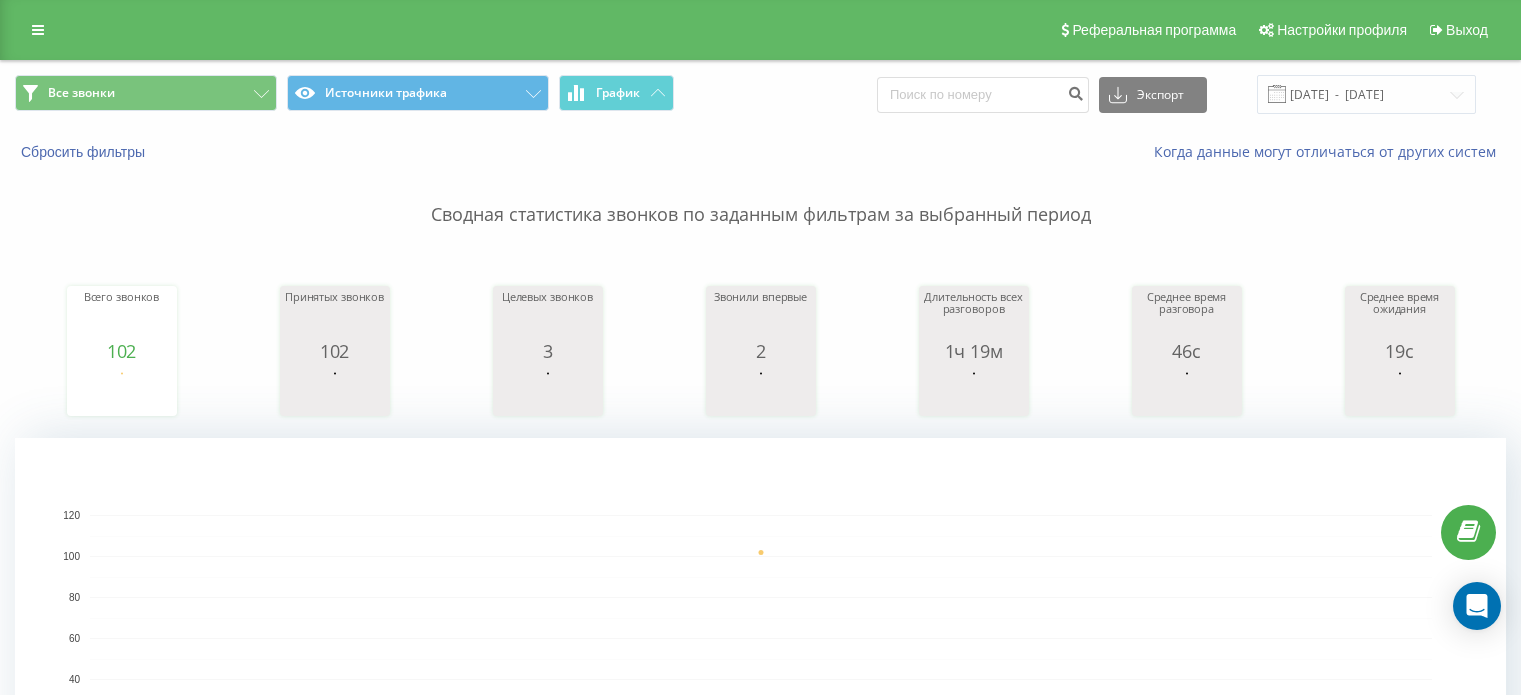 type on "777704089" 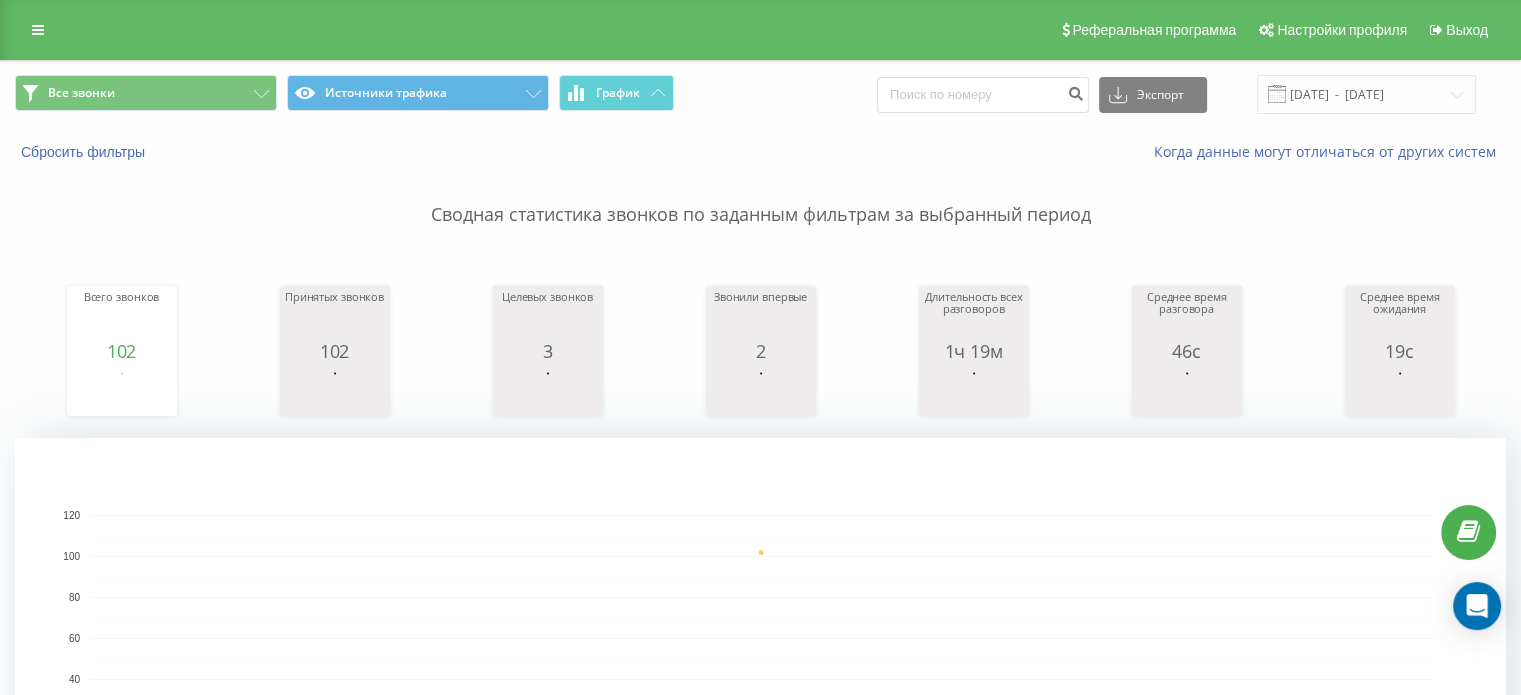 scroll, scrollTop: 0, scrollLeft: 0, axis: both 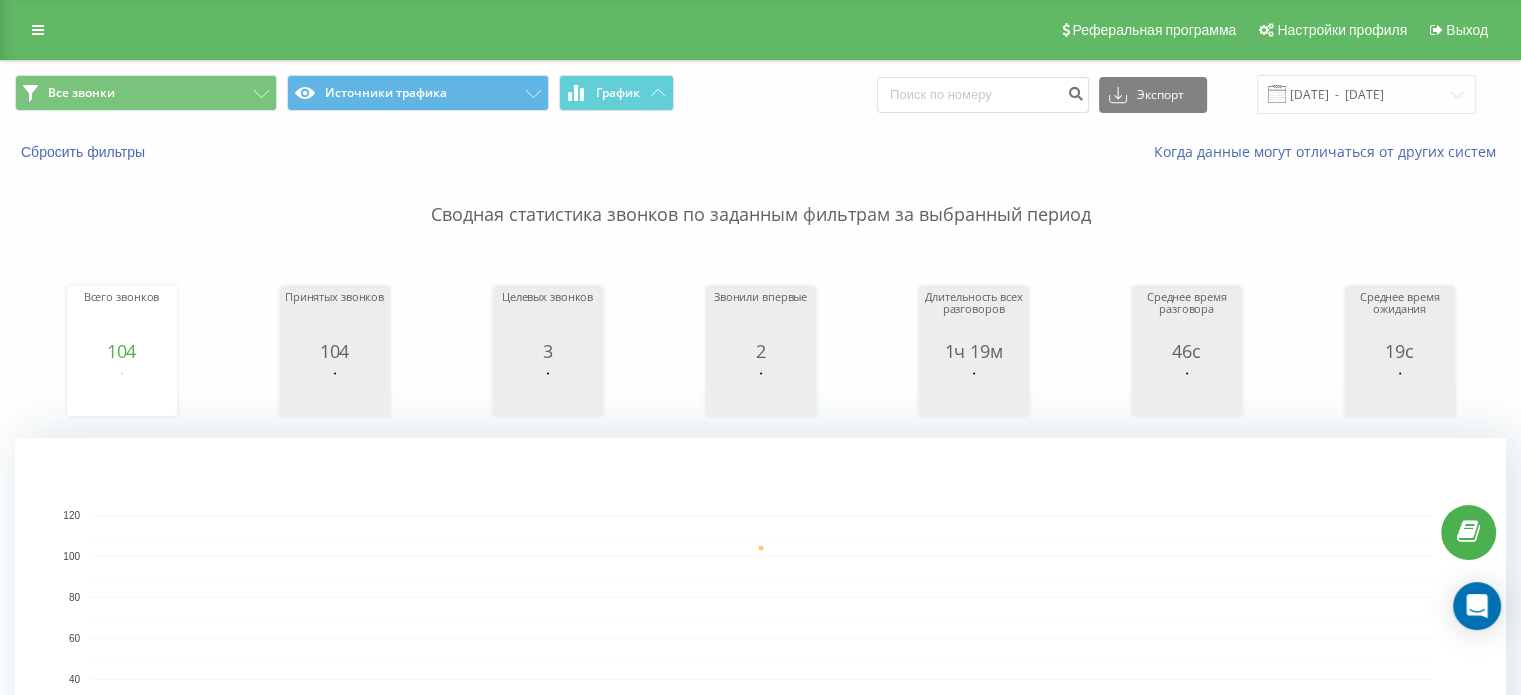 type on "7777082836" 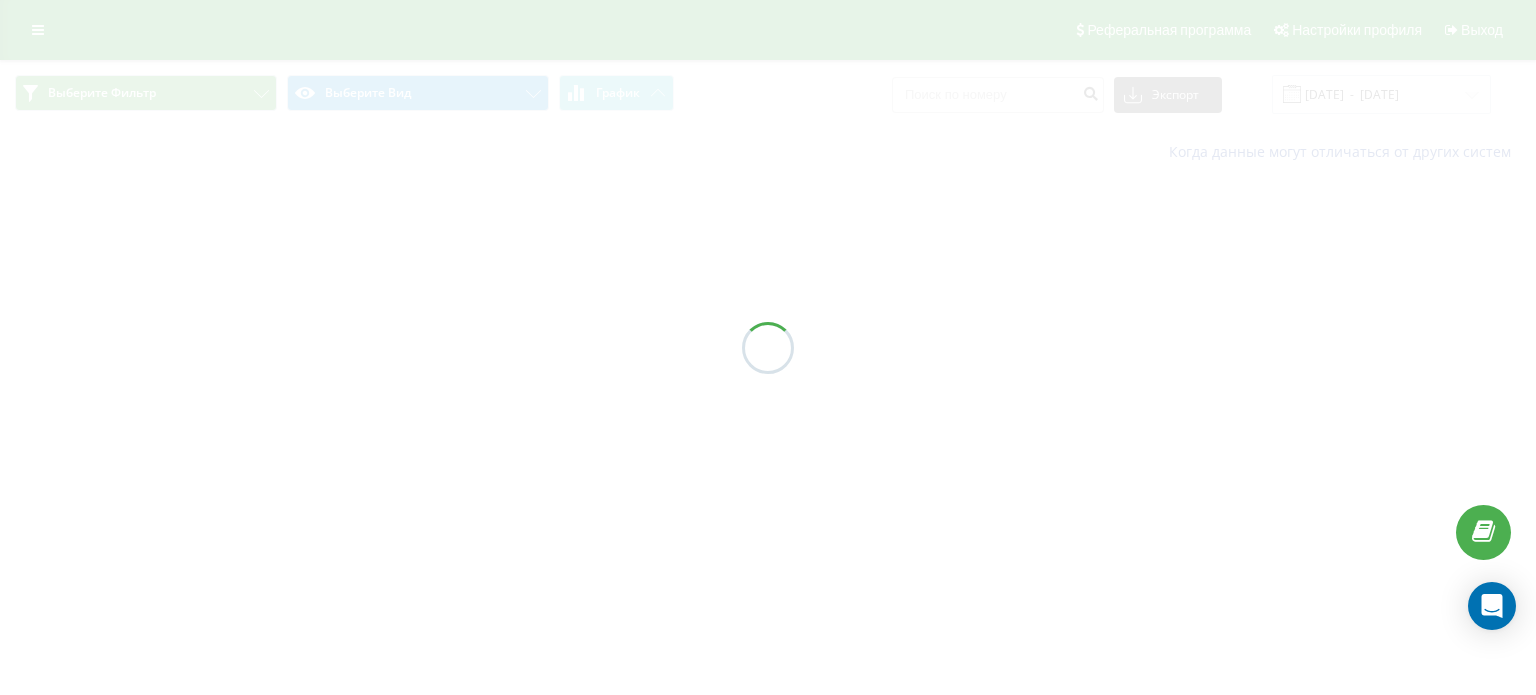 scroll, scrollTop: 0, scrollLeft: 0, axis: both 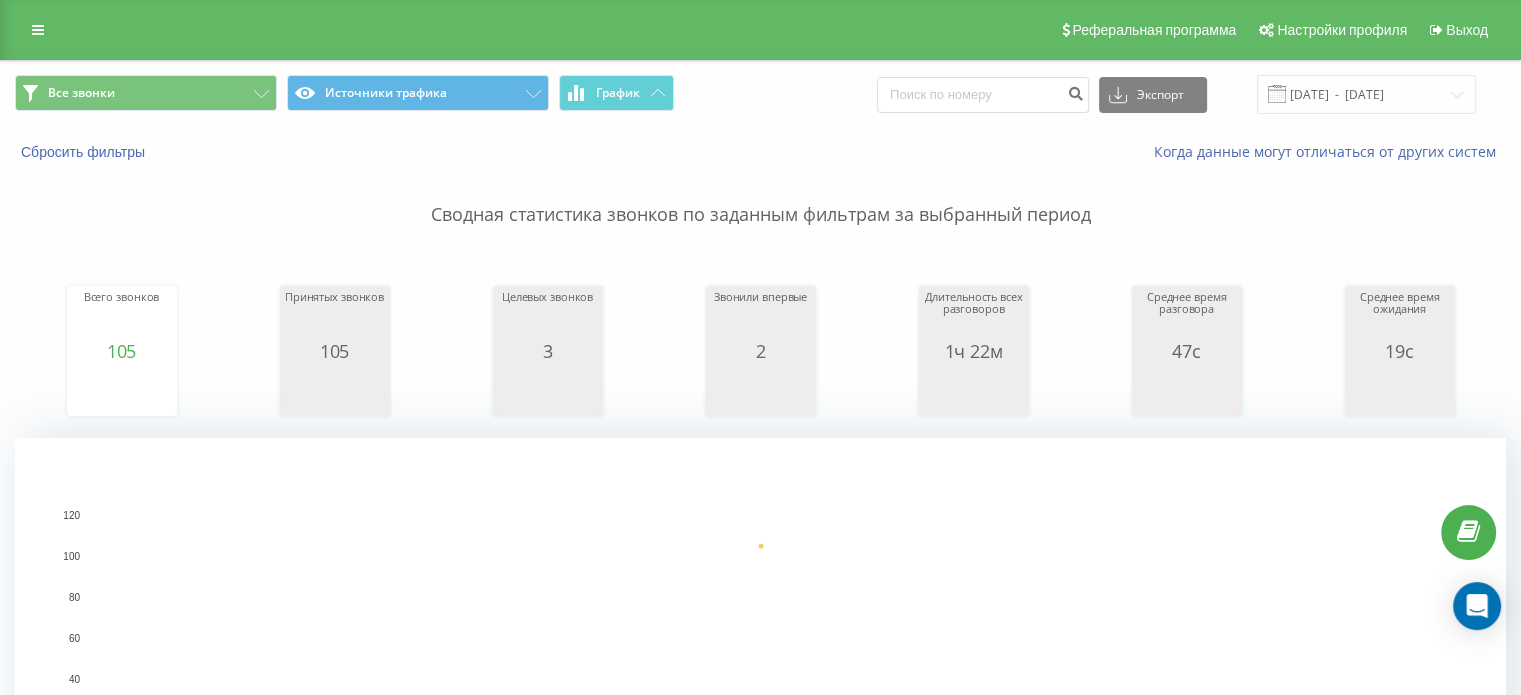 type on "770" 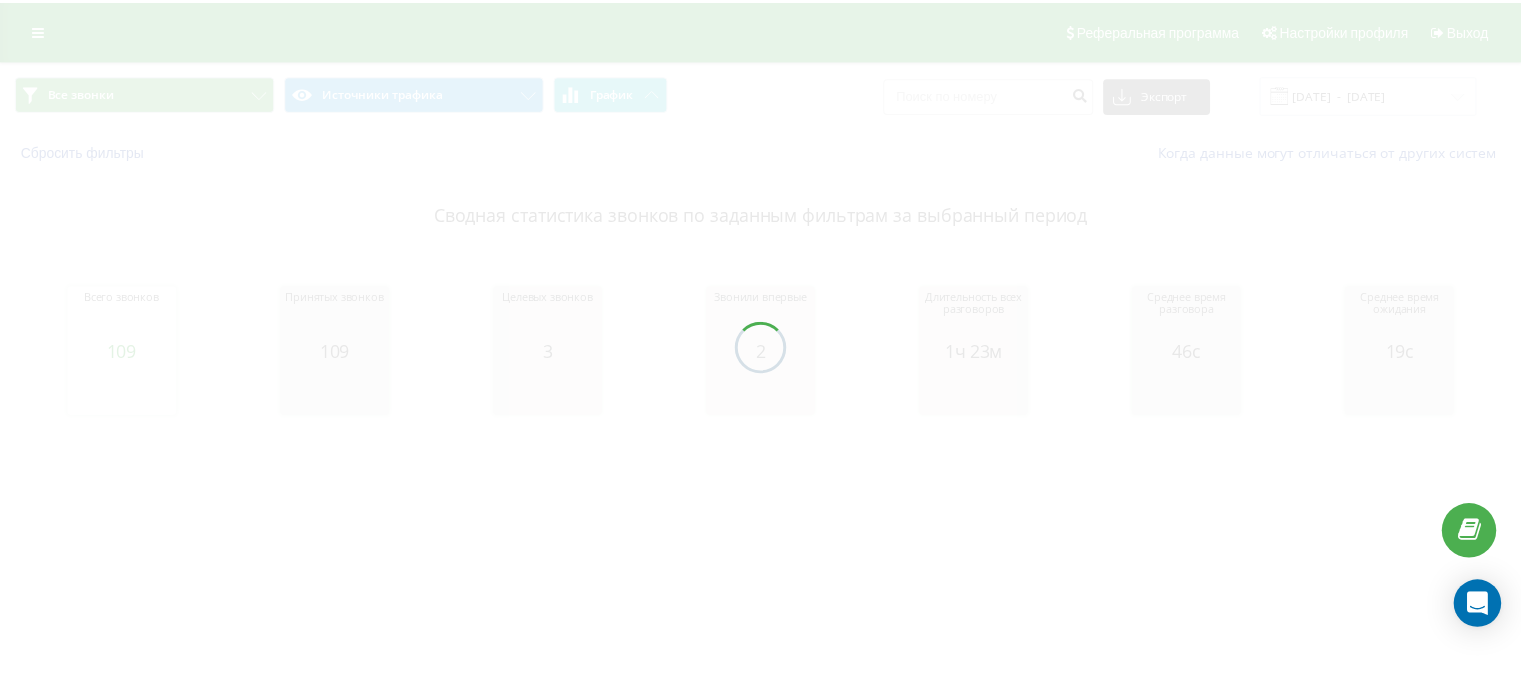 scroll, scrollTop: 0, scrollLeft: 0, axis: both 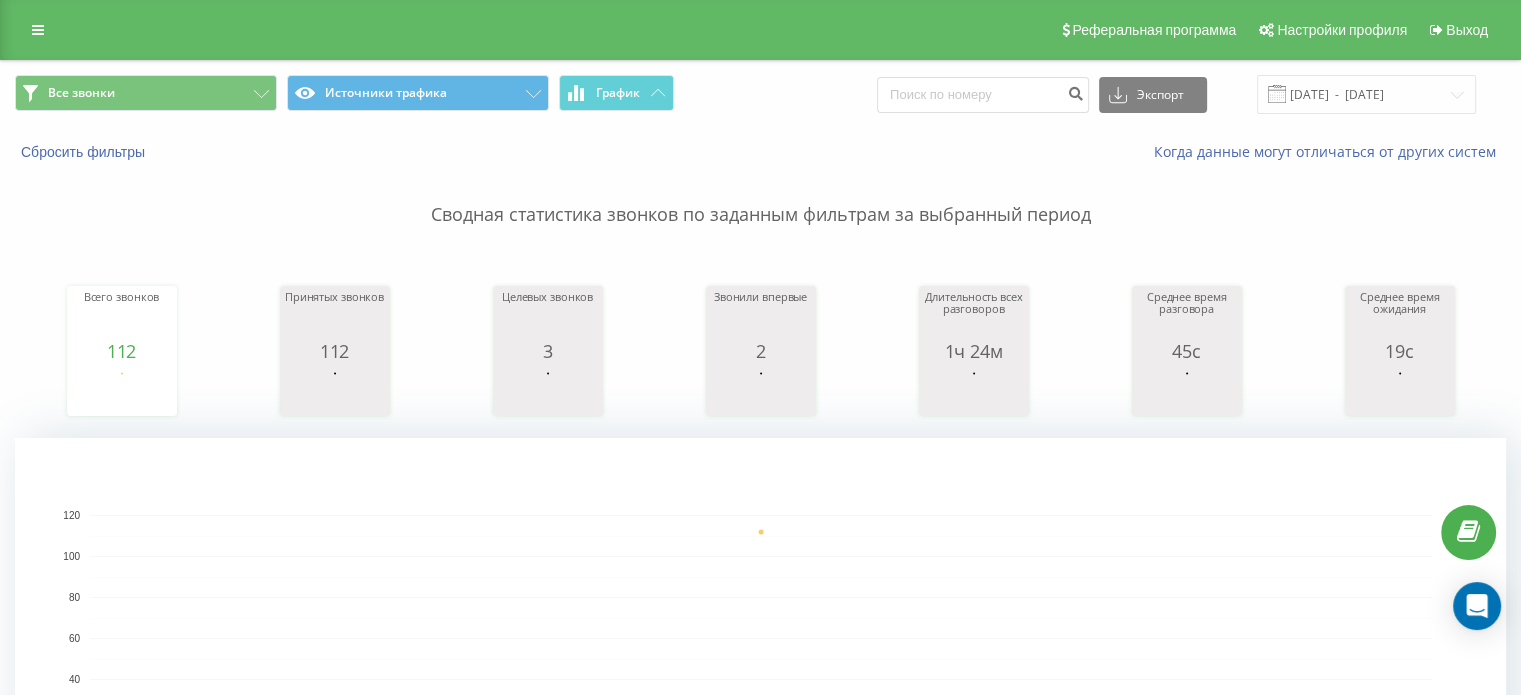 type on "7705551" 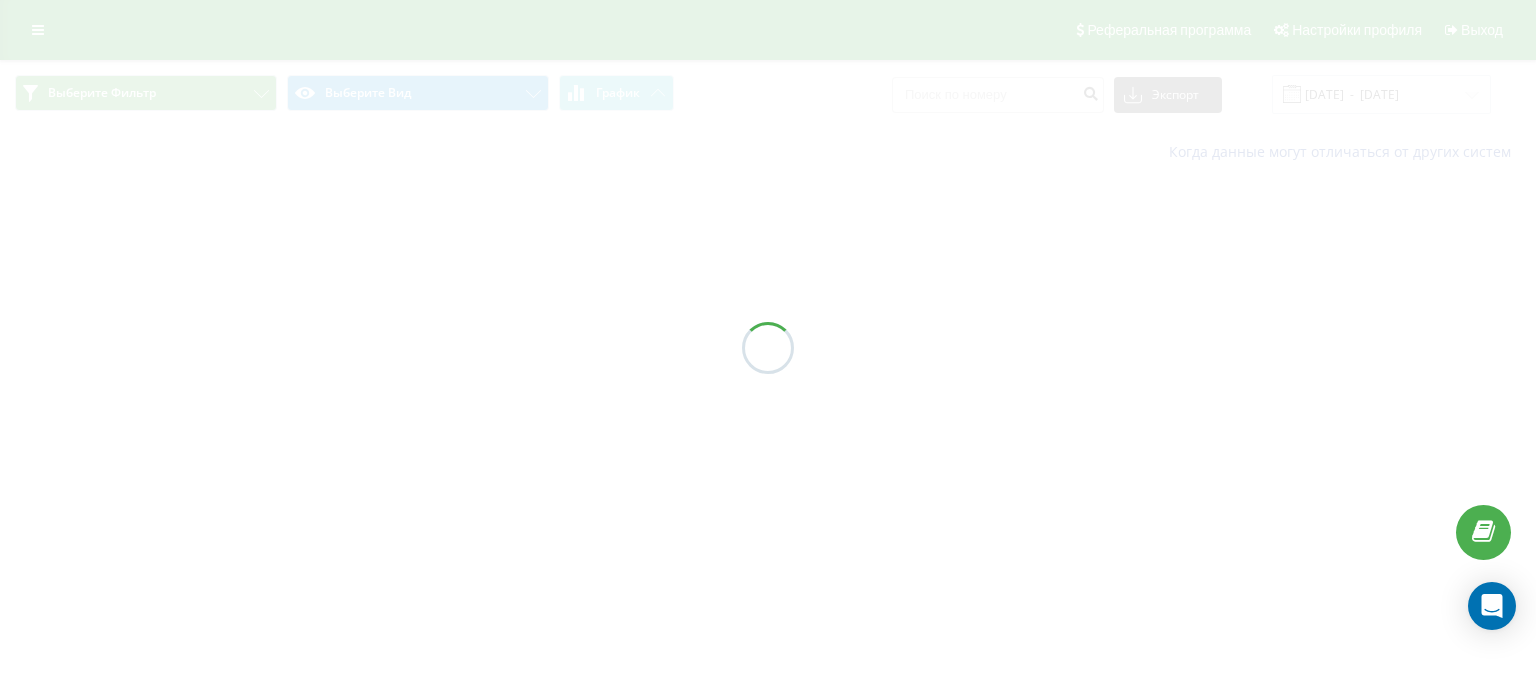 scroll, scrollTop: 0, scrollLeft: 0, axis: both 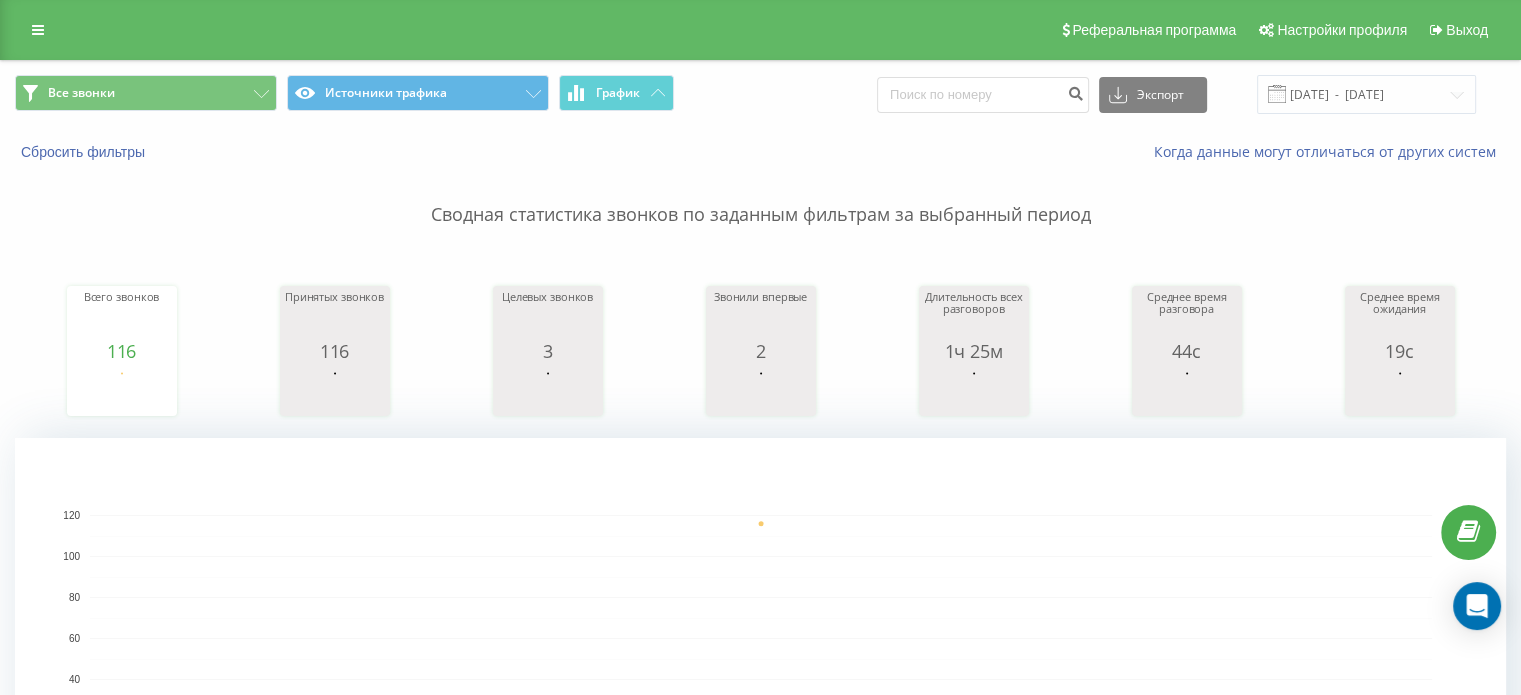click 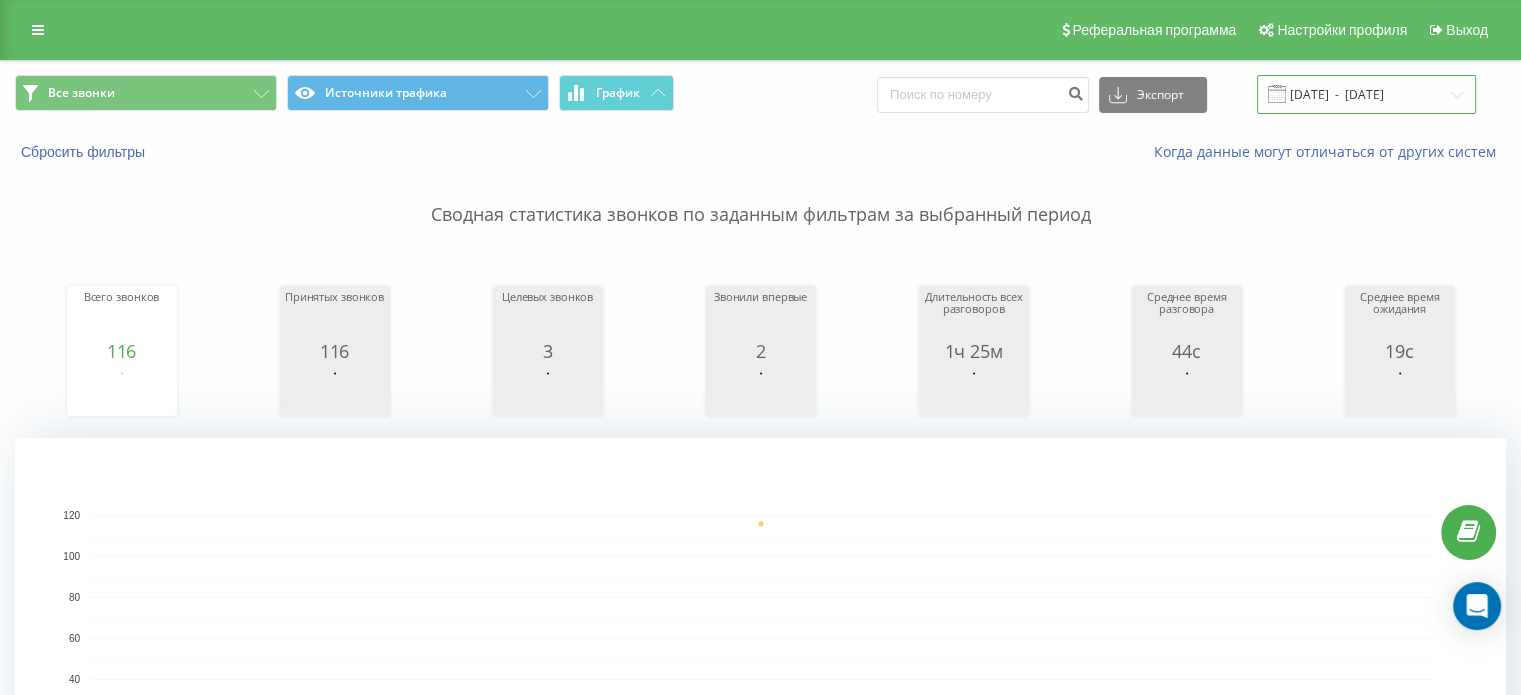 click on "[DATE]  -  [DATE]" at bounding box center [1366, 94] 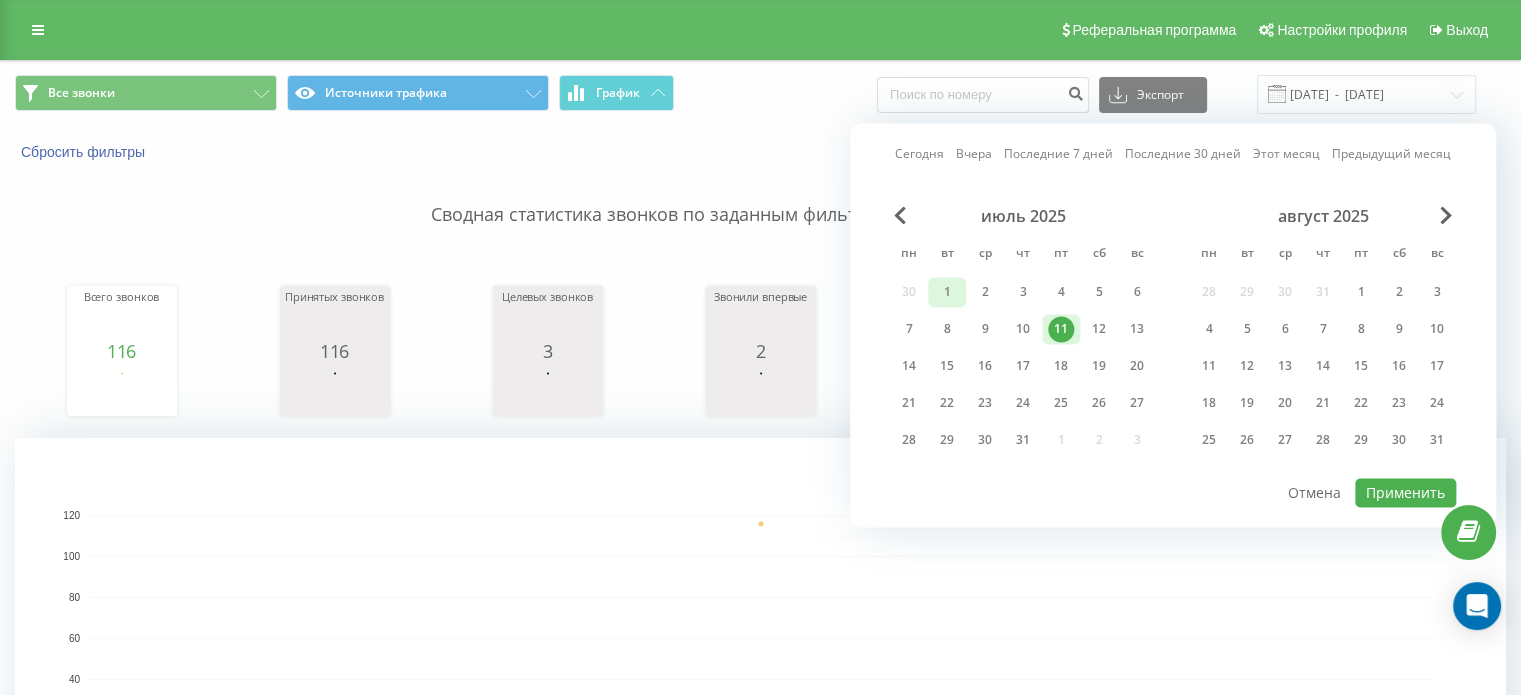 click on "1" at bounding box center (947, 292) 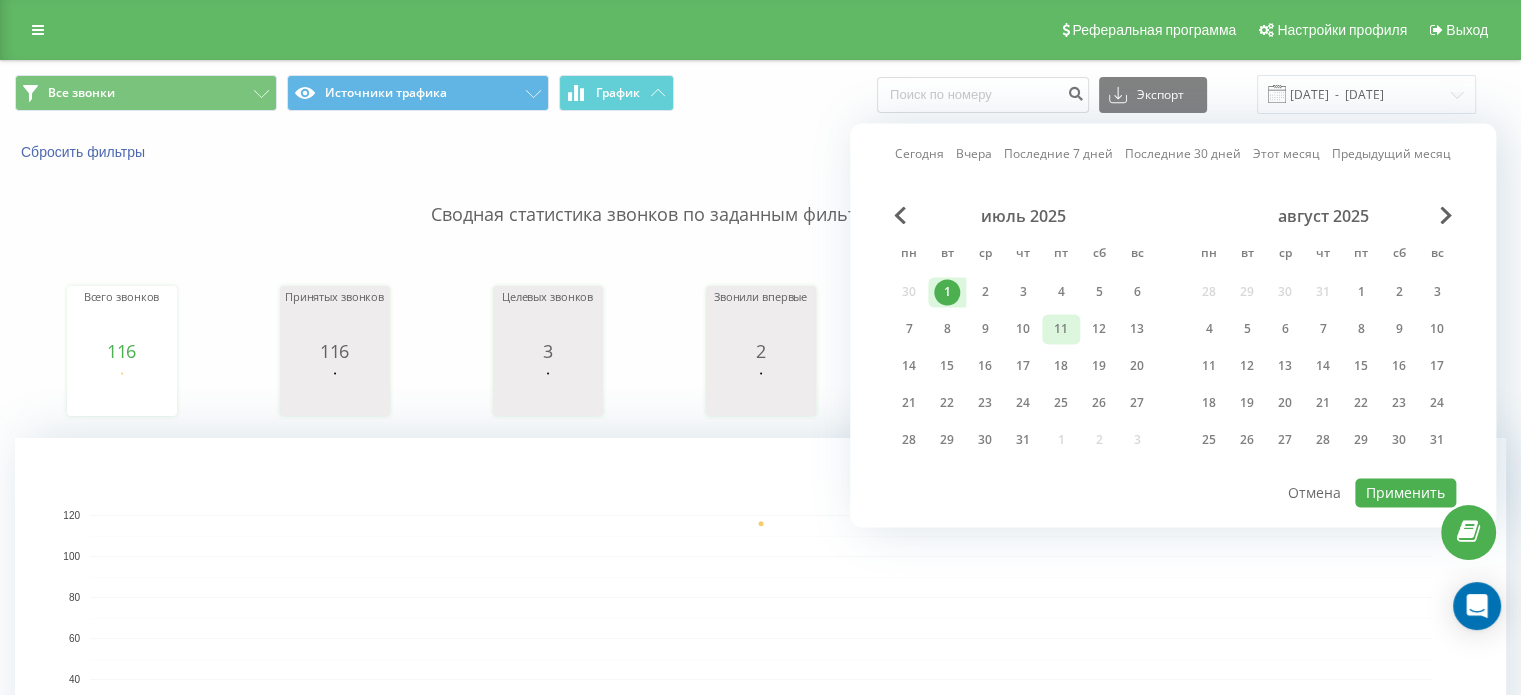 click on "11" at bounding box center (1061, 329) 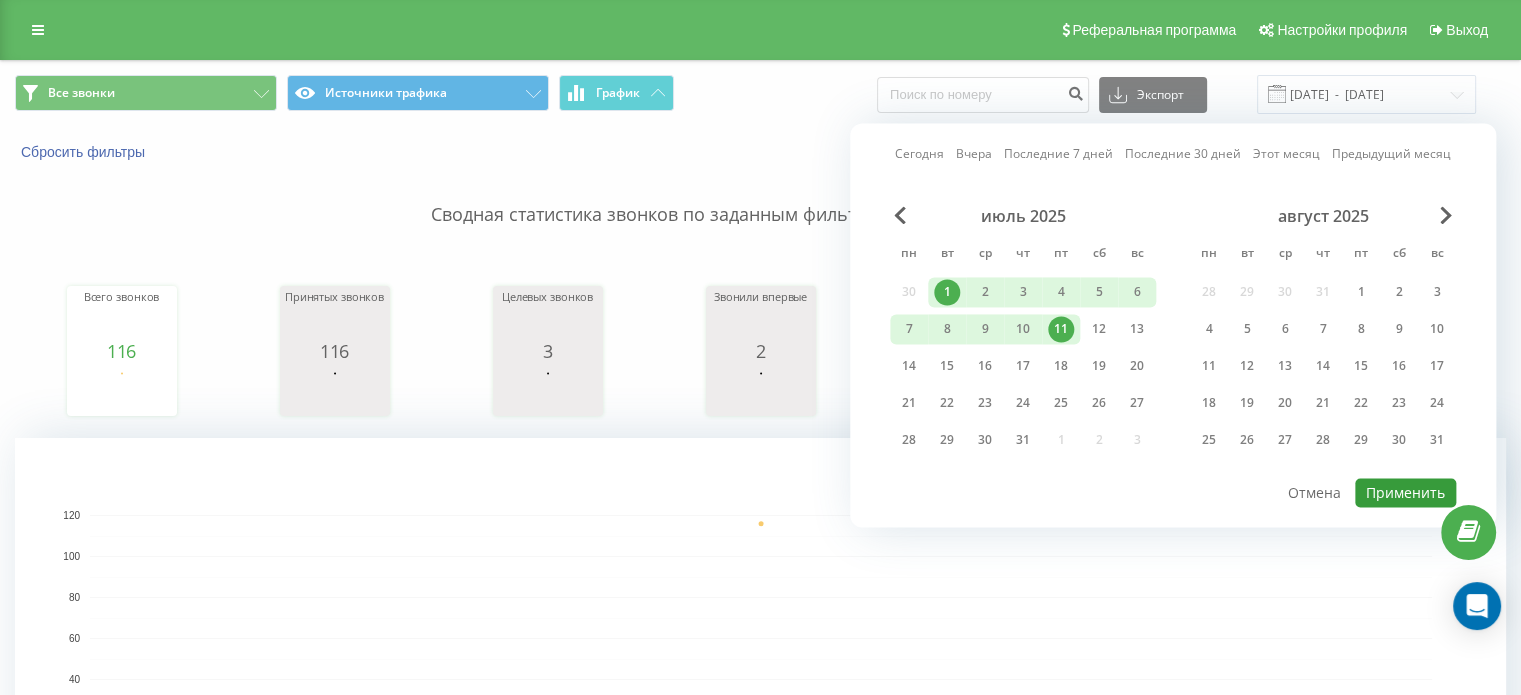 click on "Применить" at bounding box center (1405, 492) 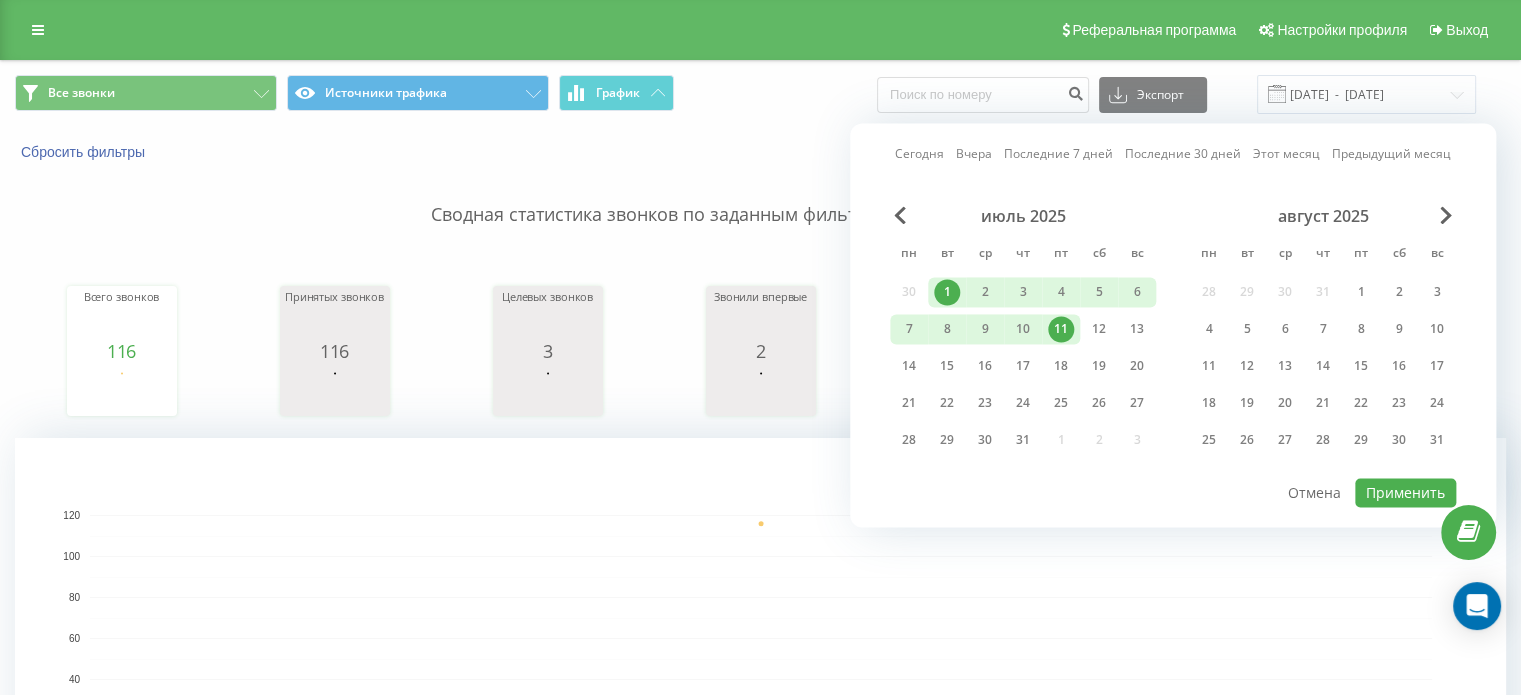 type on "01.07.2025  -  11.07.2025" 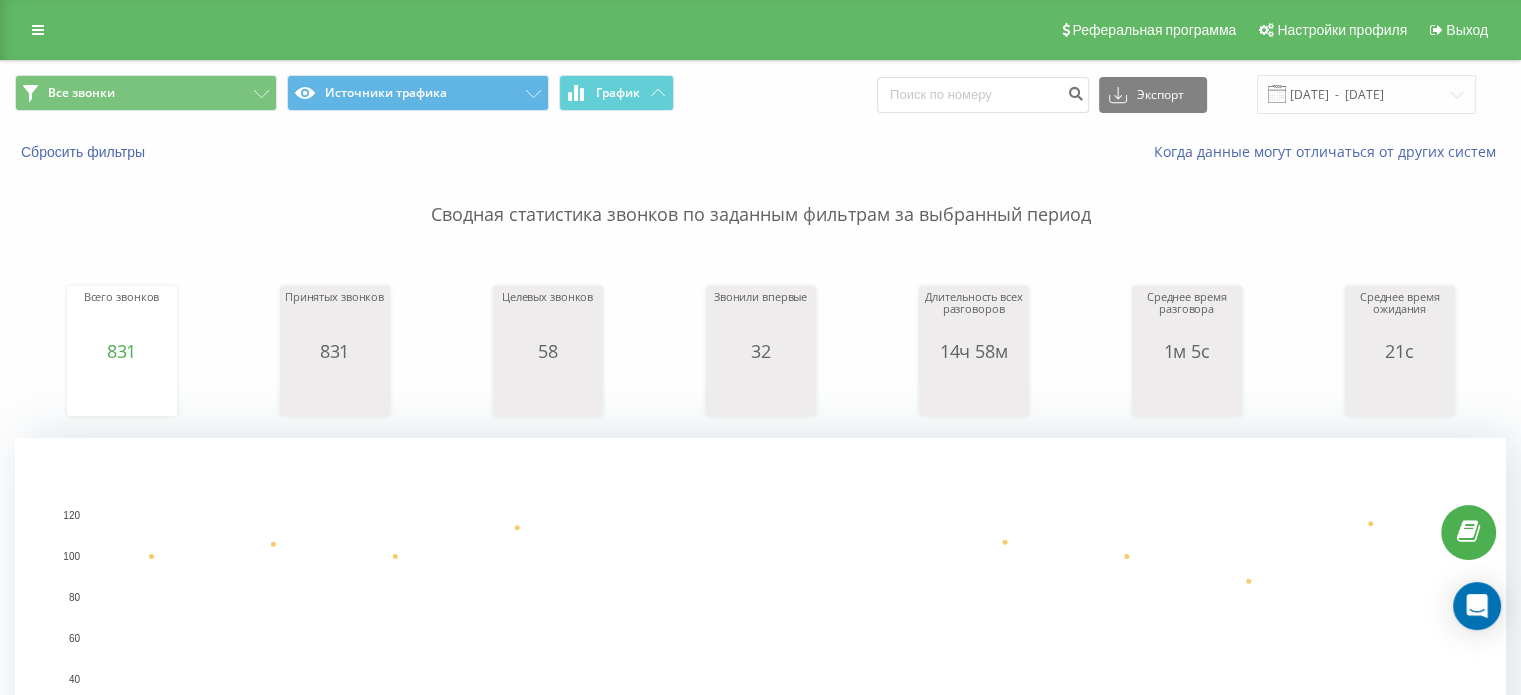 type on "774739658" 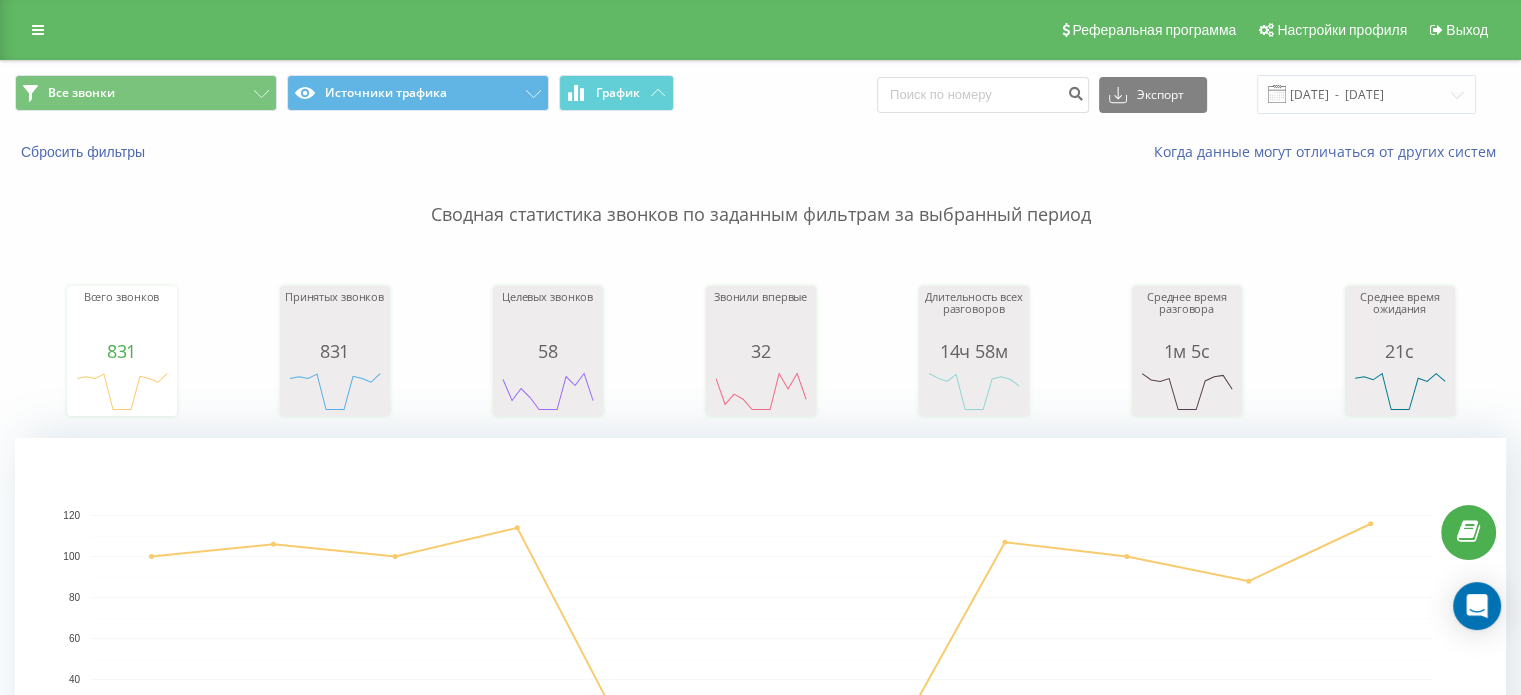 type on "77760723" 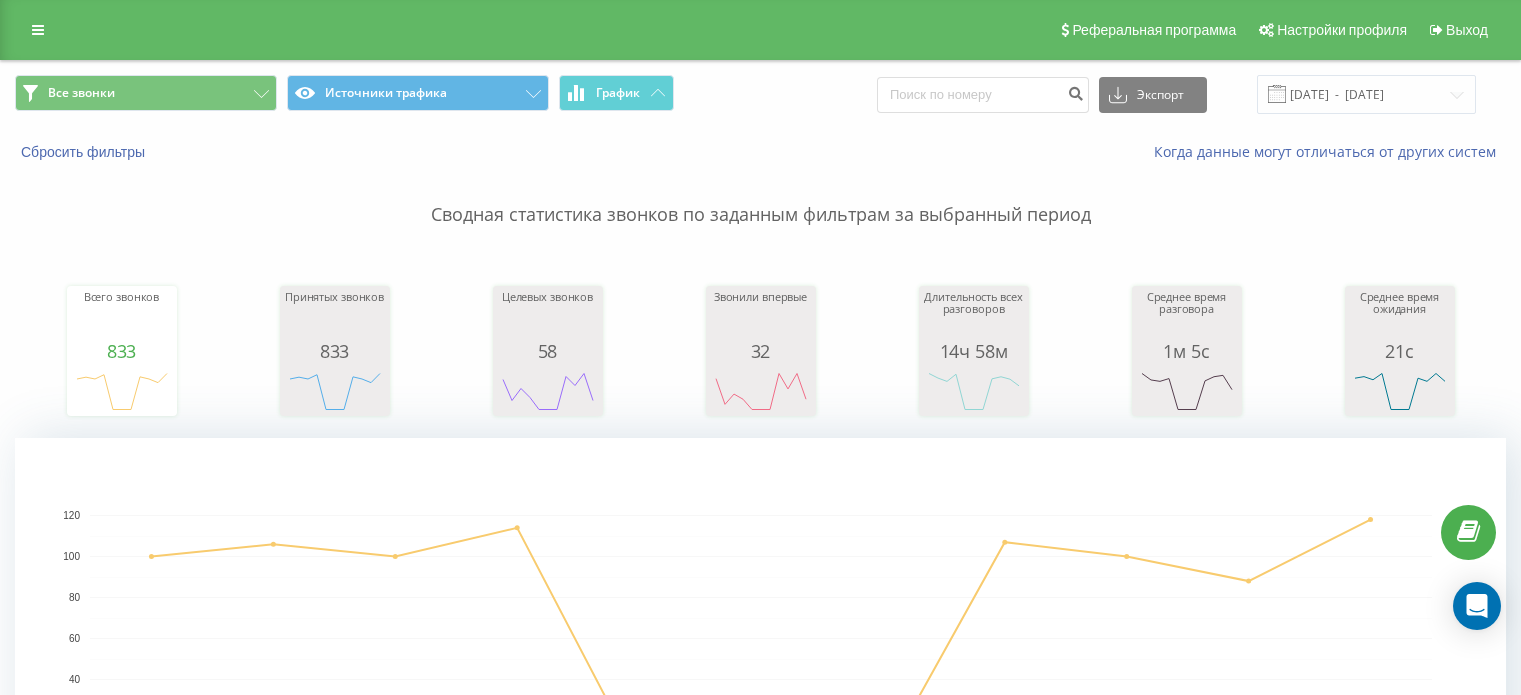 scroll, scrollTop: 0, scrollLeft: 0, axis: both 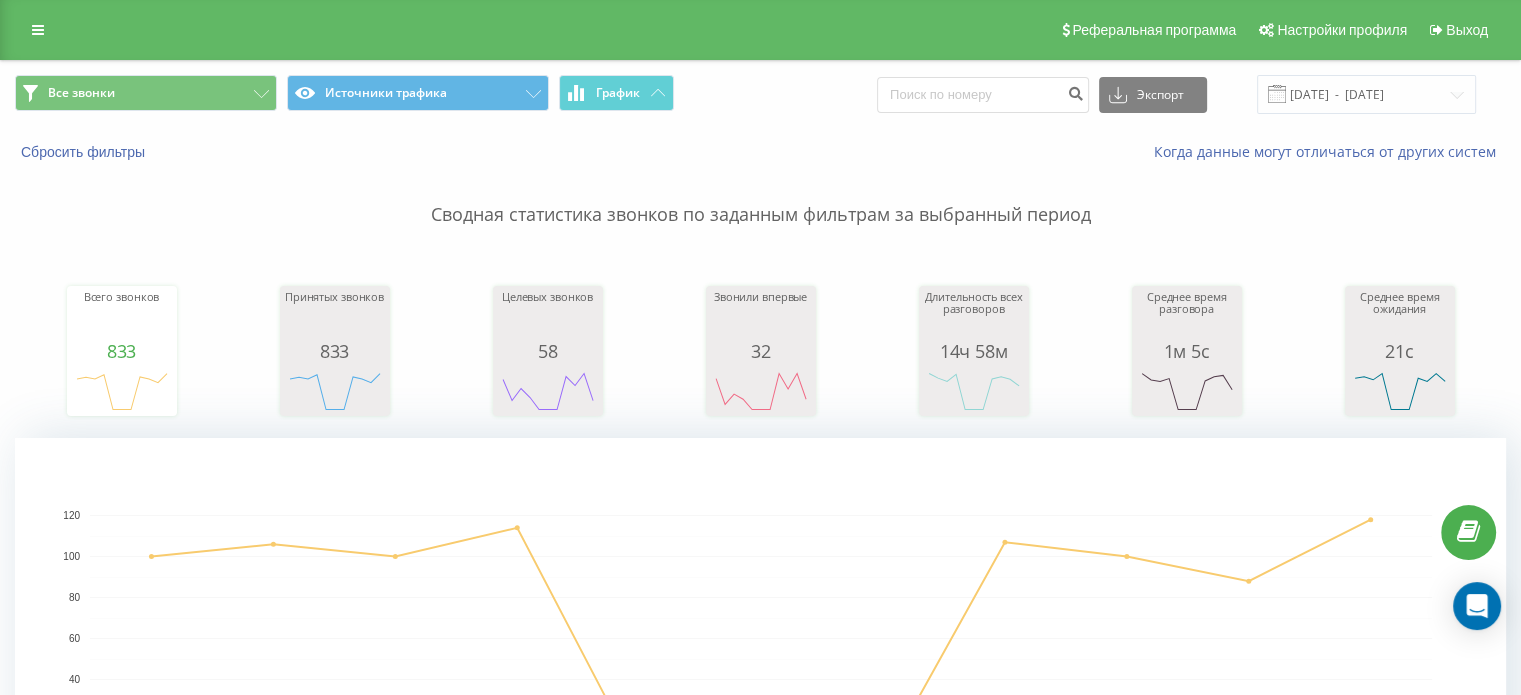 click 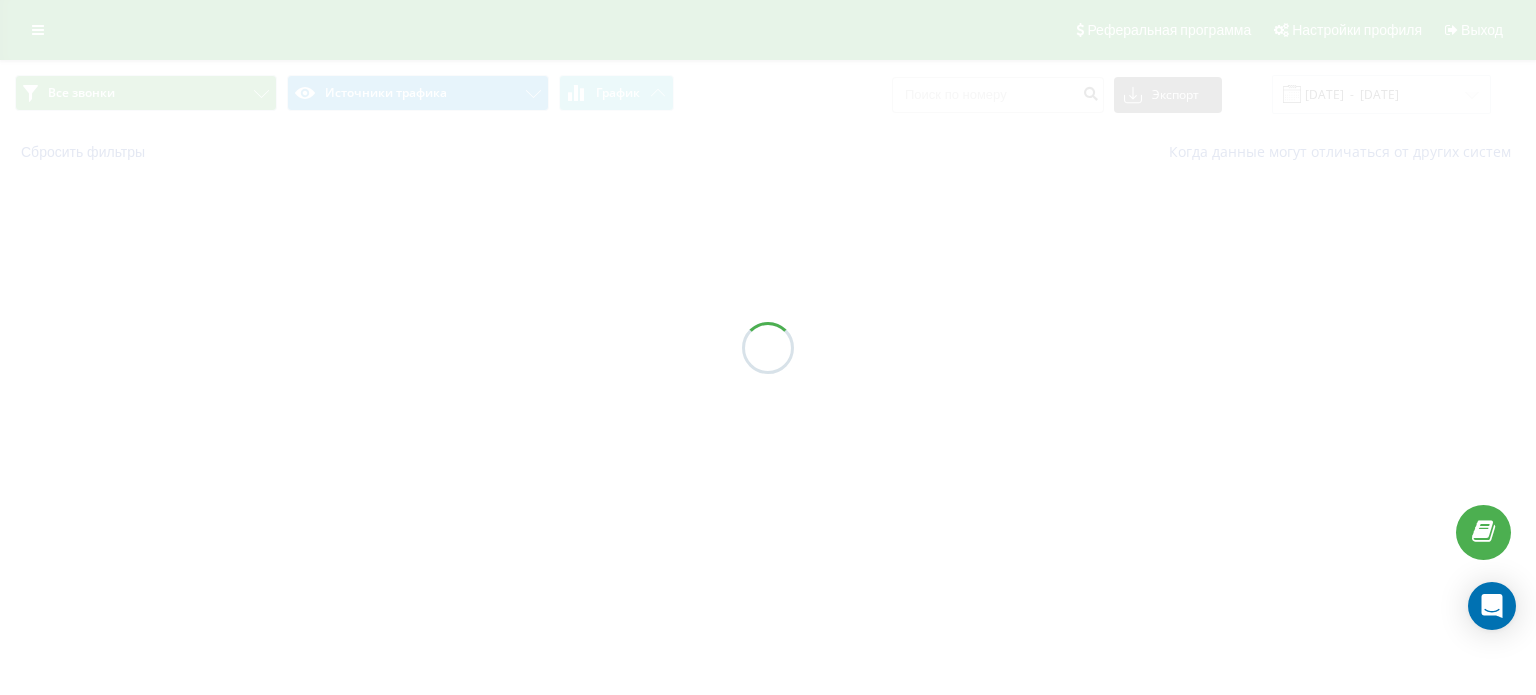 scroll, scrollTop: 0, scrollLeft: 0, axis: both 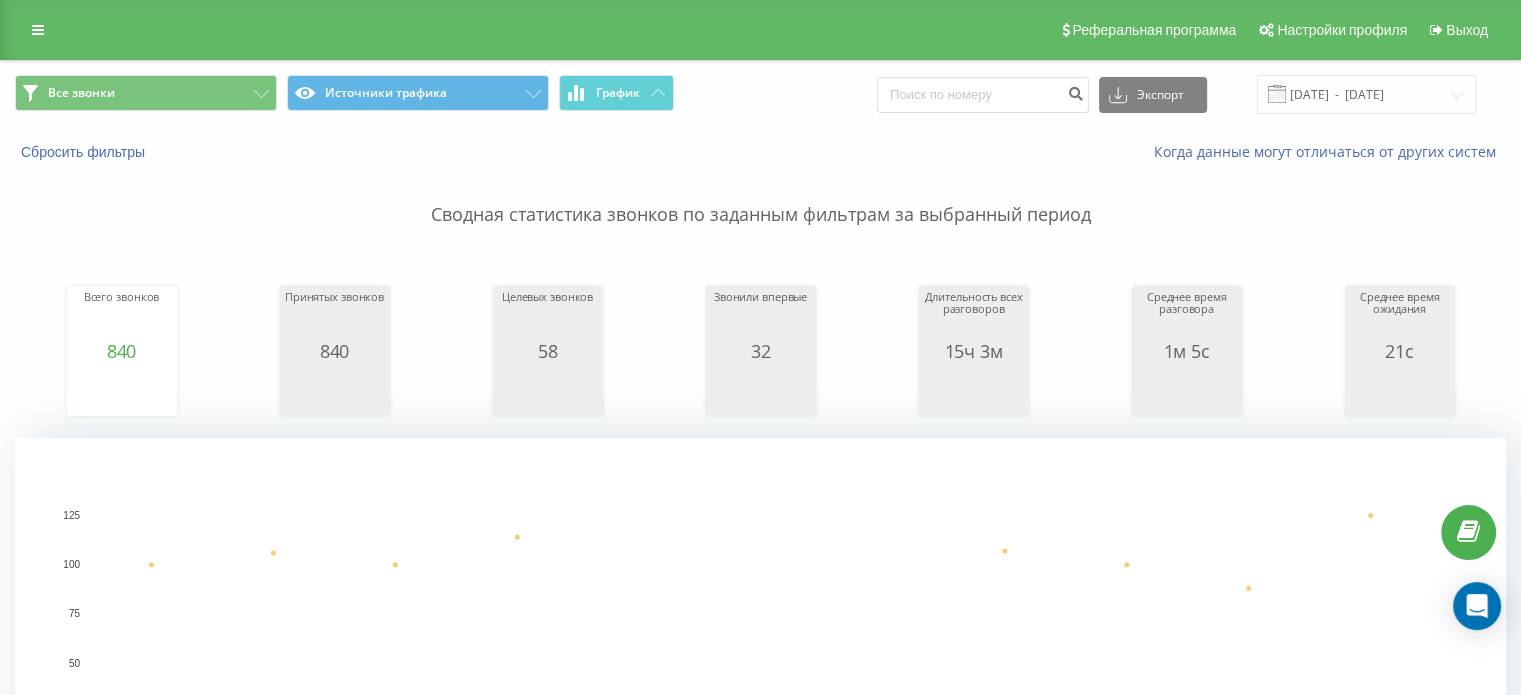 click 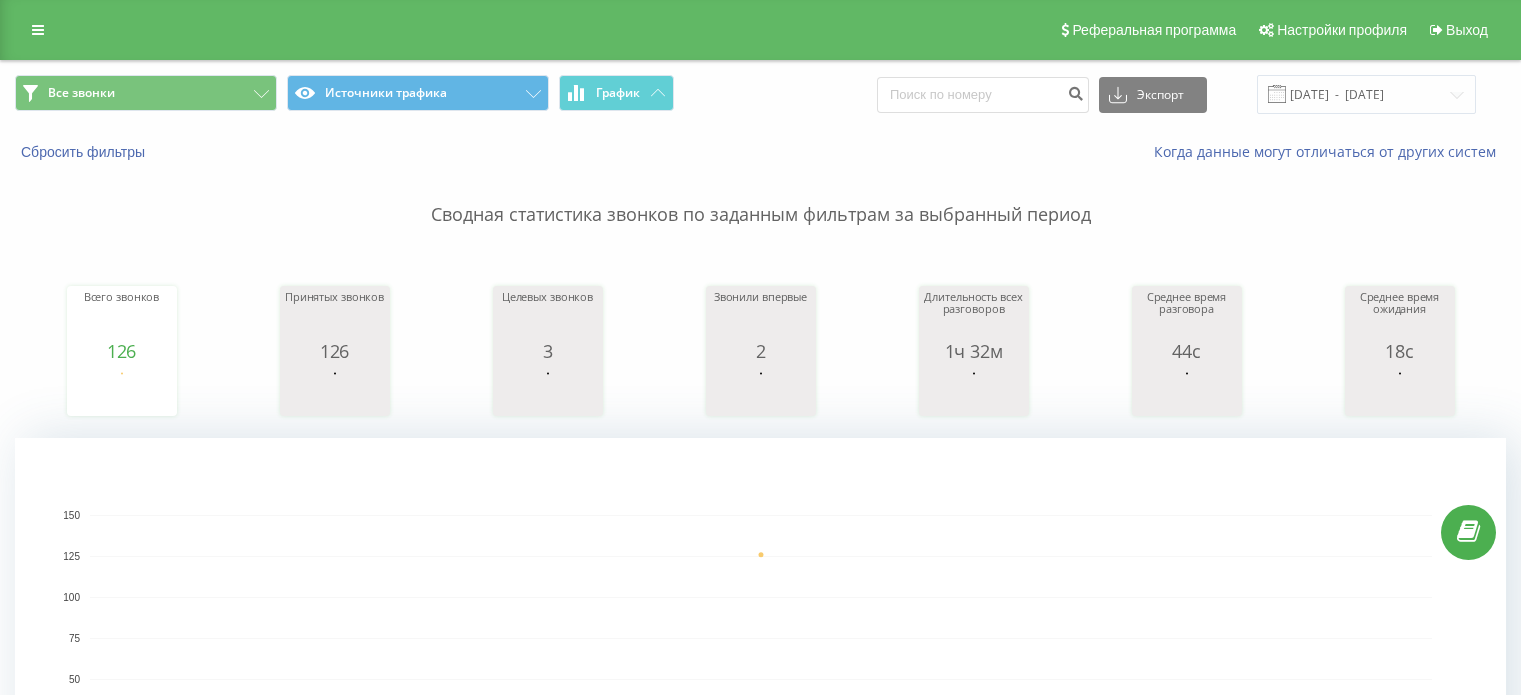 scroll, scrollTop: 0, scrollLeft: 0, axis: both 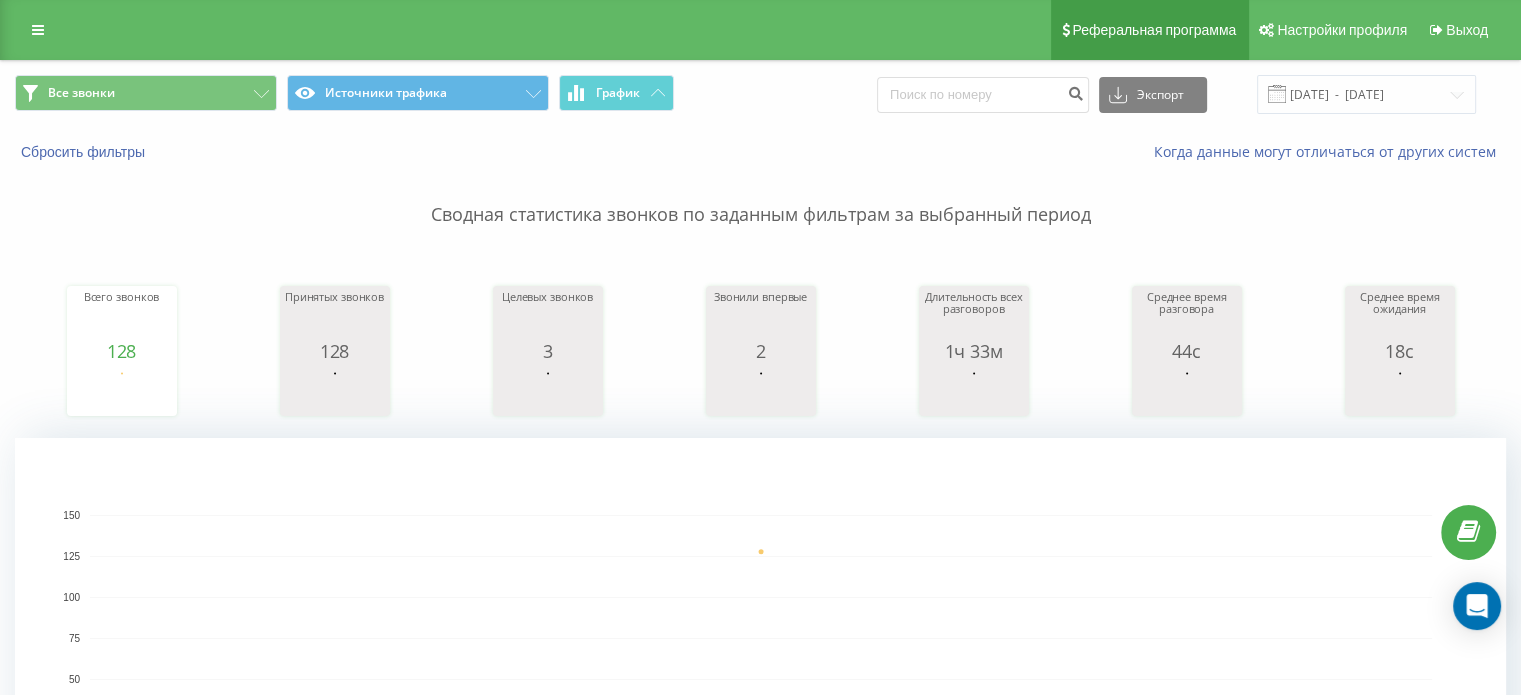 type on "77715261890" 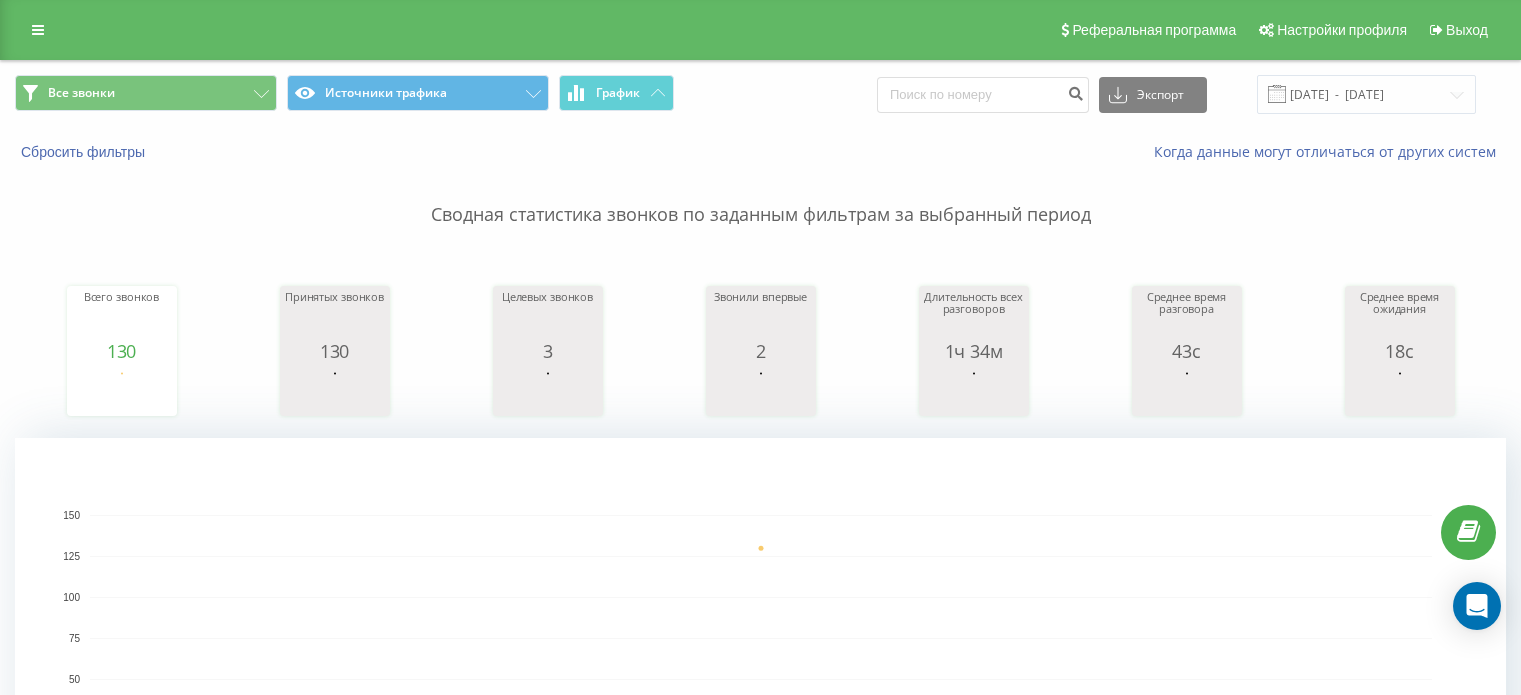 scroll, scrollTop: 0, scrollLeft: 0, axis: both 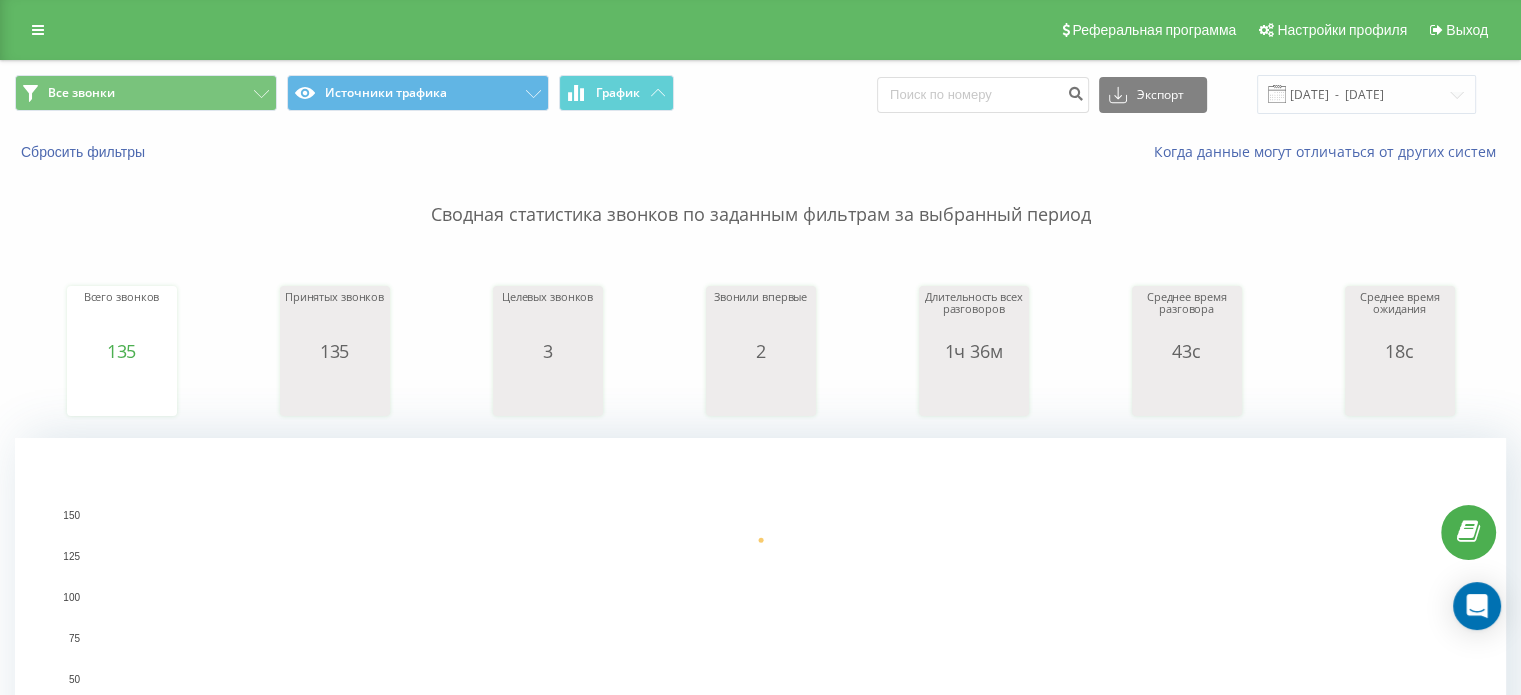type on "7747484" 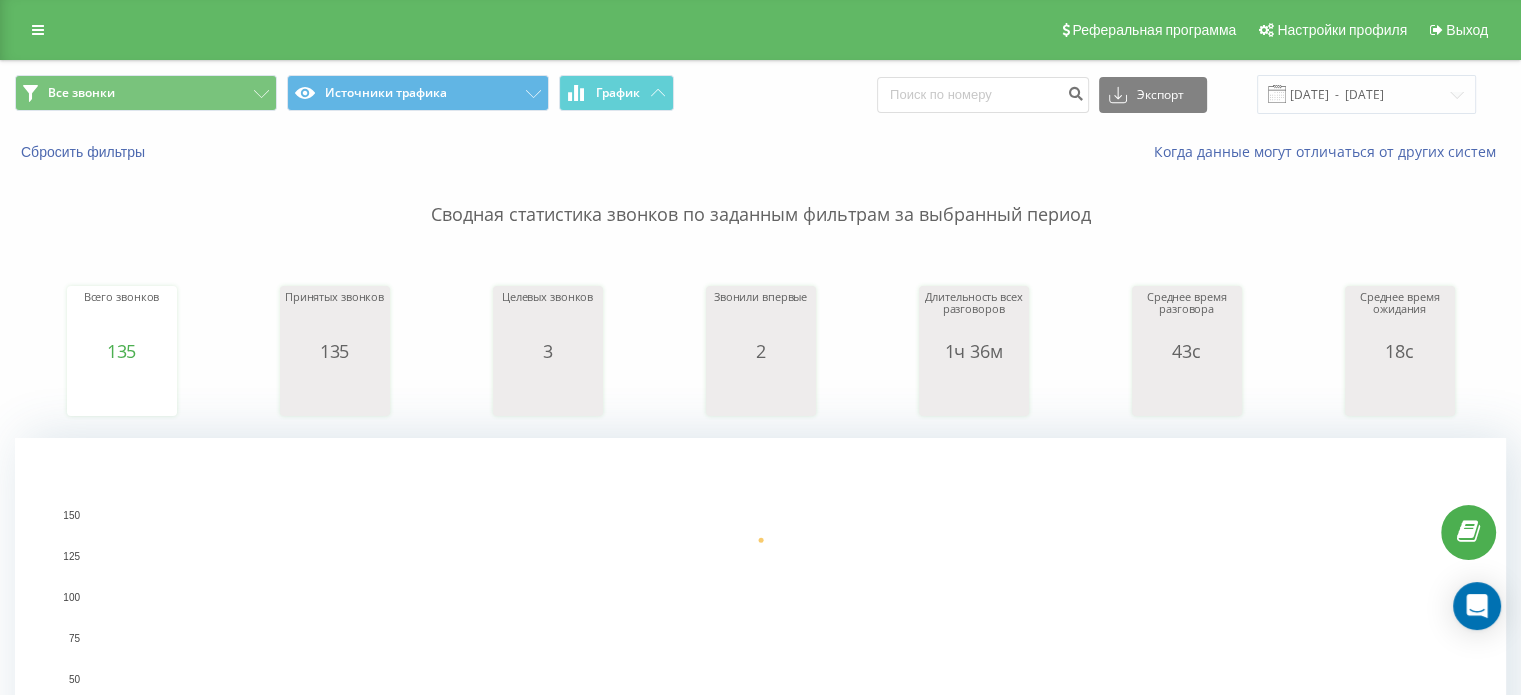 type on "770009" 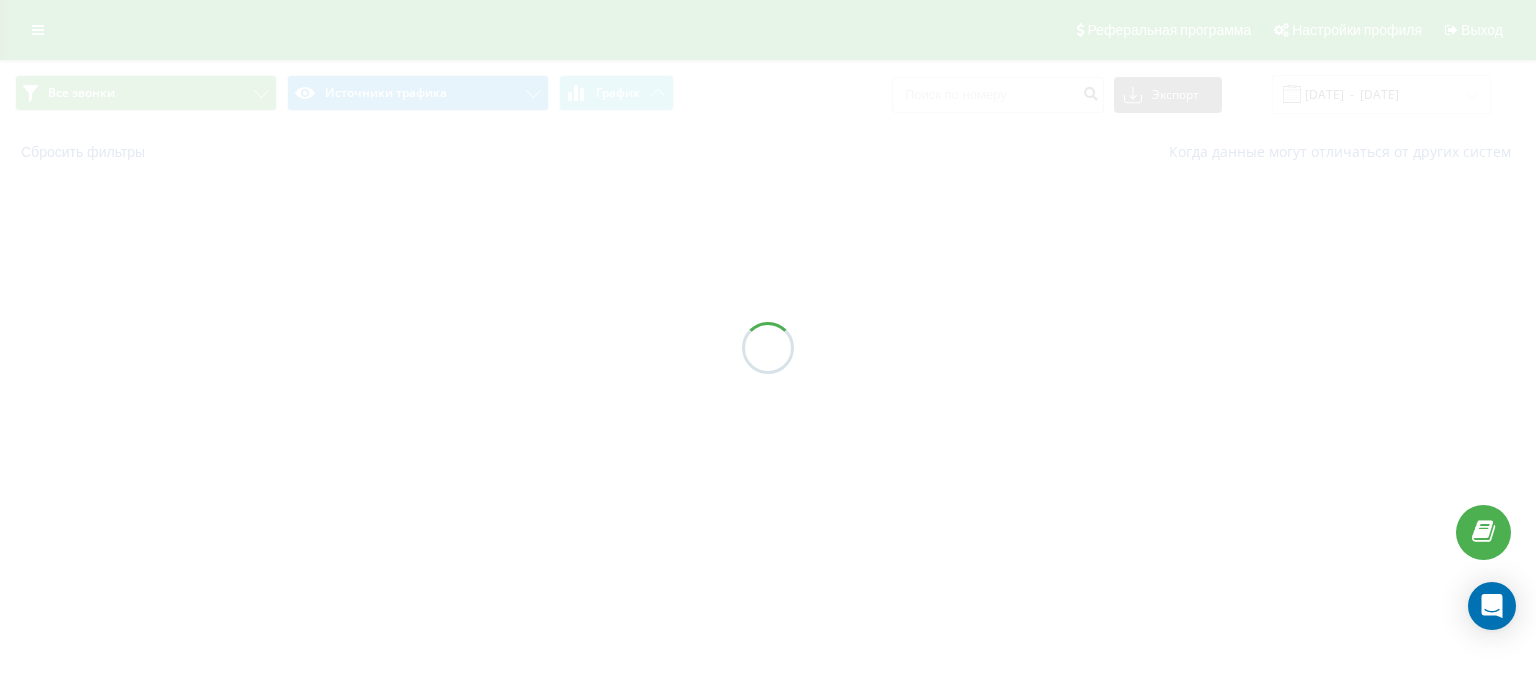 scroll, scrollTop: 0, scrollLeft: 0, axis: both 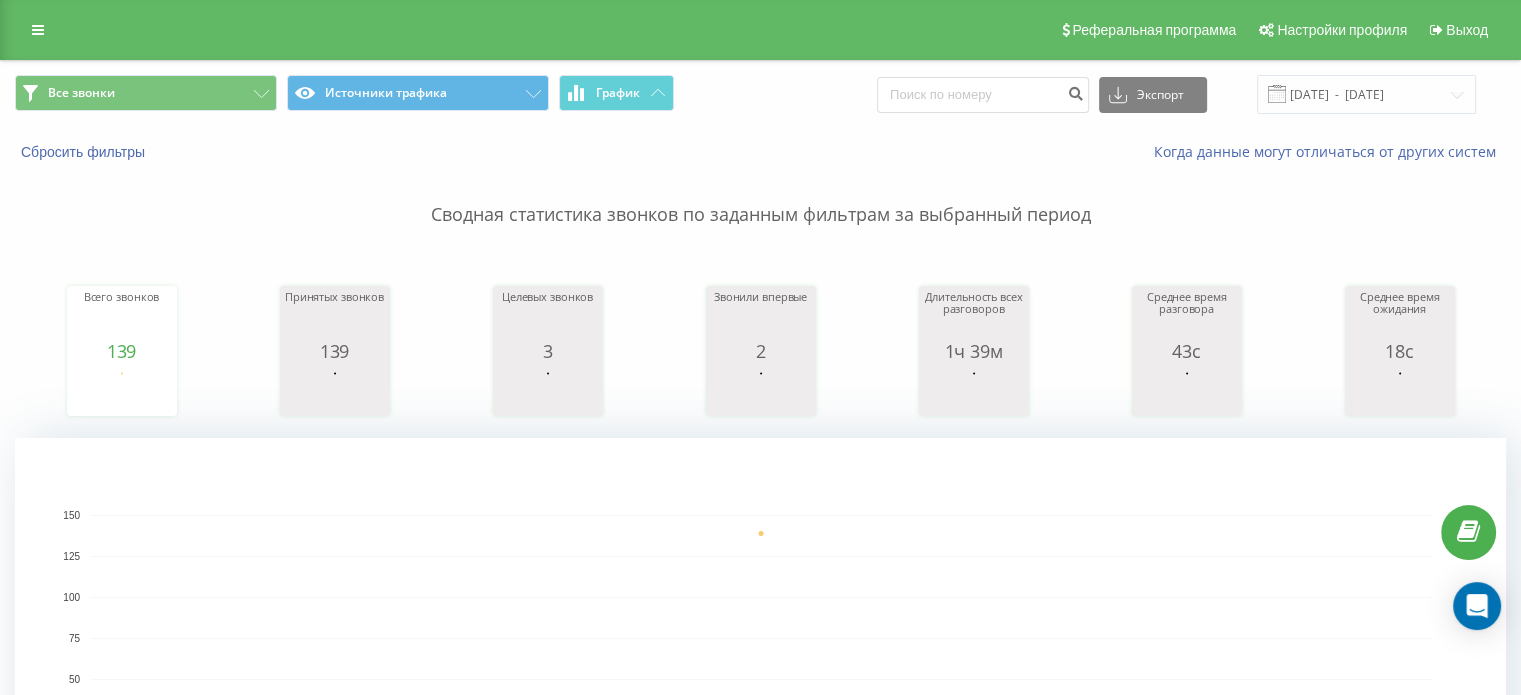 type on "77074300121" 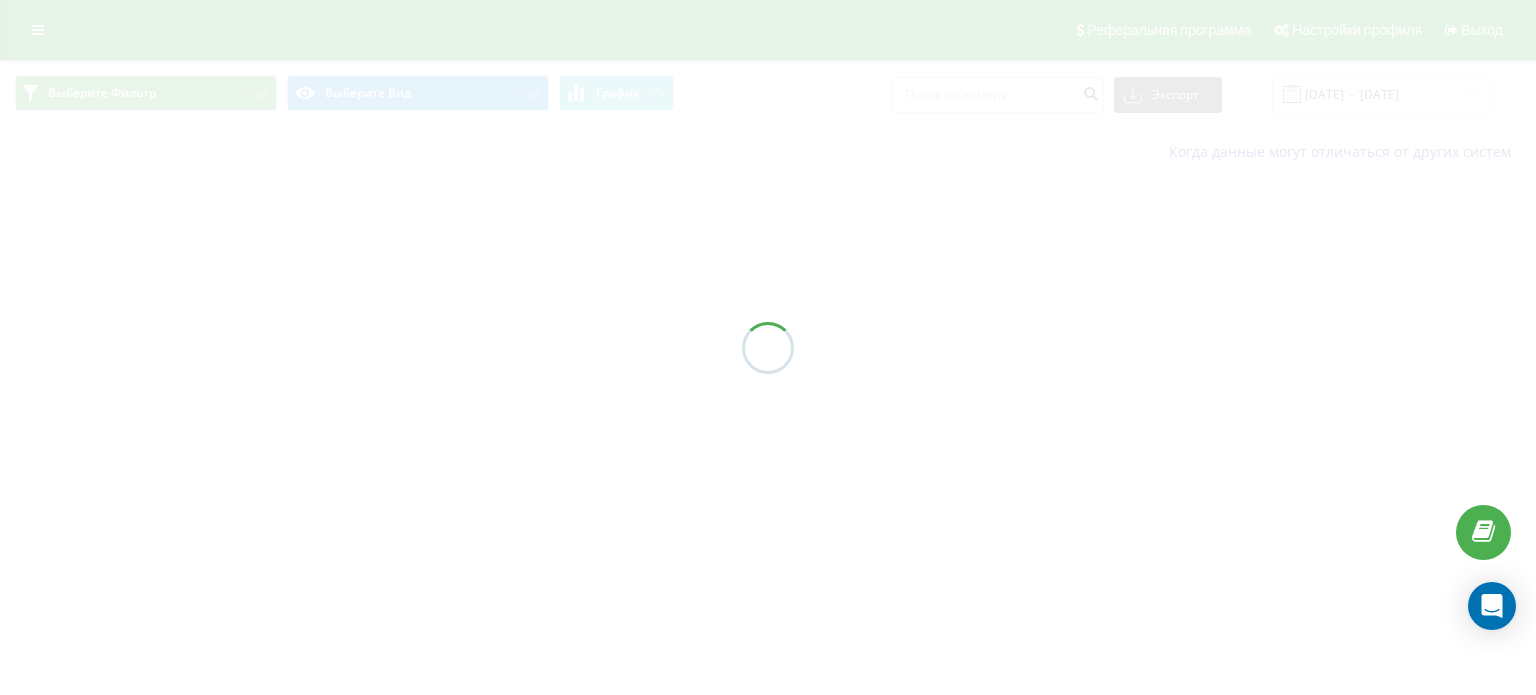 scroll, scrollTop: 0, scrollLeft: 0, axis: both 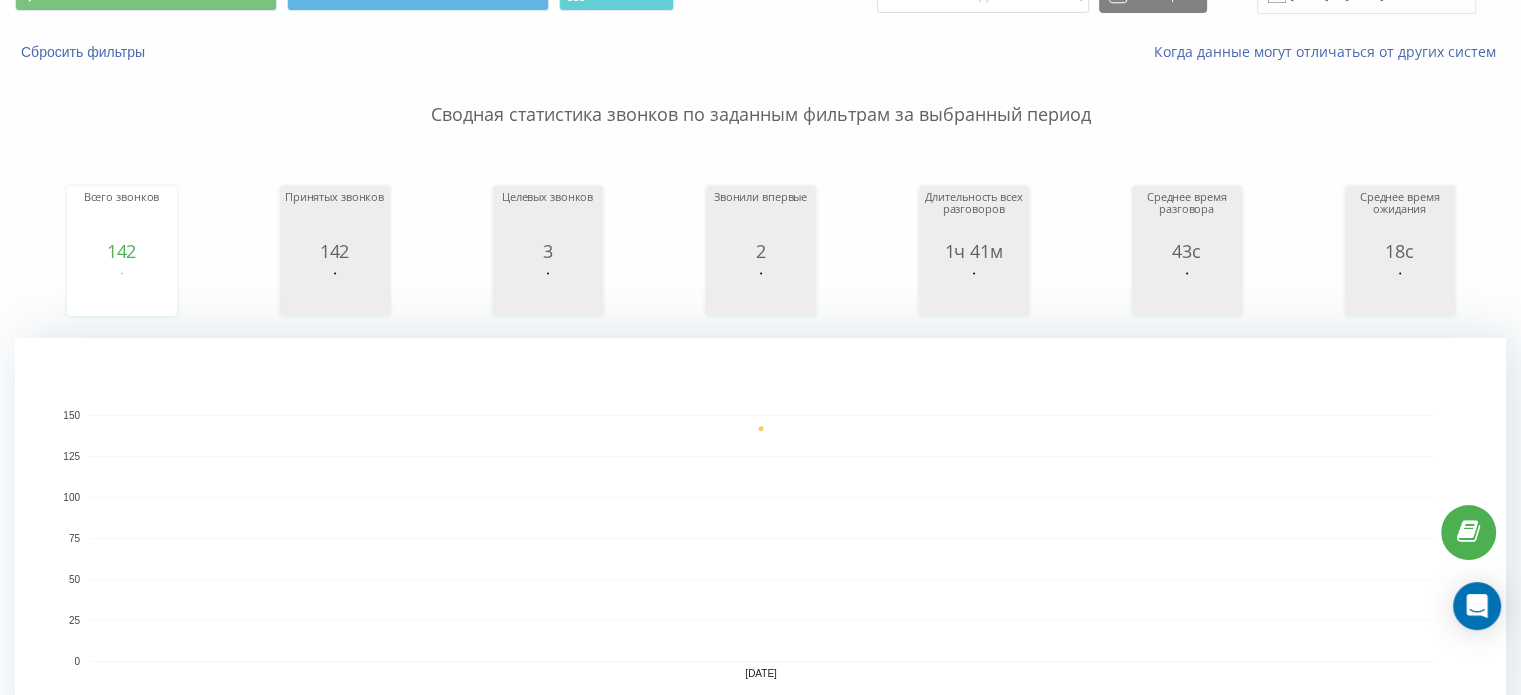 type on "77056396047" 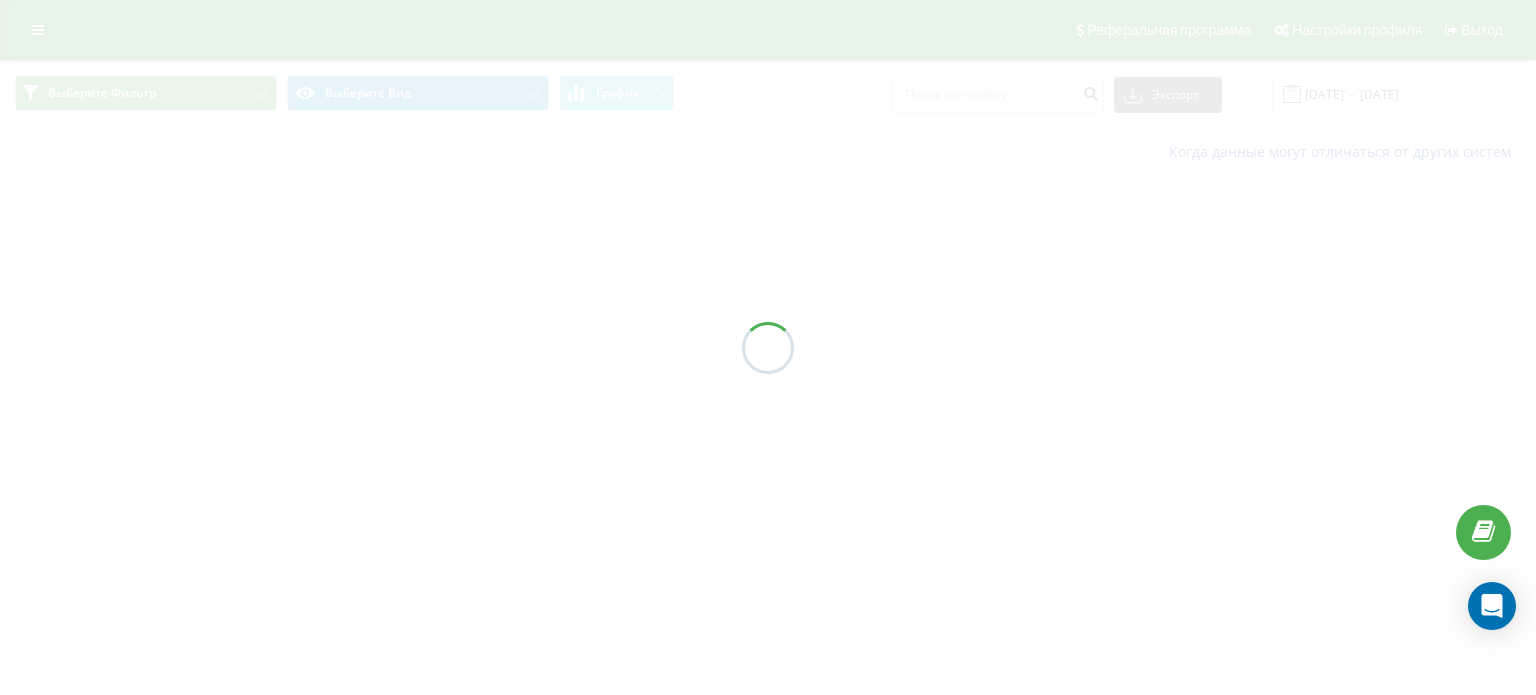 scroll, scrollTop: 0, scrollLeft: 0, axis: both 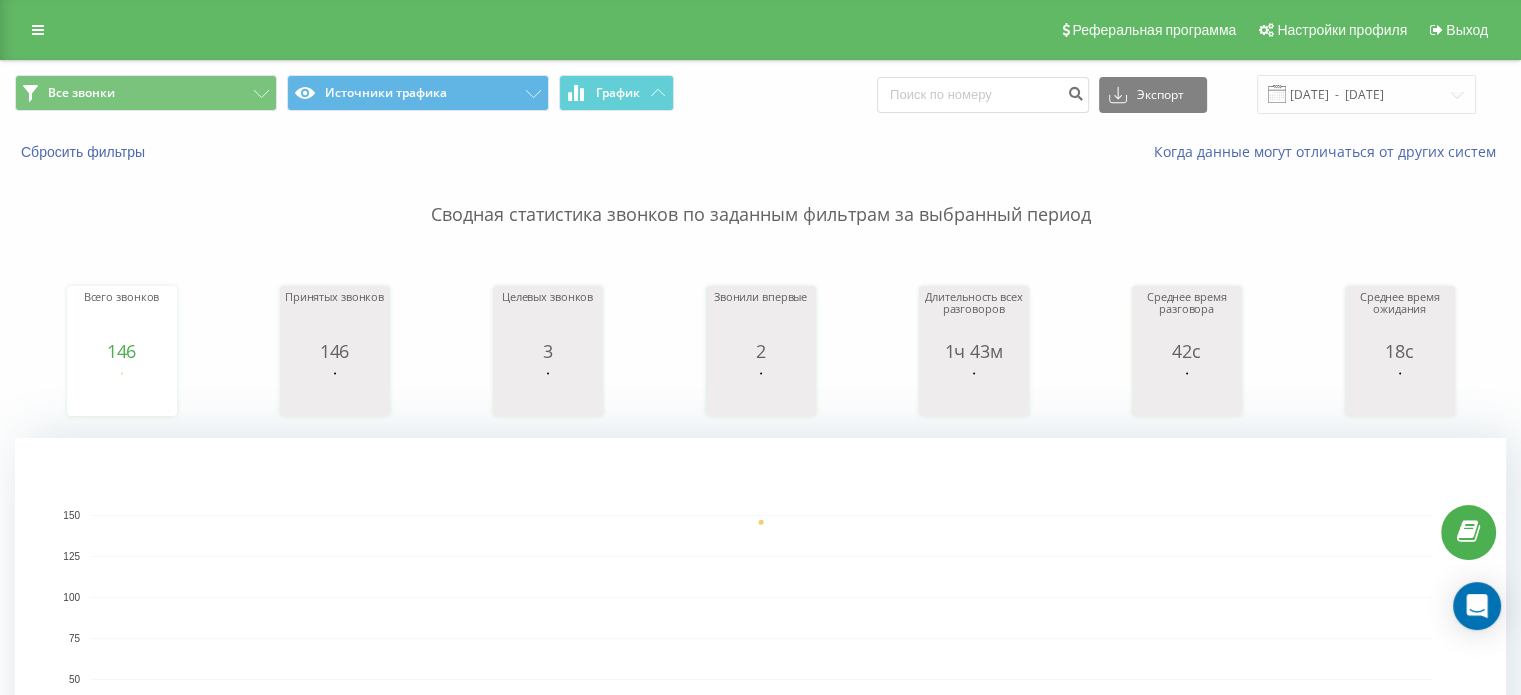 type on "777705471" 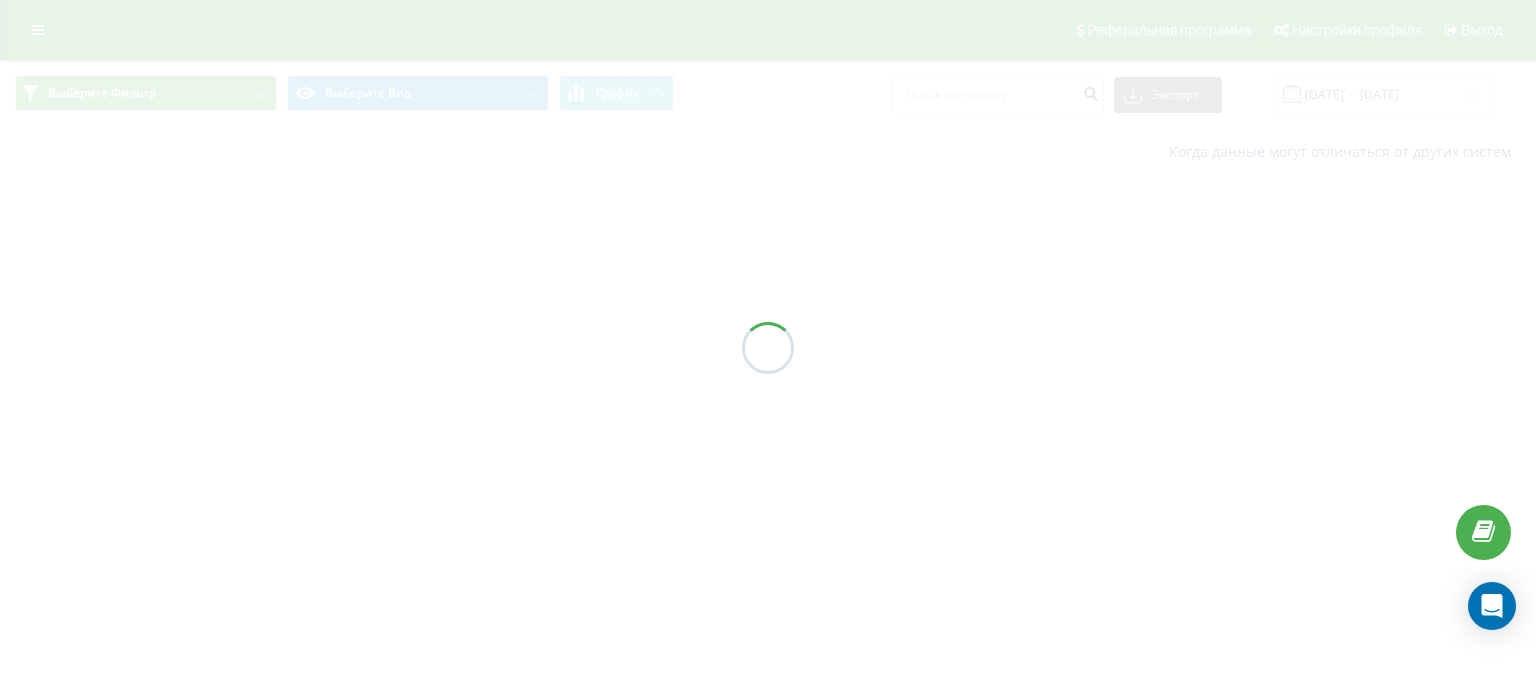 scroll, scrollTop: 0, scrollLeft: 0, axis: both 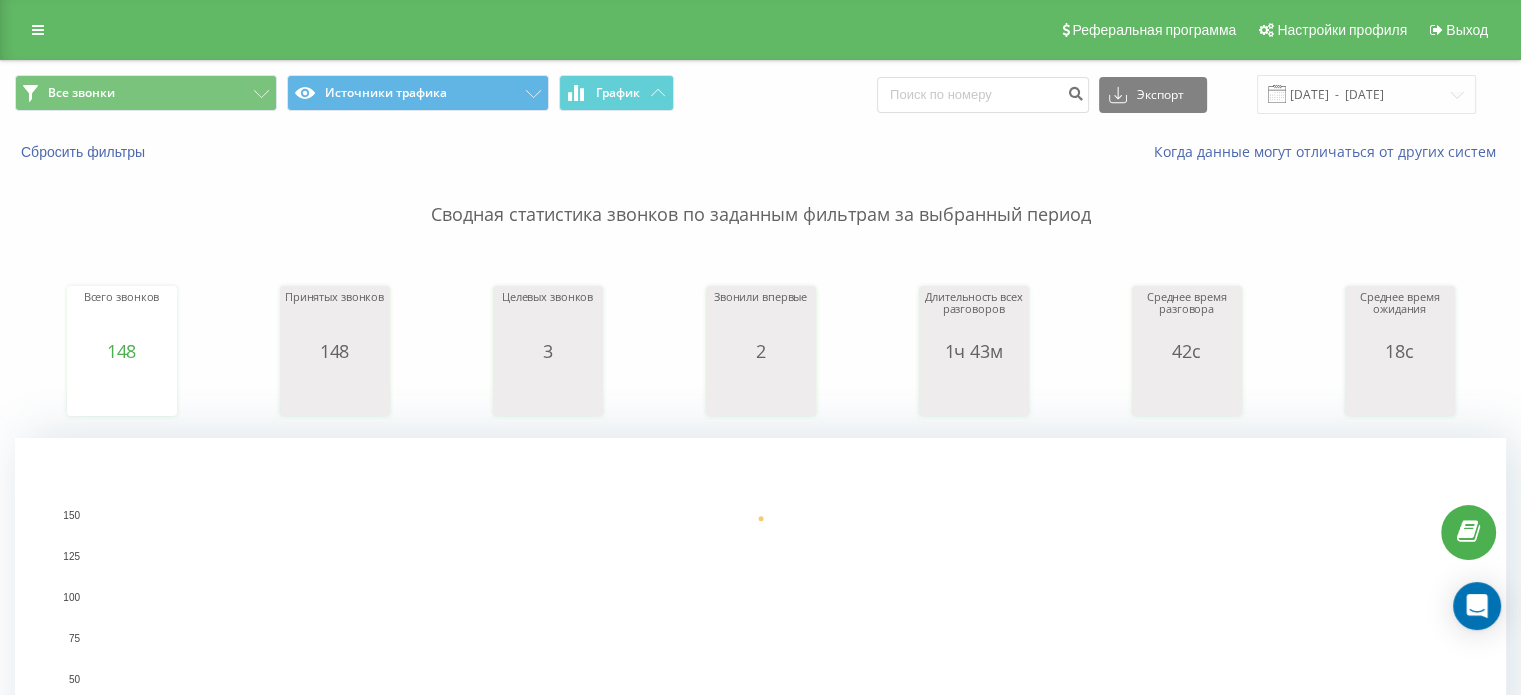 type on "7702235" 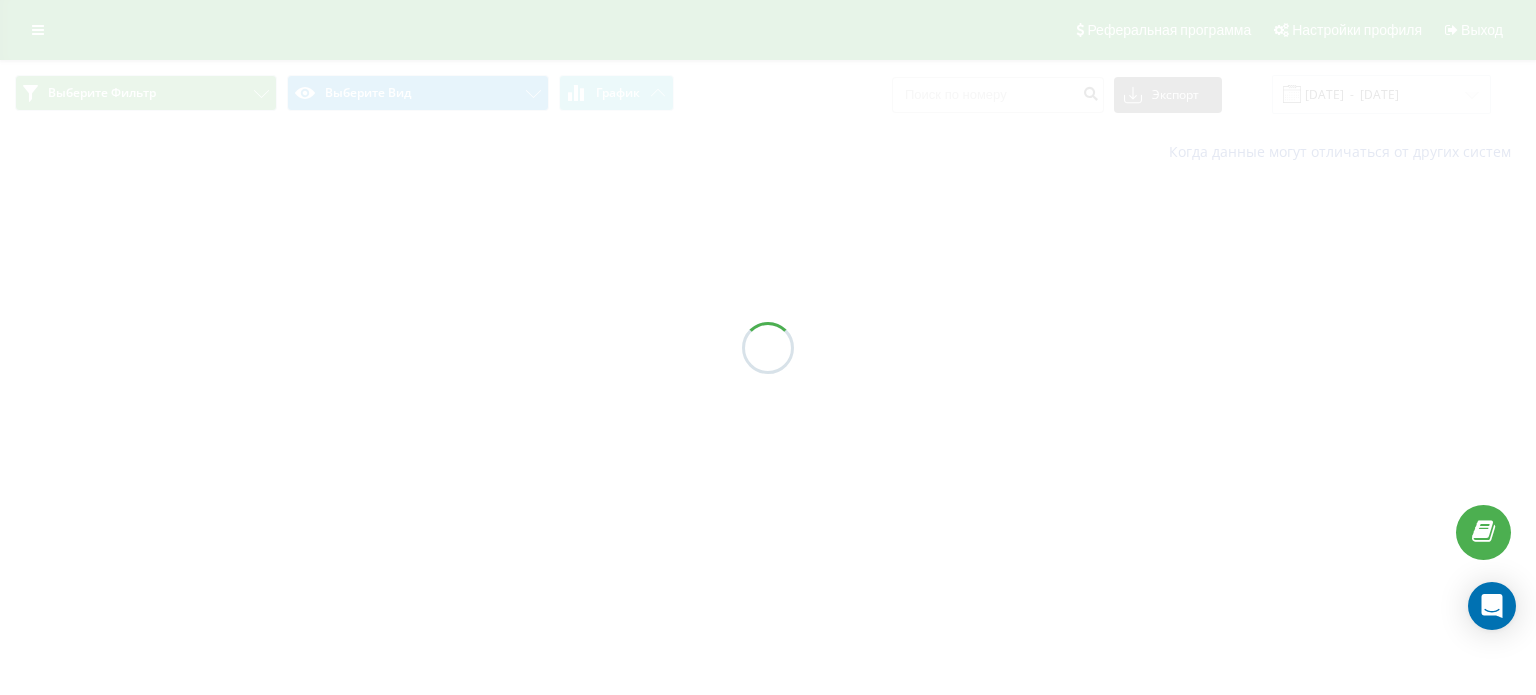 scroll, scrollTop: 0, scrollLeft: 0, axis: both 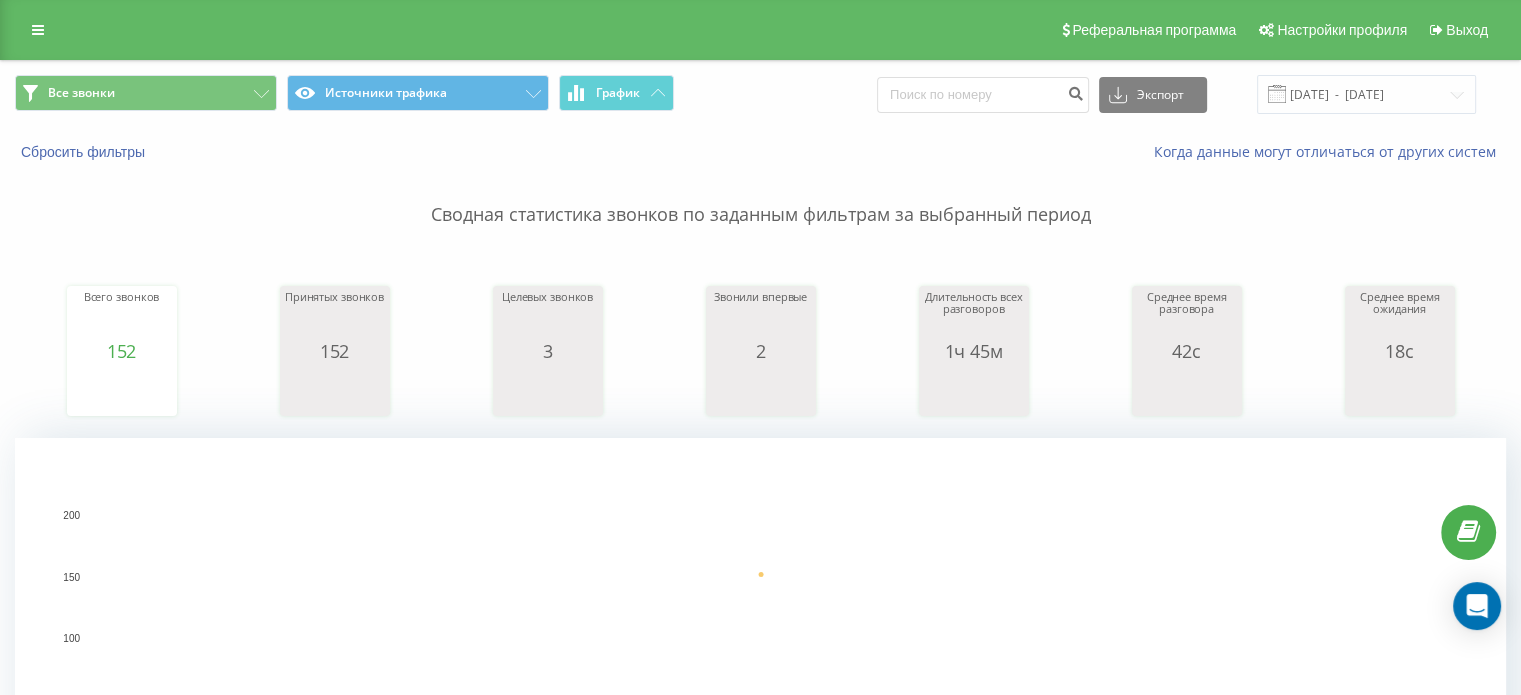 type on "777079" 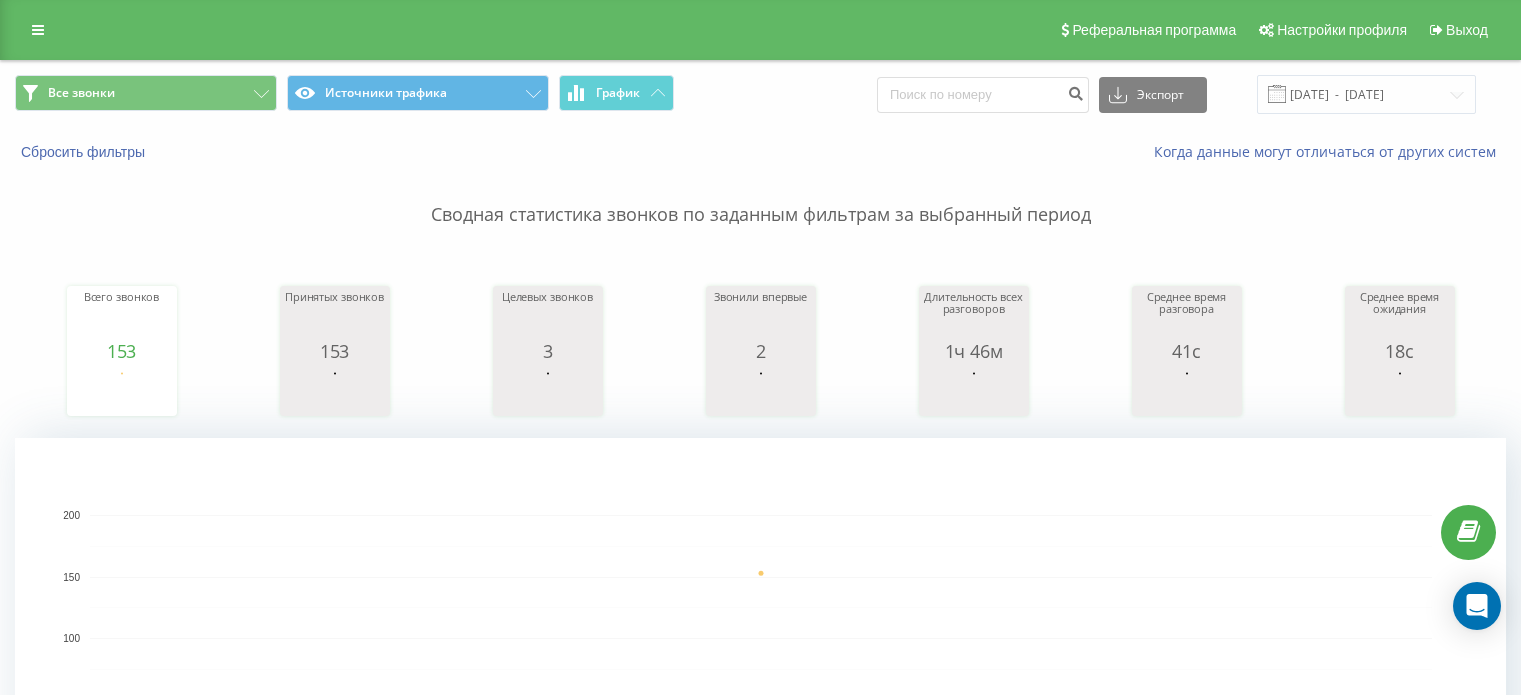 type on "777517" 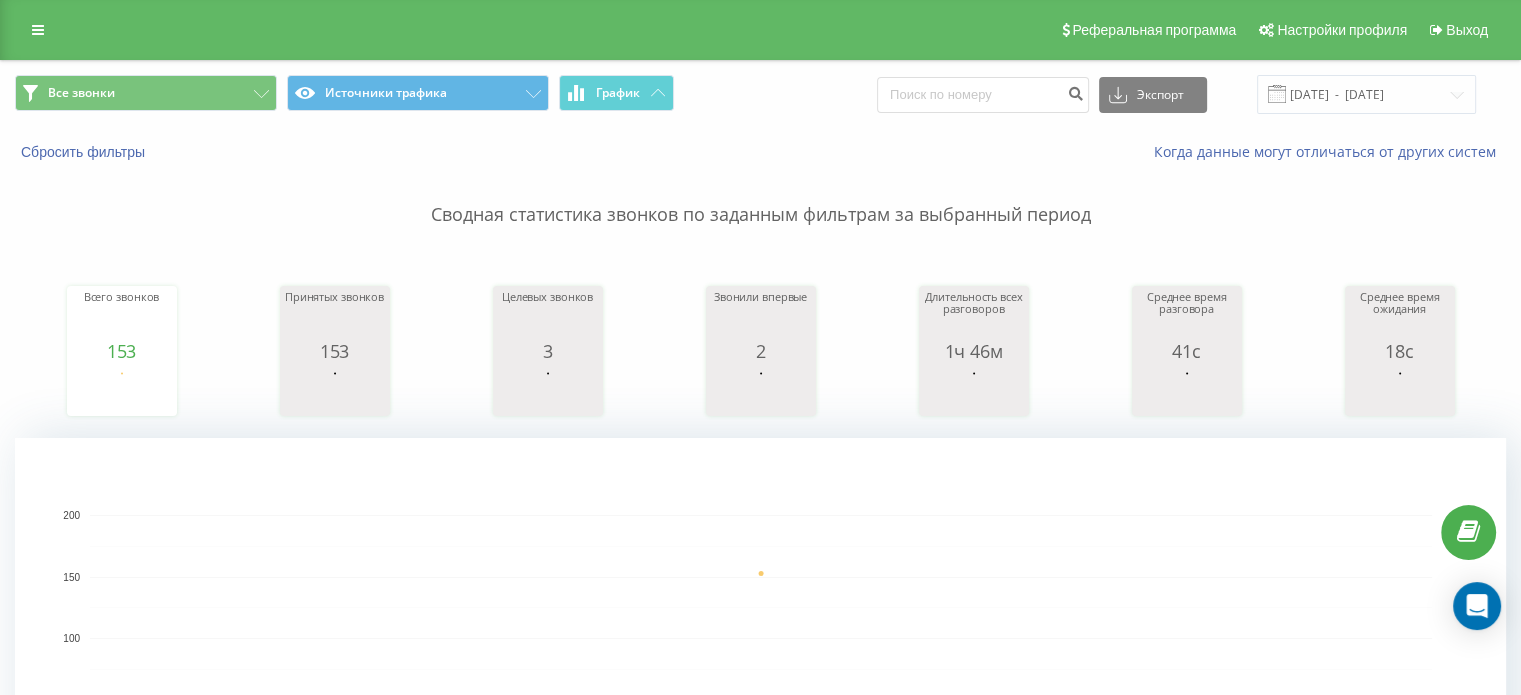 scroll, scrollTop: 0, scrollLeft: 0, axis: both 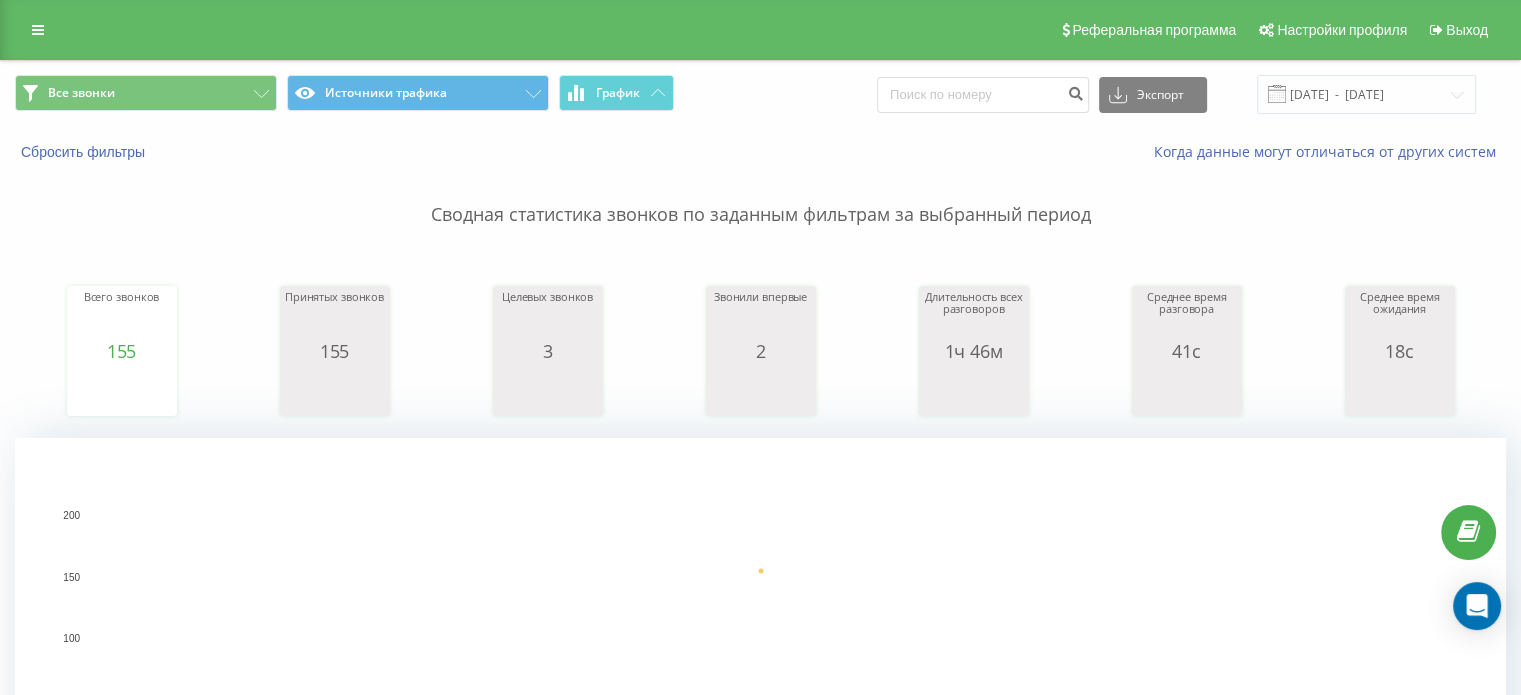 type on "77759125" 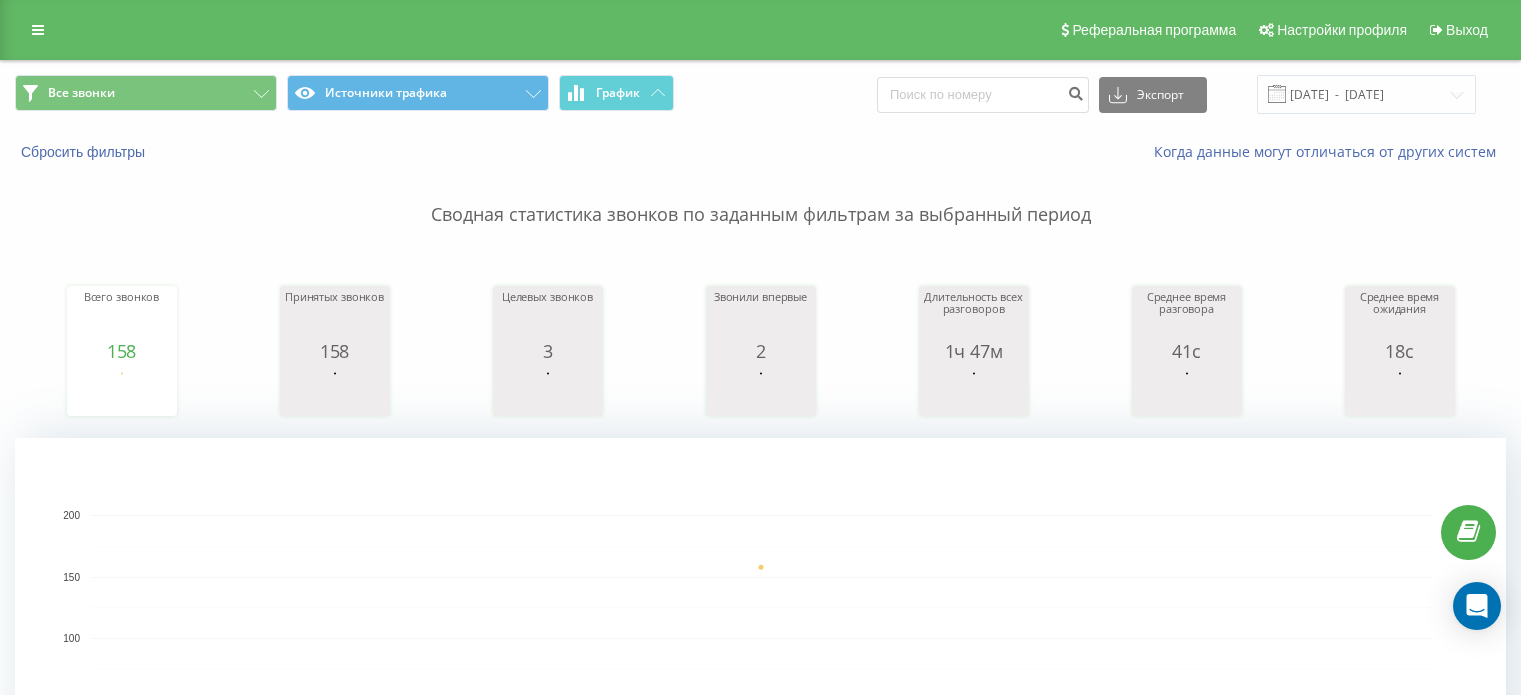 scroll, scrollTop: 0, scrollLeft: 0, axis: both 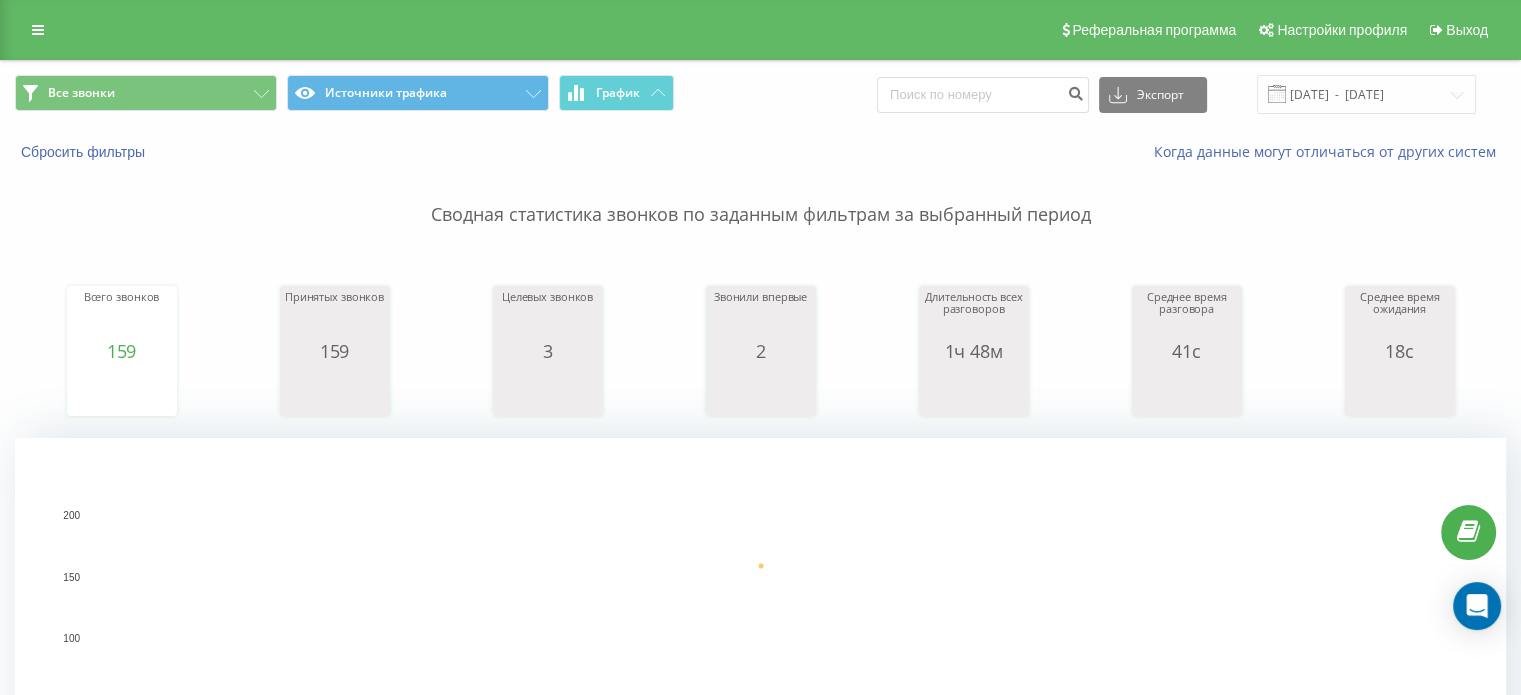type on "77754730" 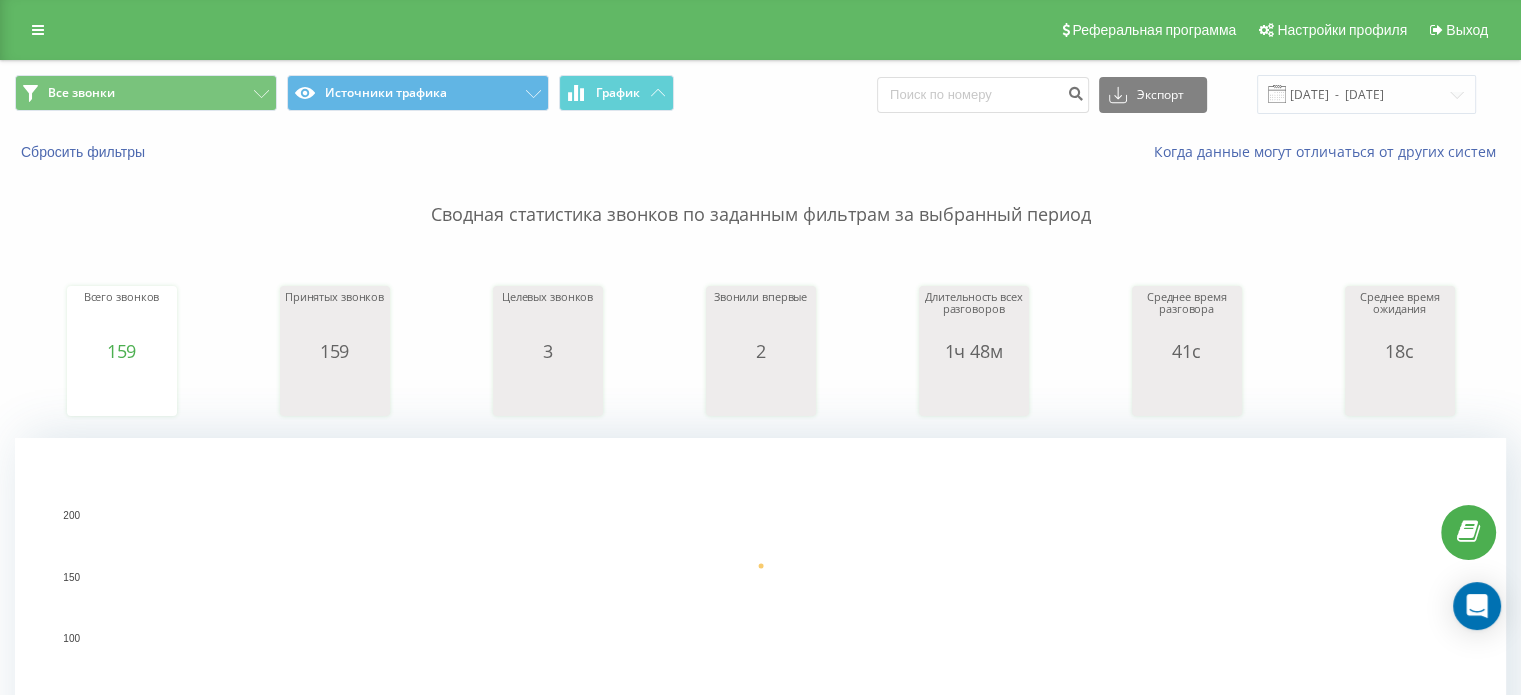 type on "7701445566" 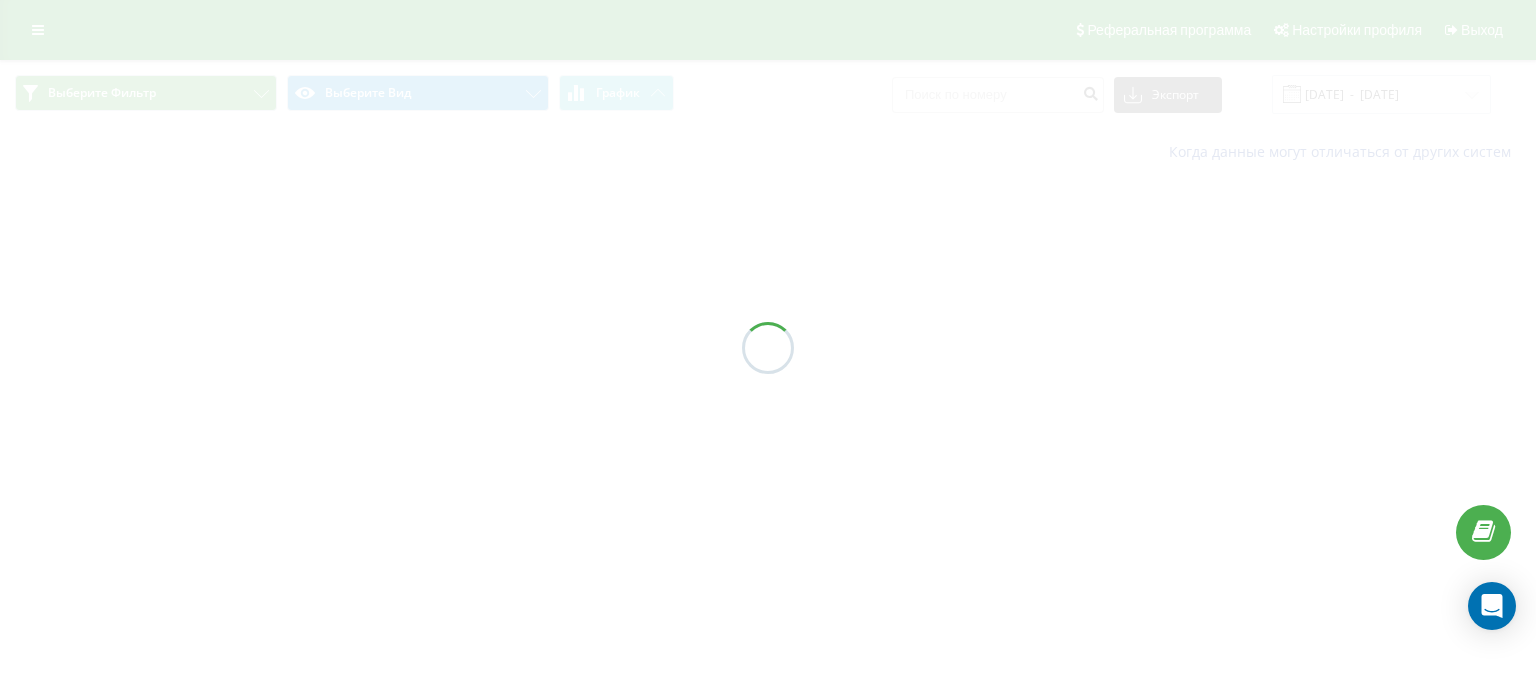 scroll, scrollTop: 0, scrollLeft: 0, axis: both 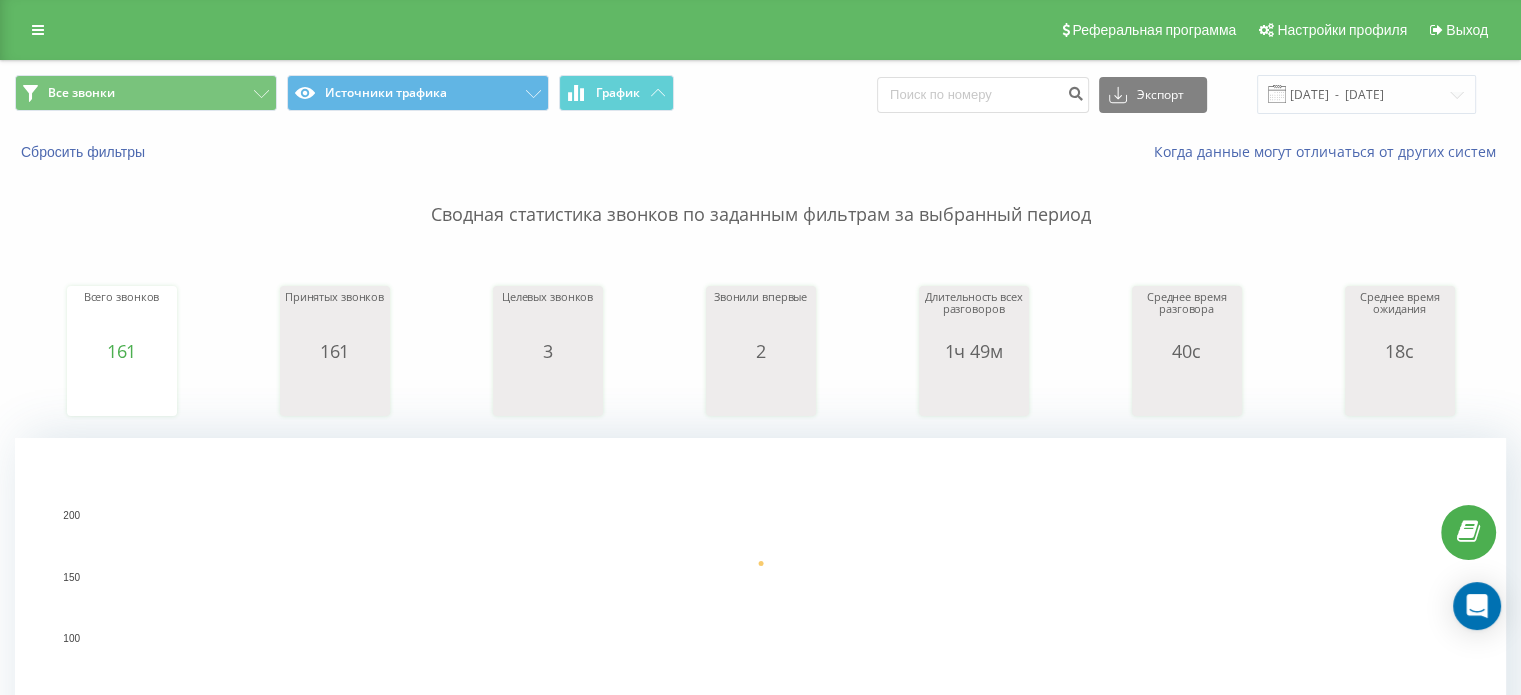 type on "77051012" 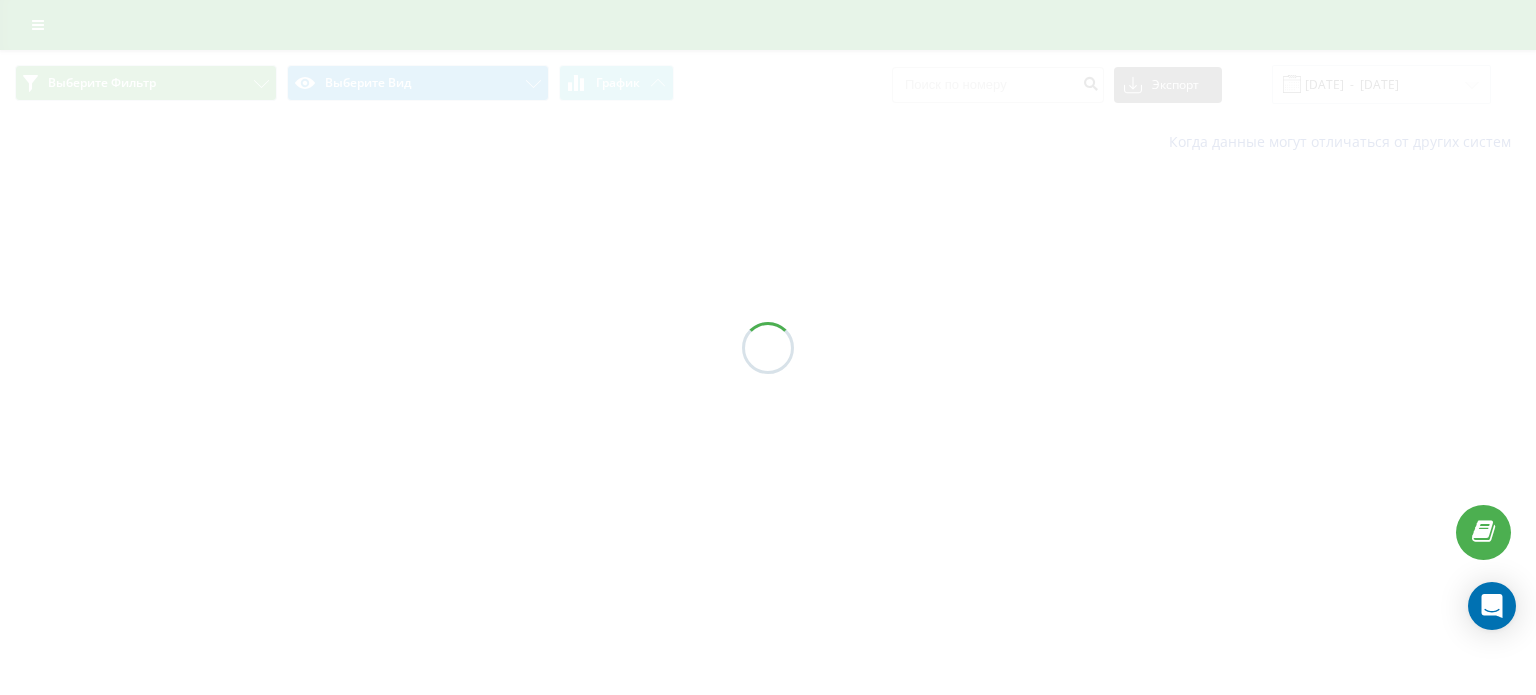 scroll, scrollTop: 0, scrollLeft: 0, axis: both 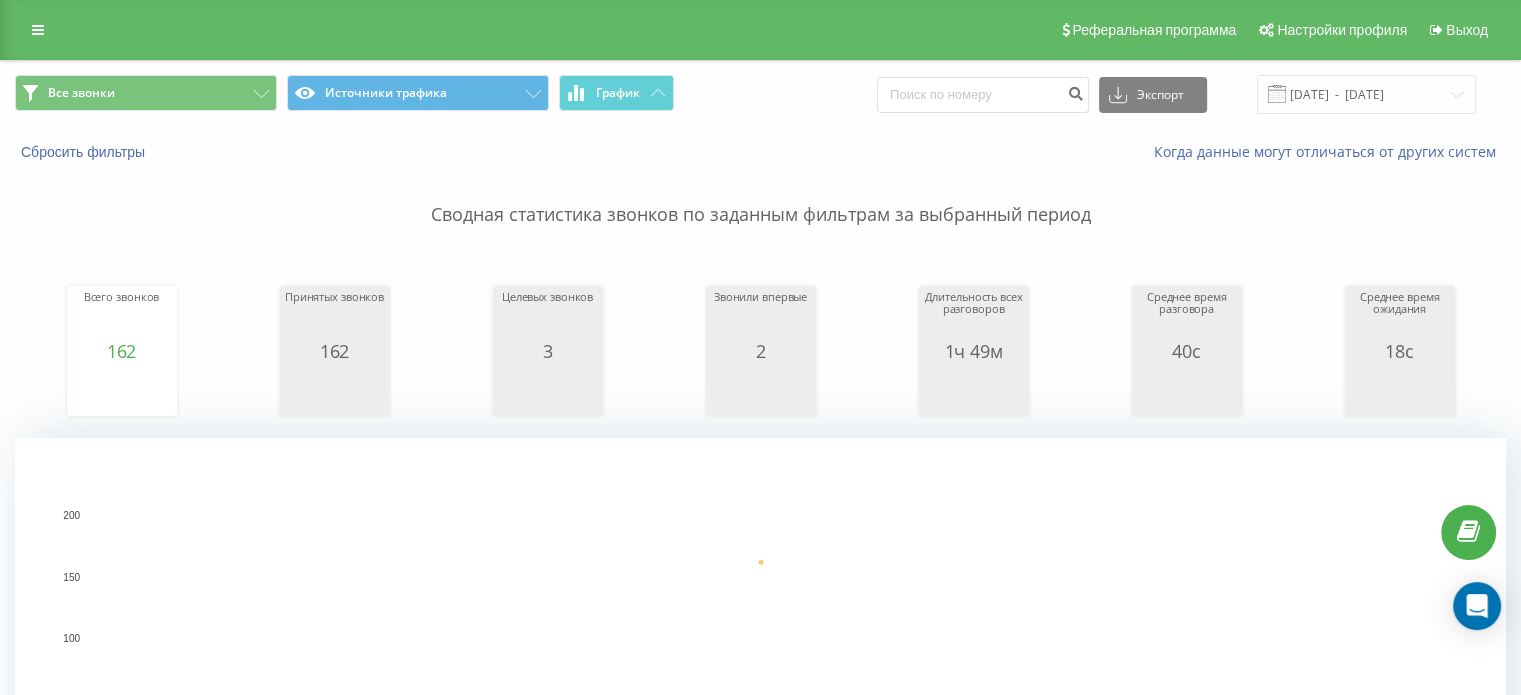 type on "77777239799" 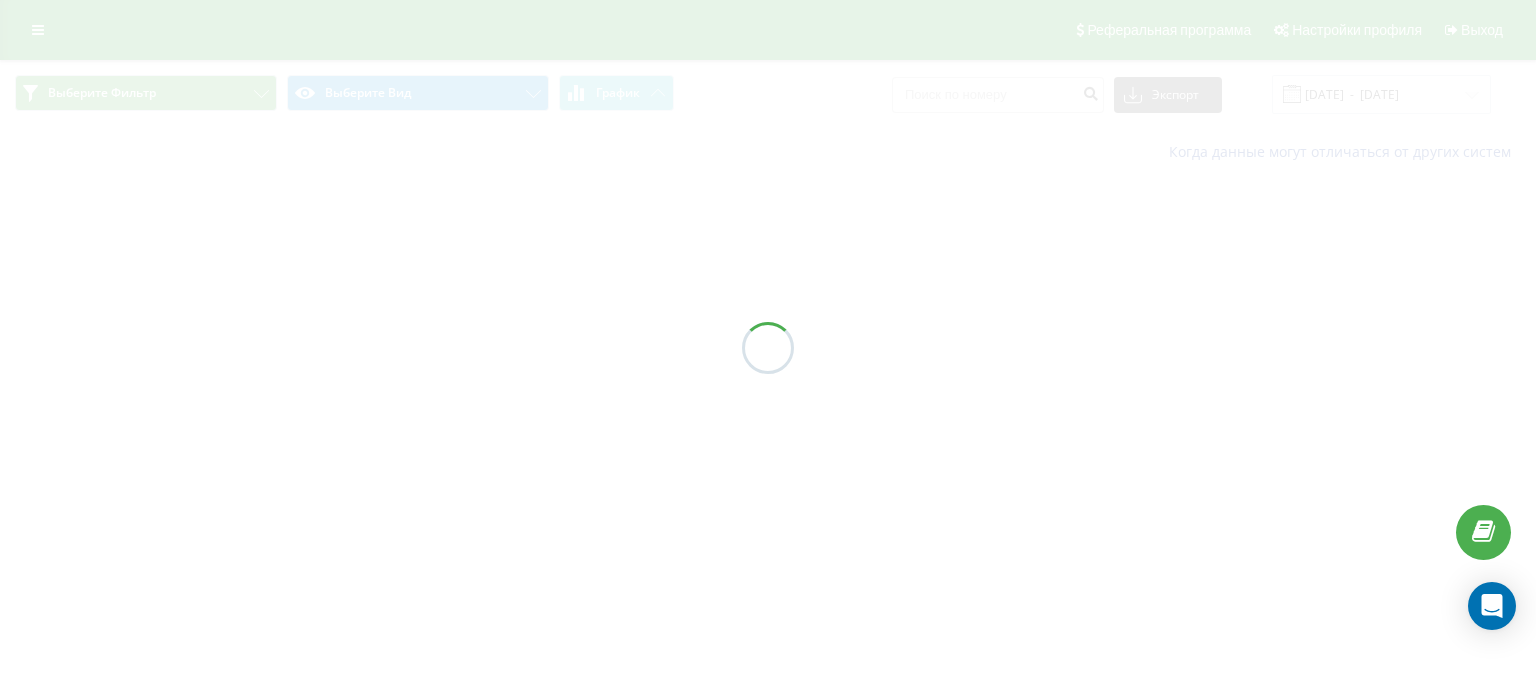 scroll, scrollTop: 0, scrollLeft: 0, axis: both 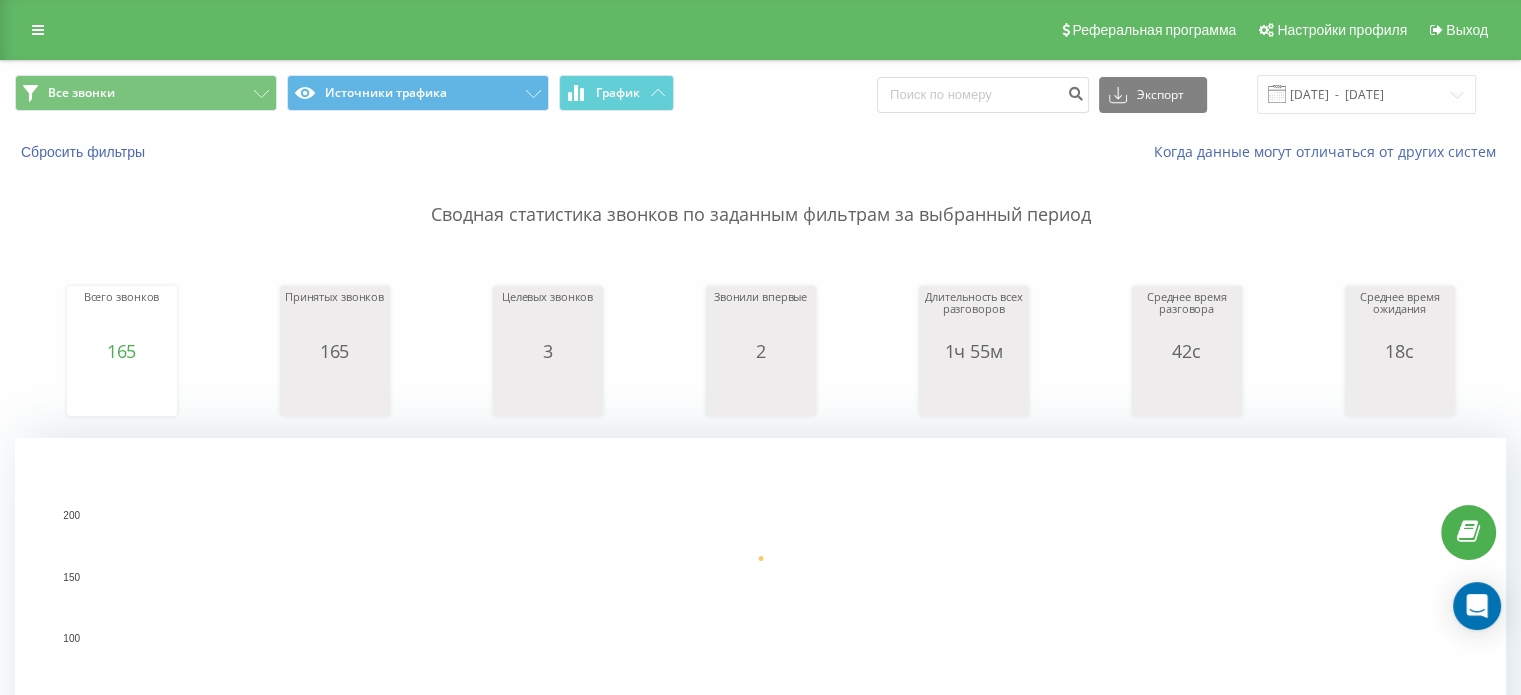 click on "Ringostat" at bounding box center [0, 0] 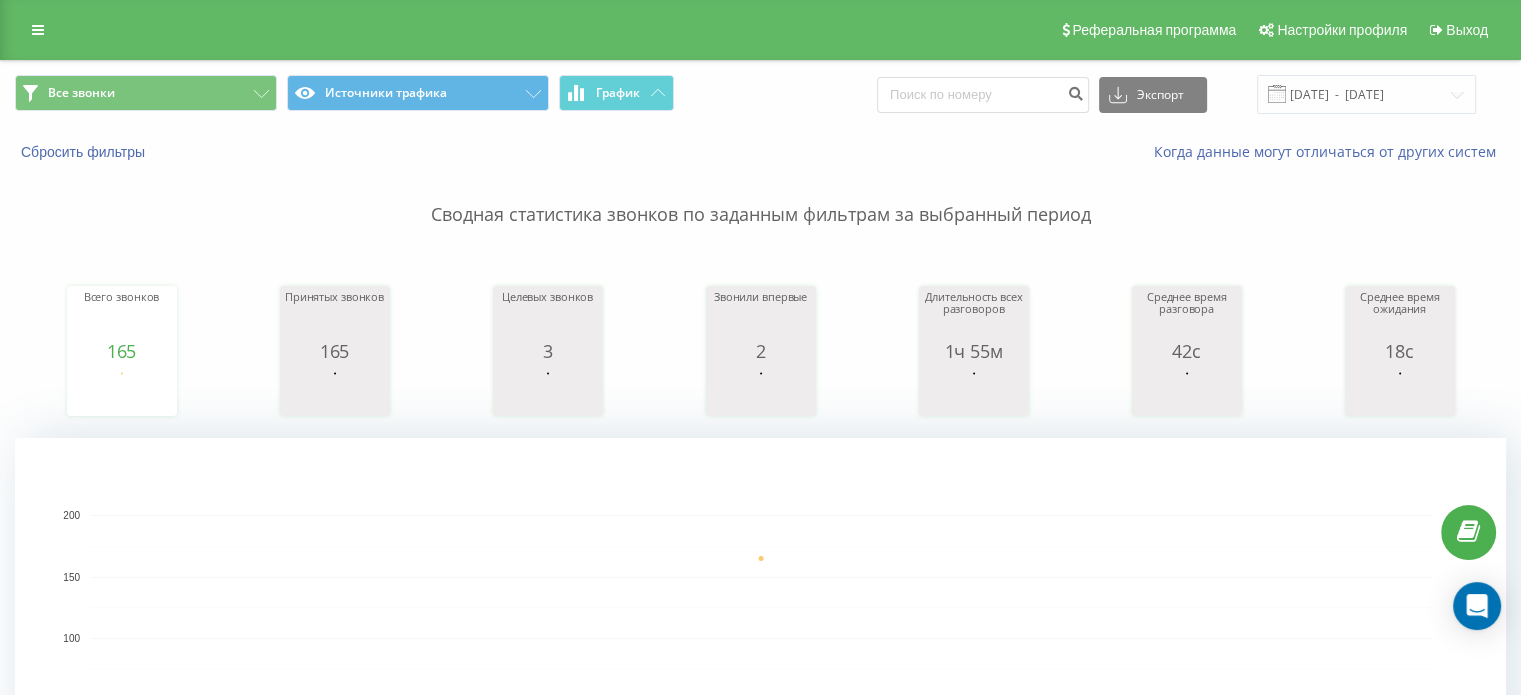 click 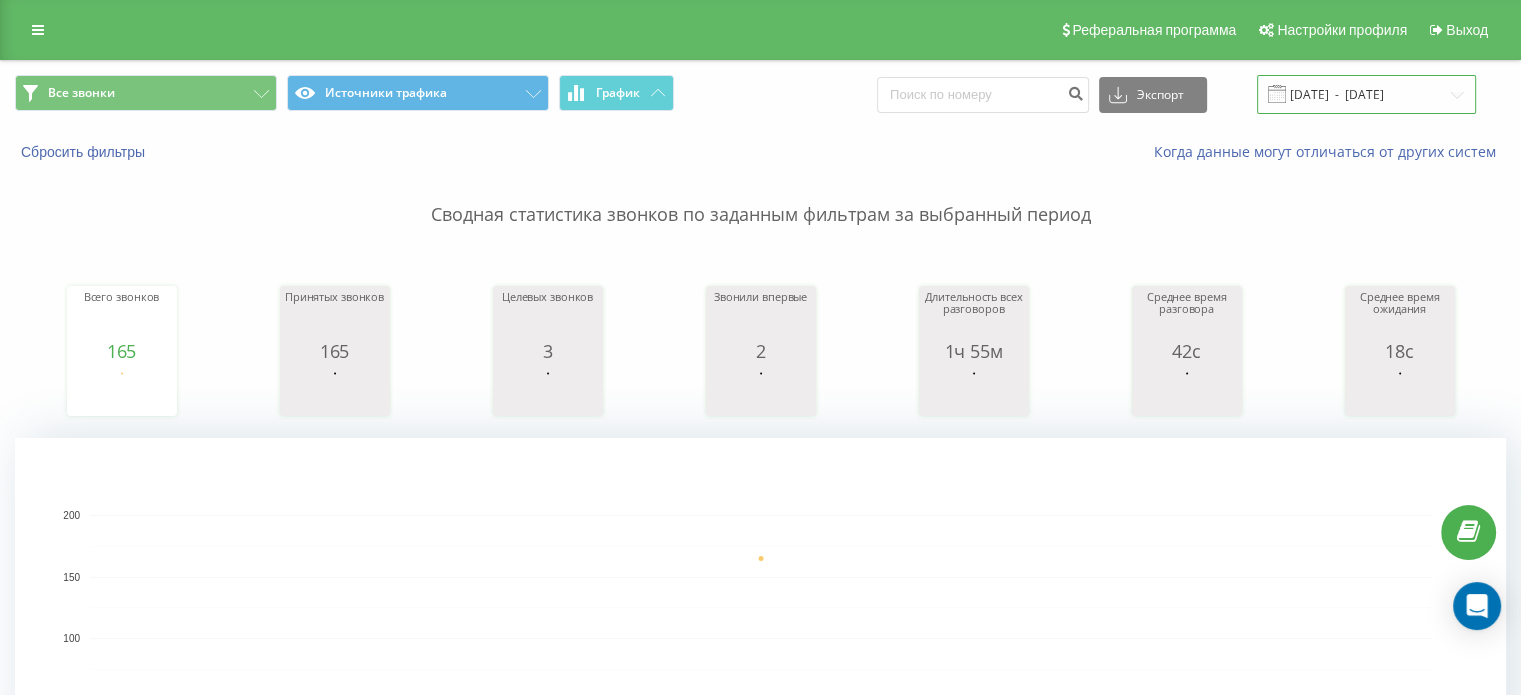 click on "11.07.2025  -  11.07.2025" at bounding box center [1366, 94] 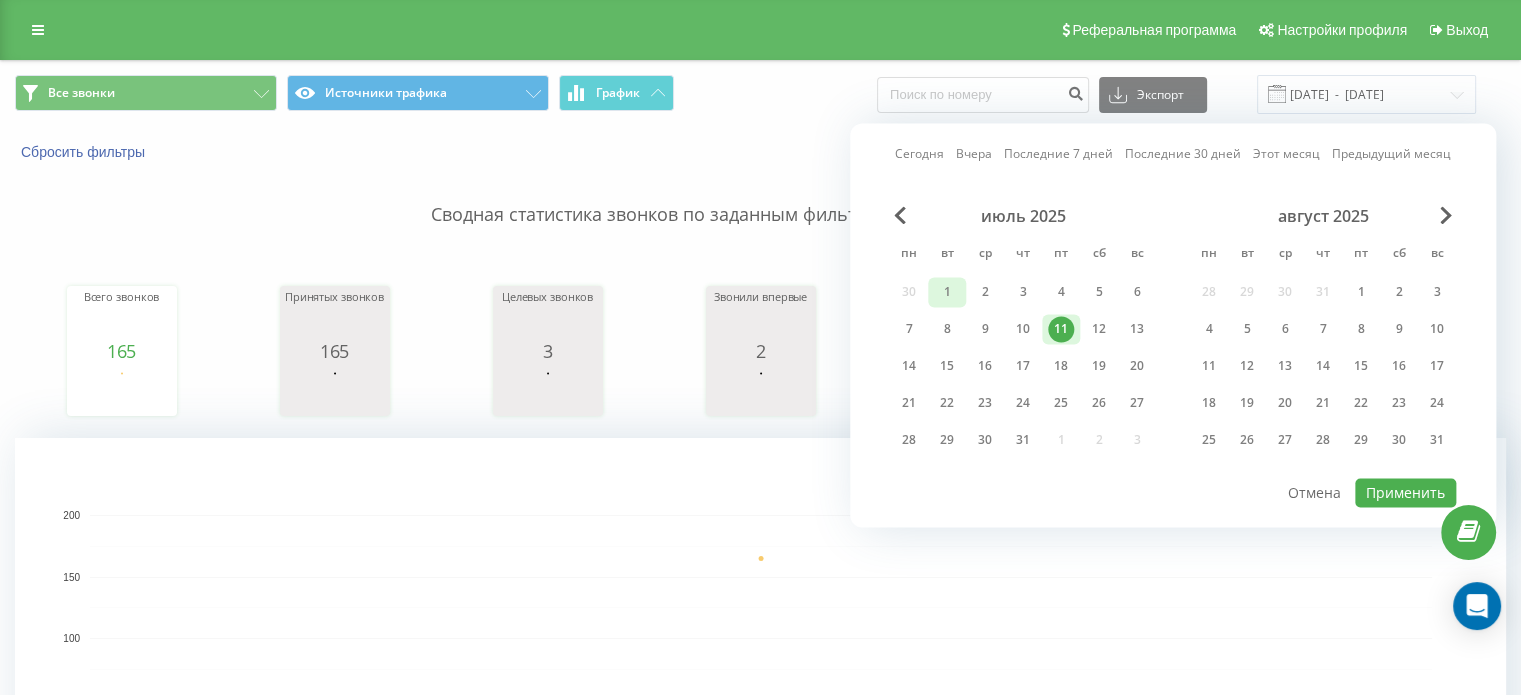 click on "1" at bounding box center (947, 292) 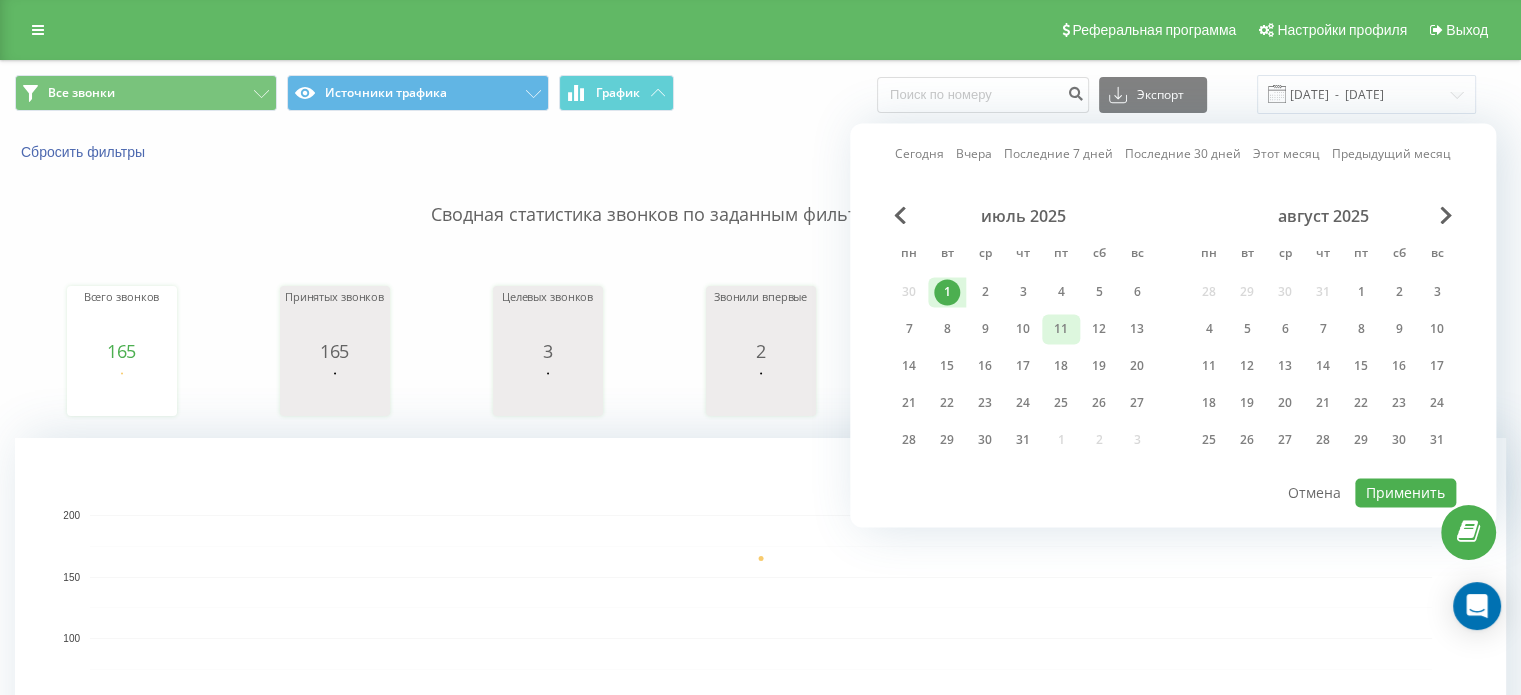 drag, startPoint x: 1082, startPoint y: 341, endPoint x: 1072, endPoint y: 337, distance: 10.770329 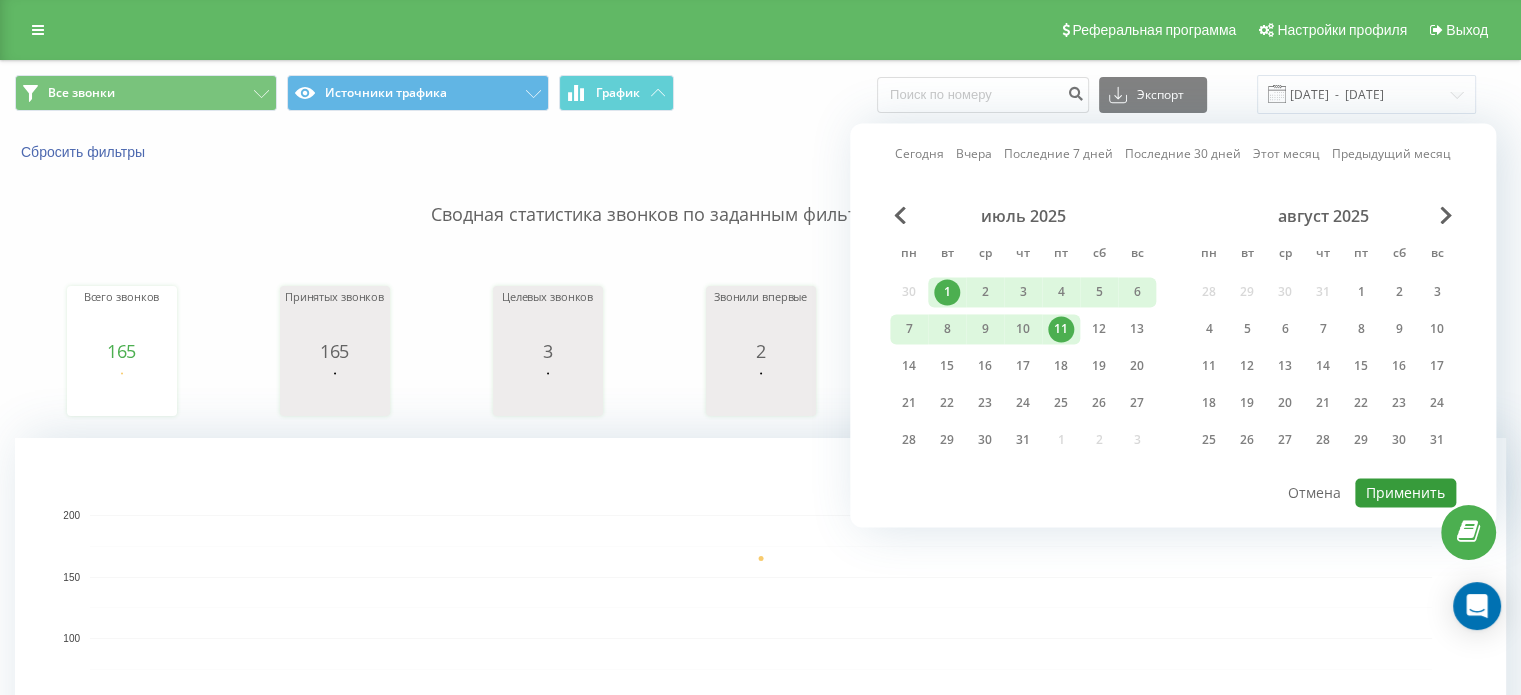 click on "Применить" at bounding box center (1405, 492) 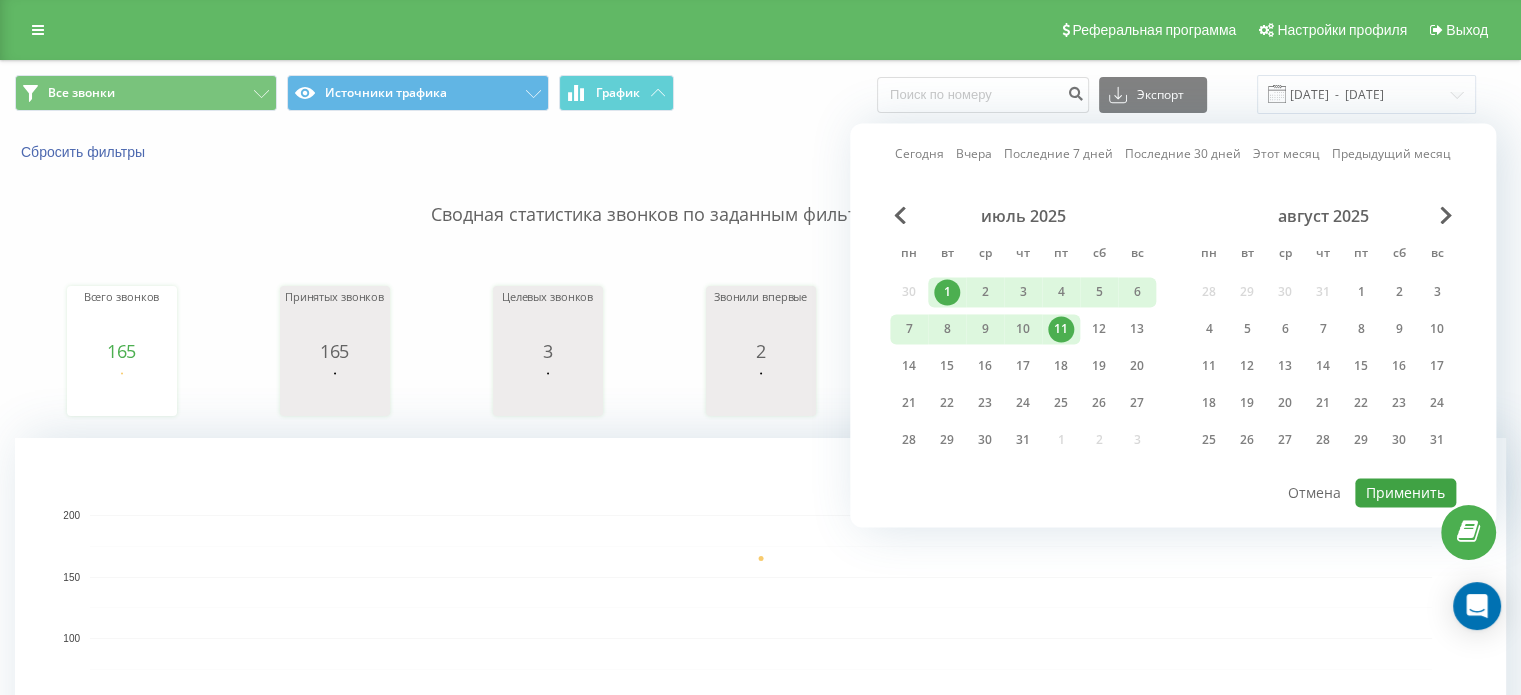 type on "[DATE]  -  [DATE]" 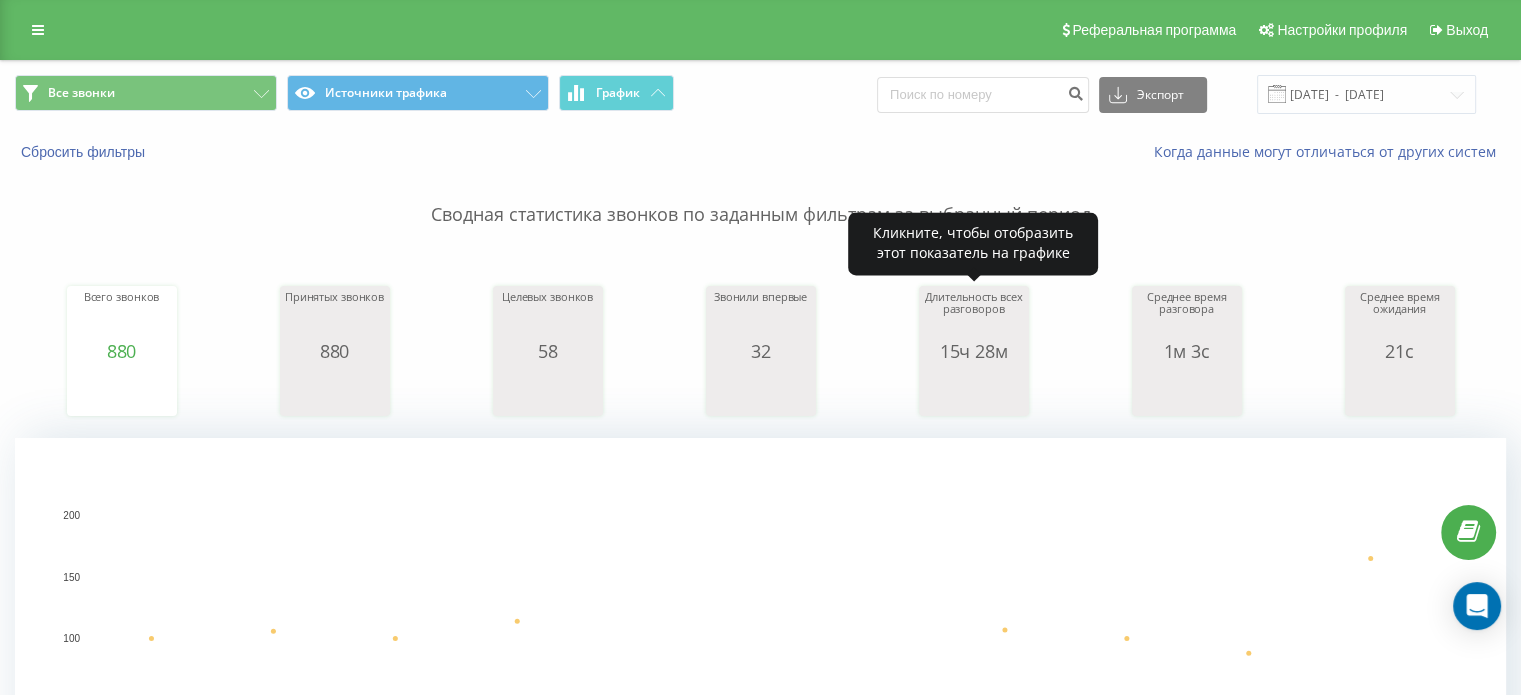 scroll, scrollTop: 100, scrollLeft: 0, axis: vertical 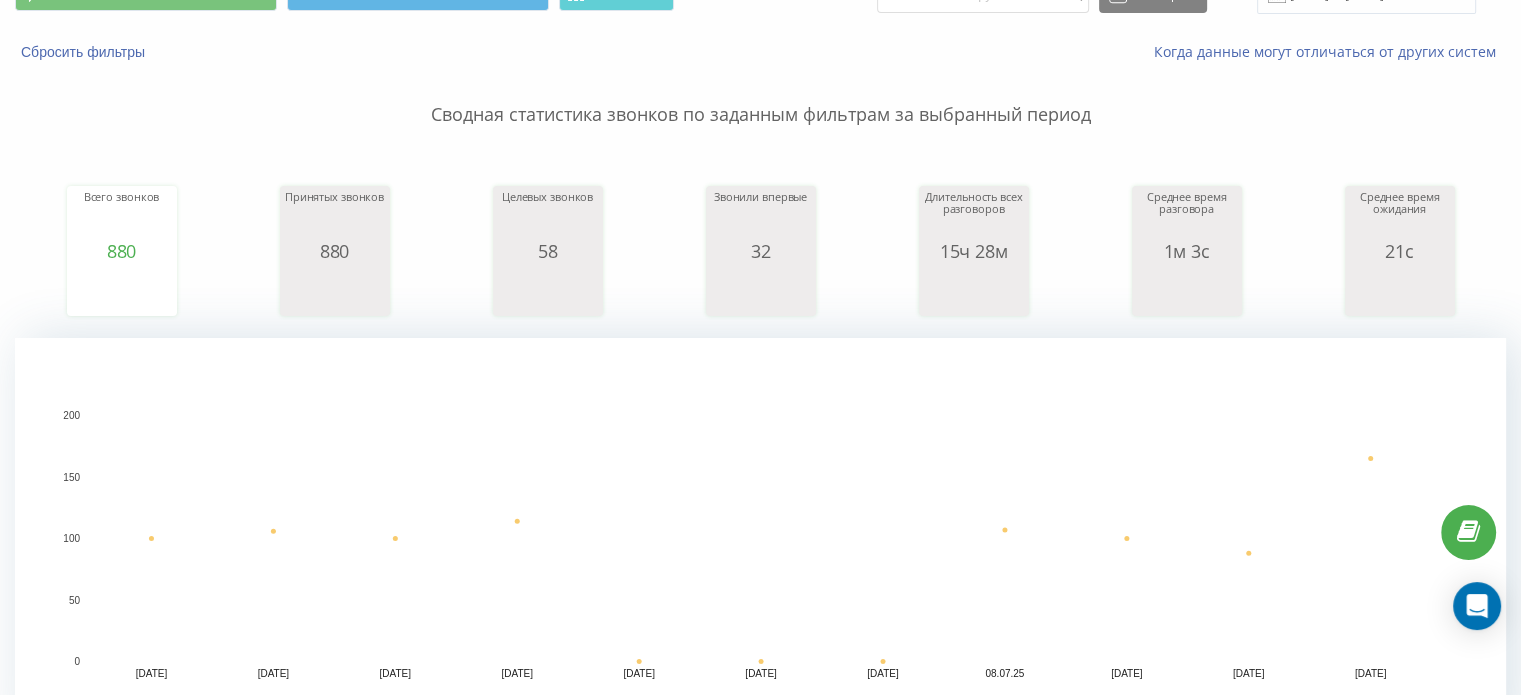 type on "77028146333" 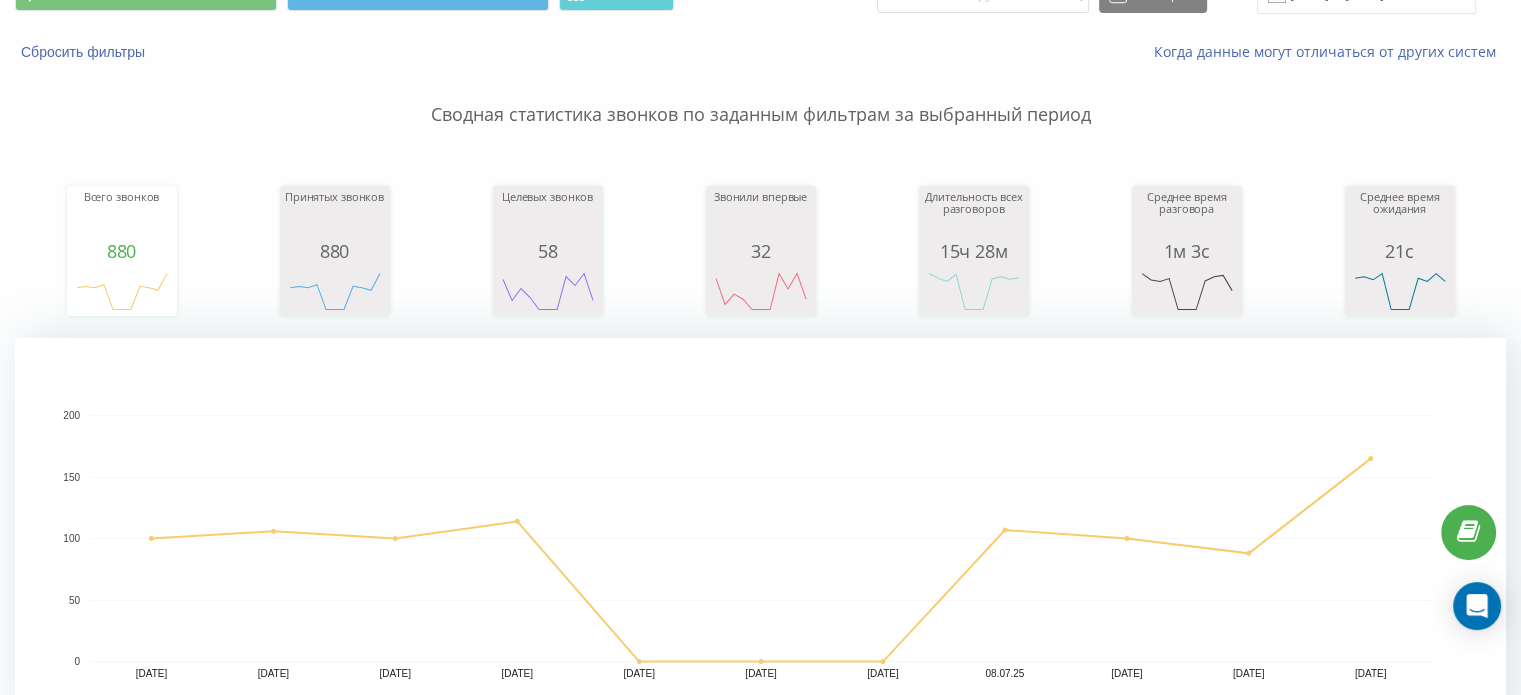 type on "7771427185" 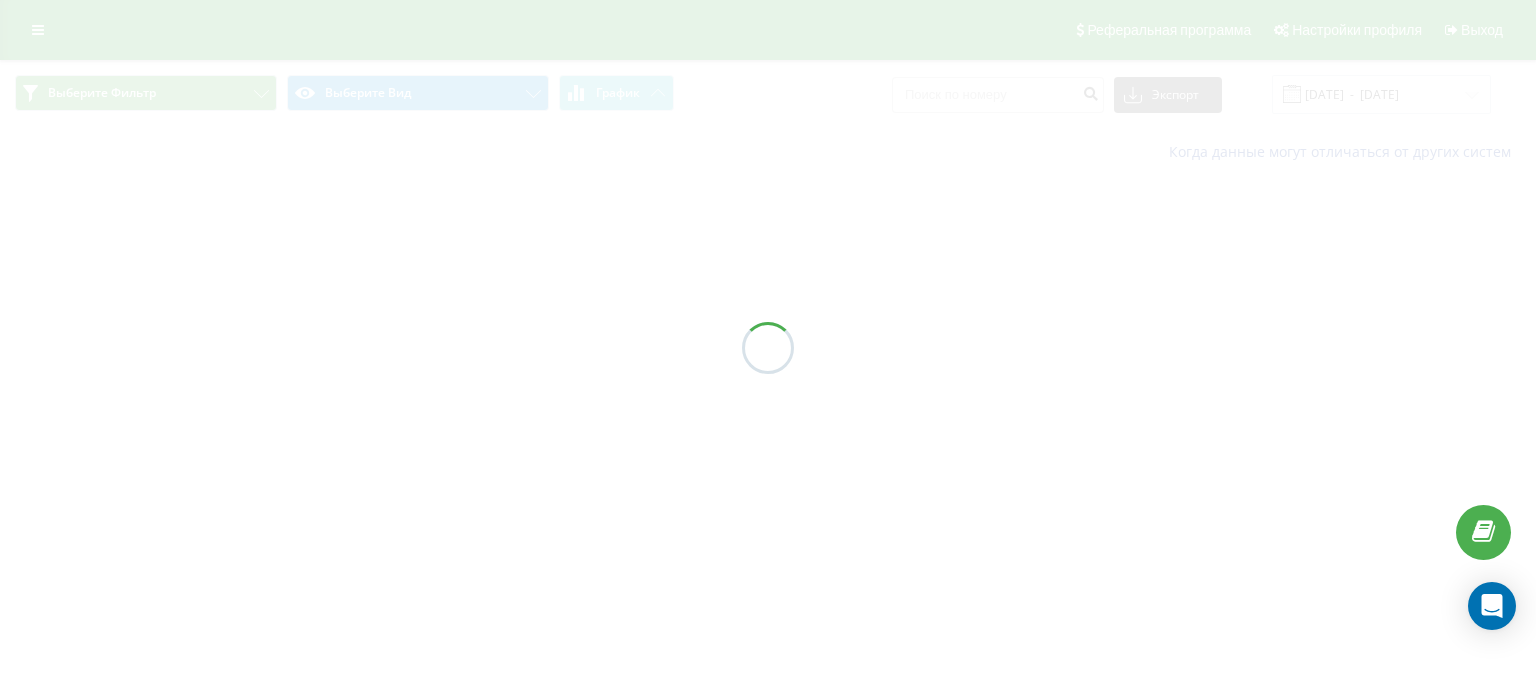 scroll, scrollTop: 0, scrollLeft: 0, axis: both 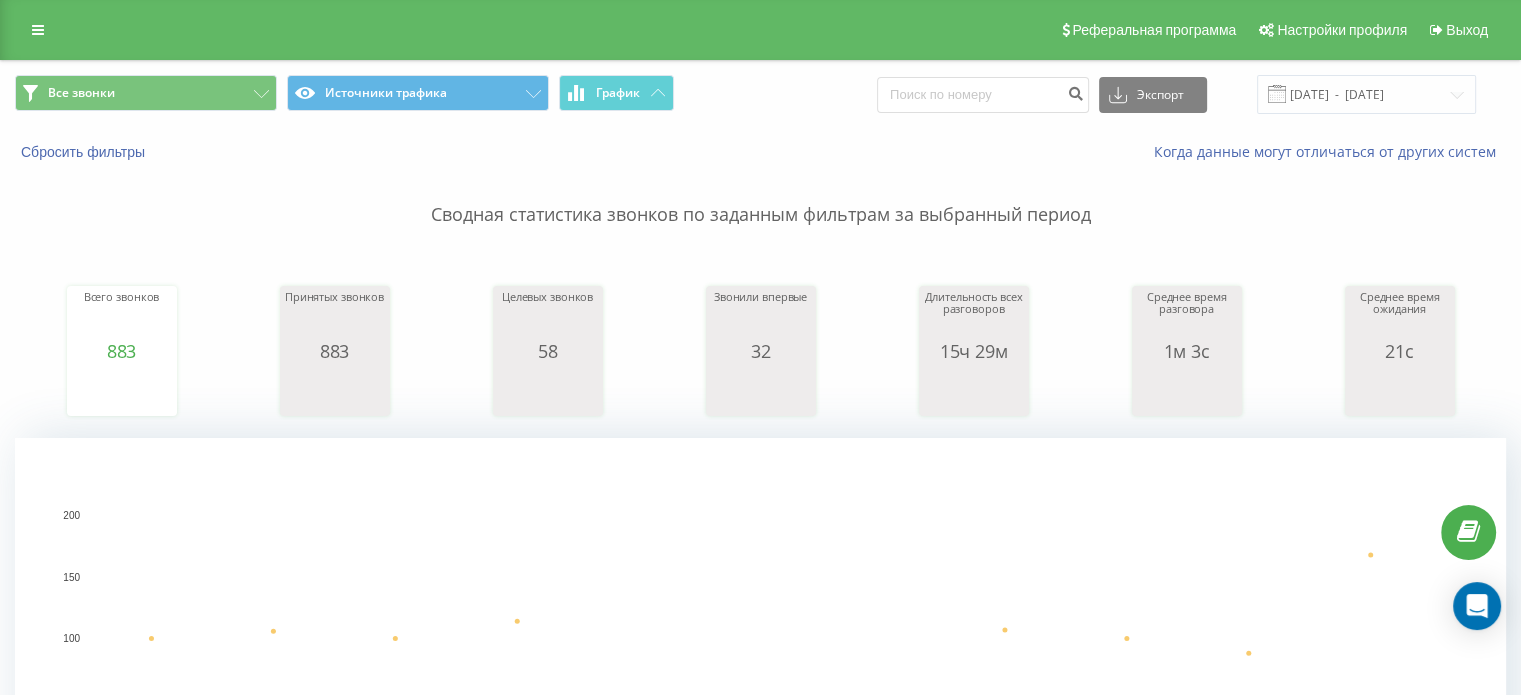 type on "770071237" 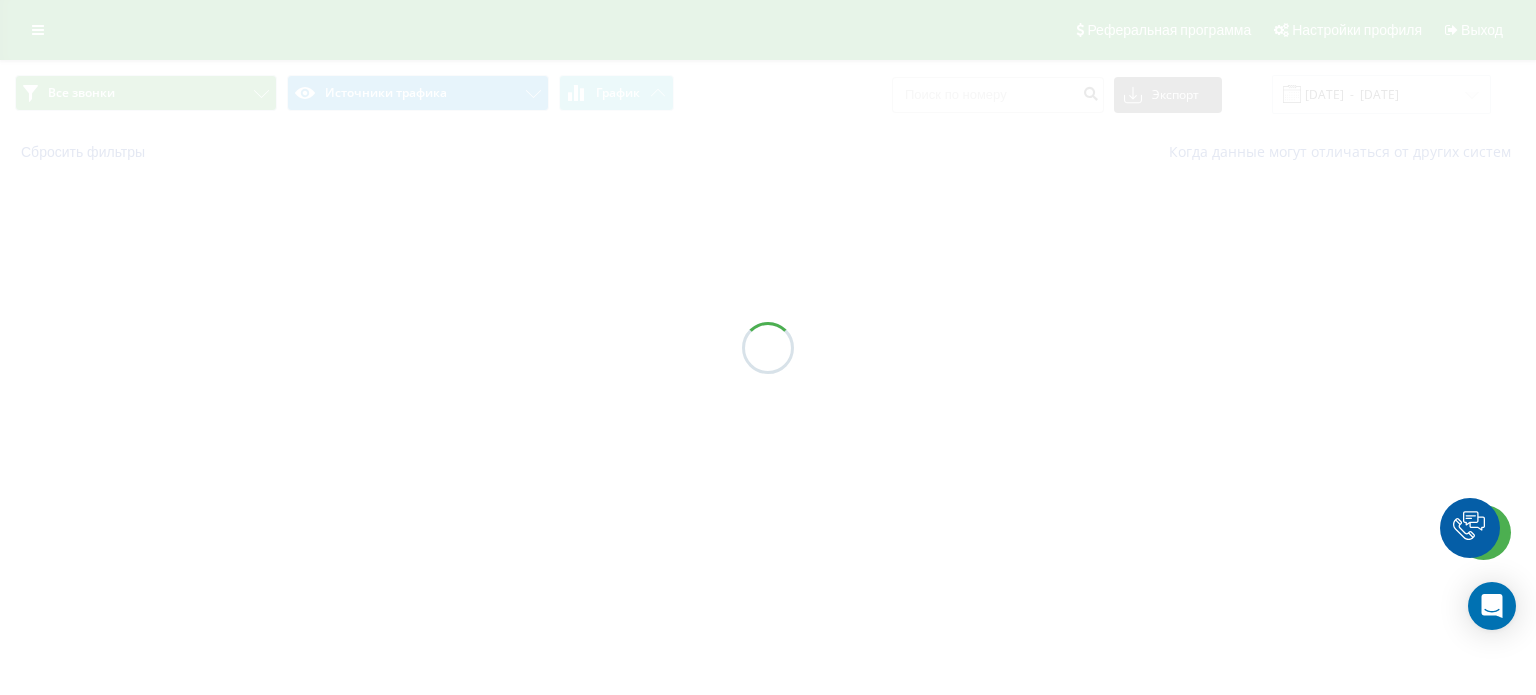 scroll, scrollTop: 0, scrollLeft: 0, axis: both 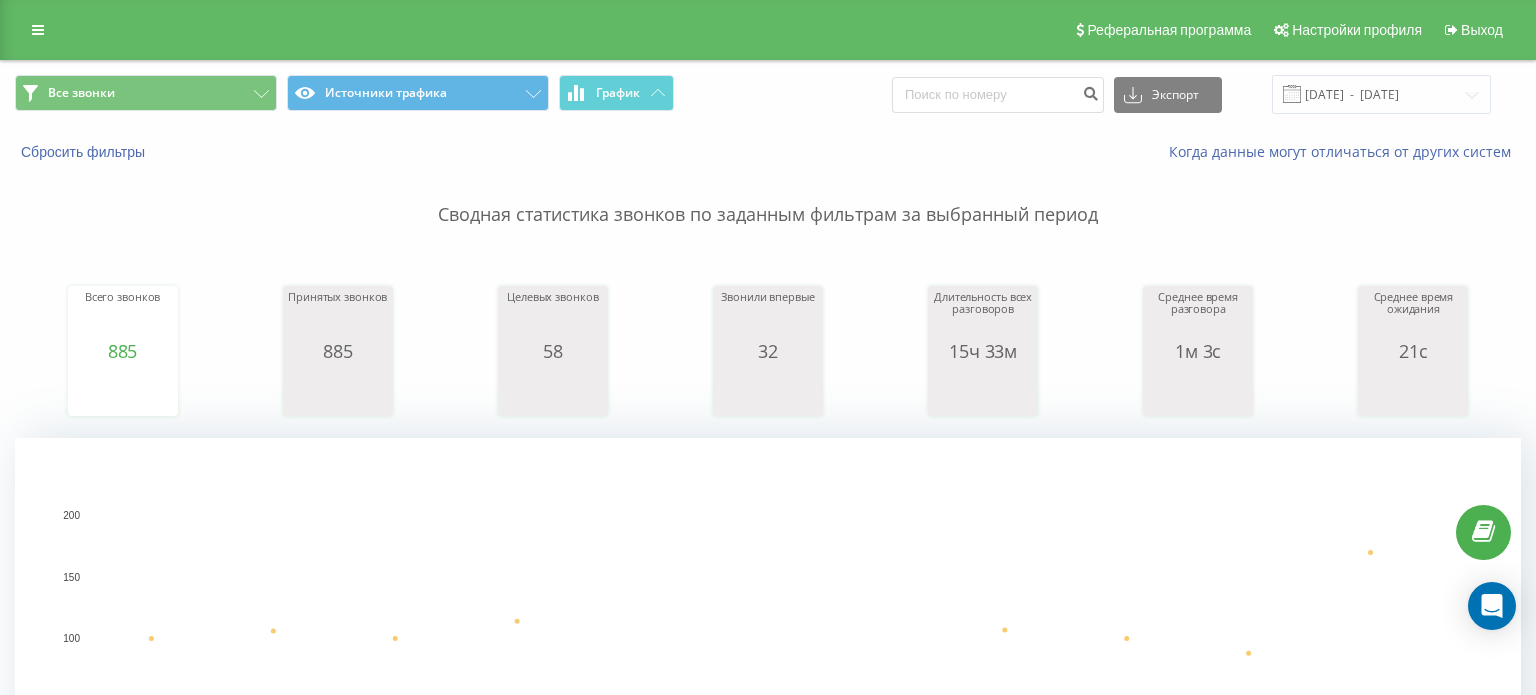 type on "770071" 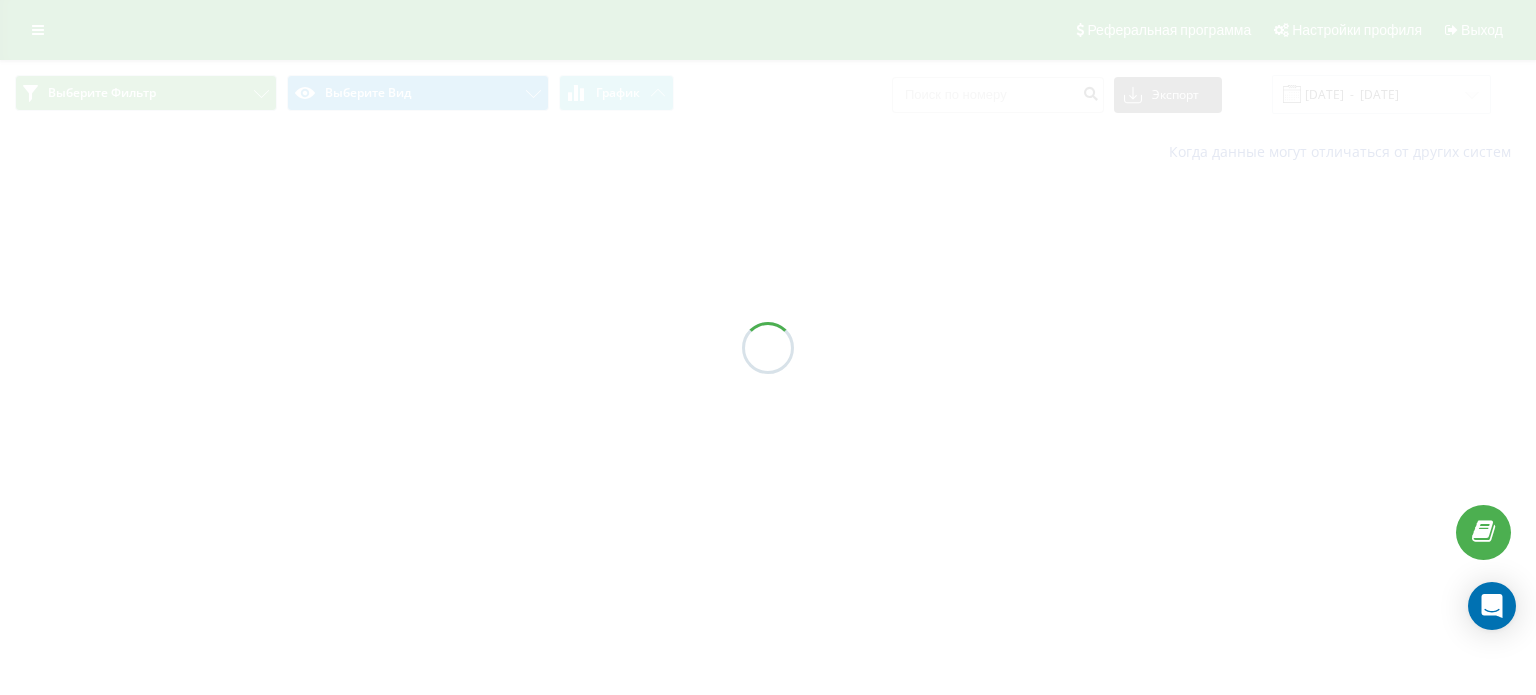 scroll, scrollTop: 0, scrollLeft: 0, axis: both 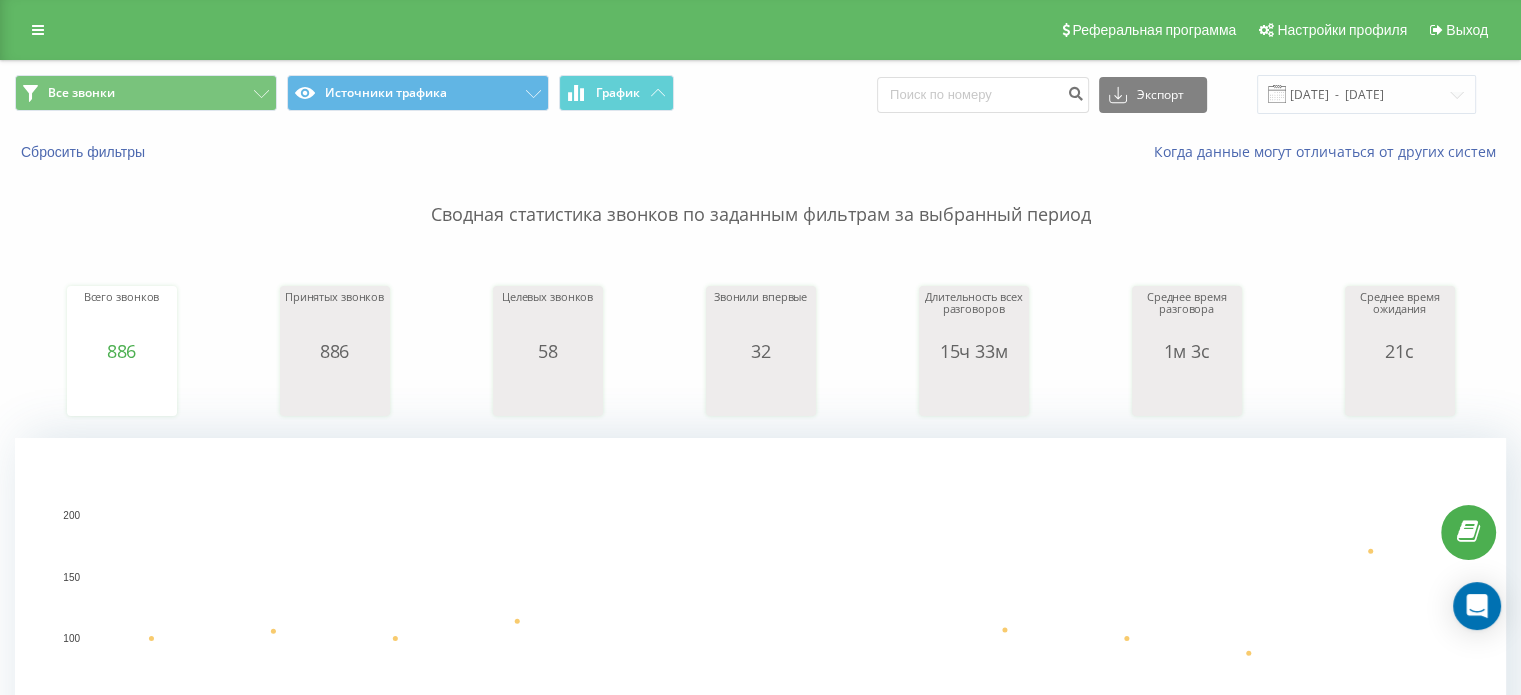 type on "7700232" 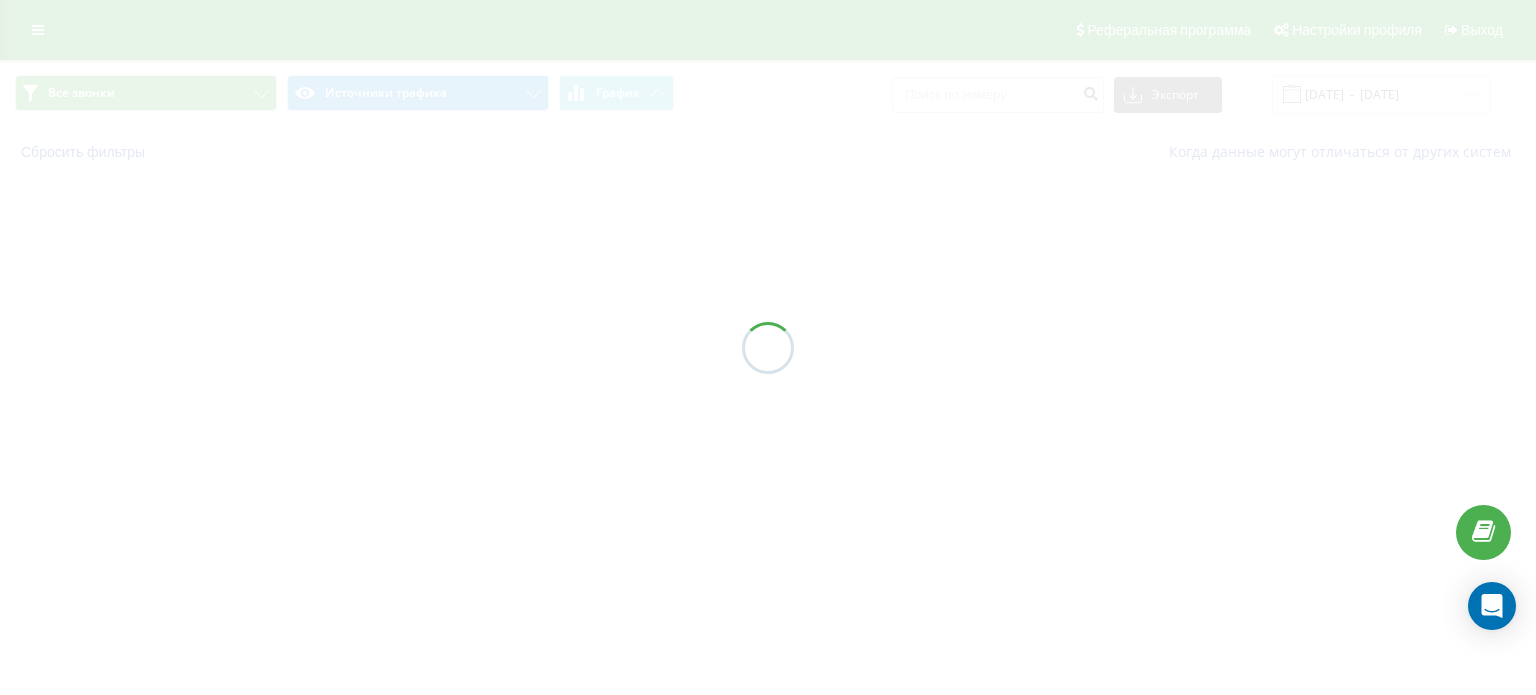 scroll, scrollTop: 0, scrollLeft: 0, axis: both 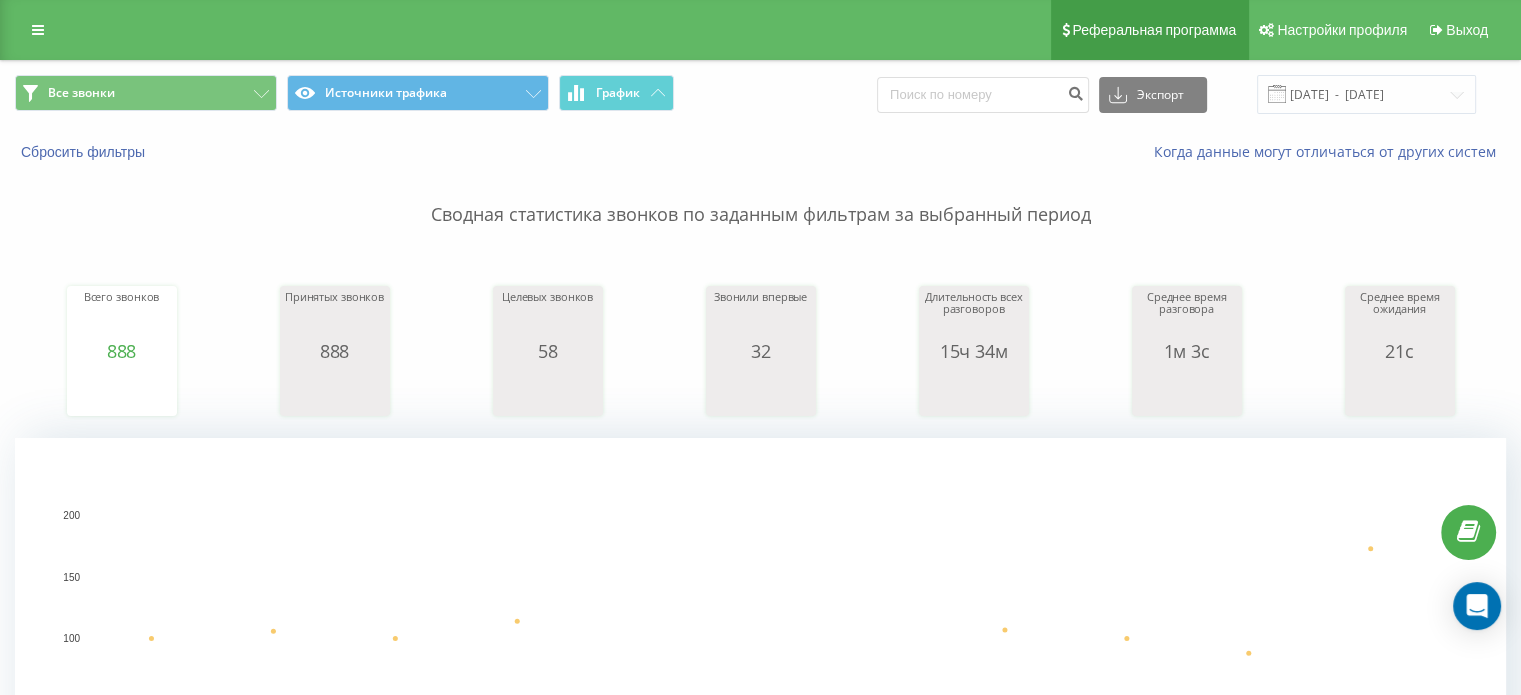 type on "770023202" 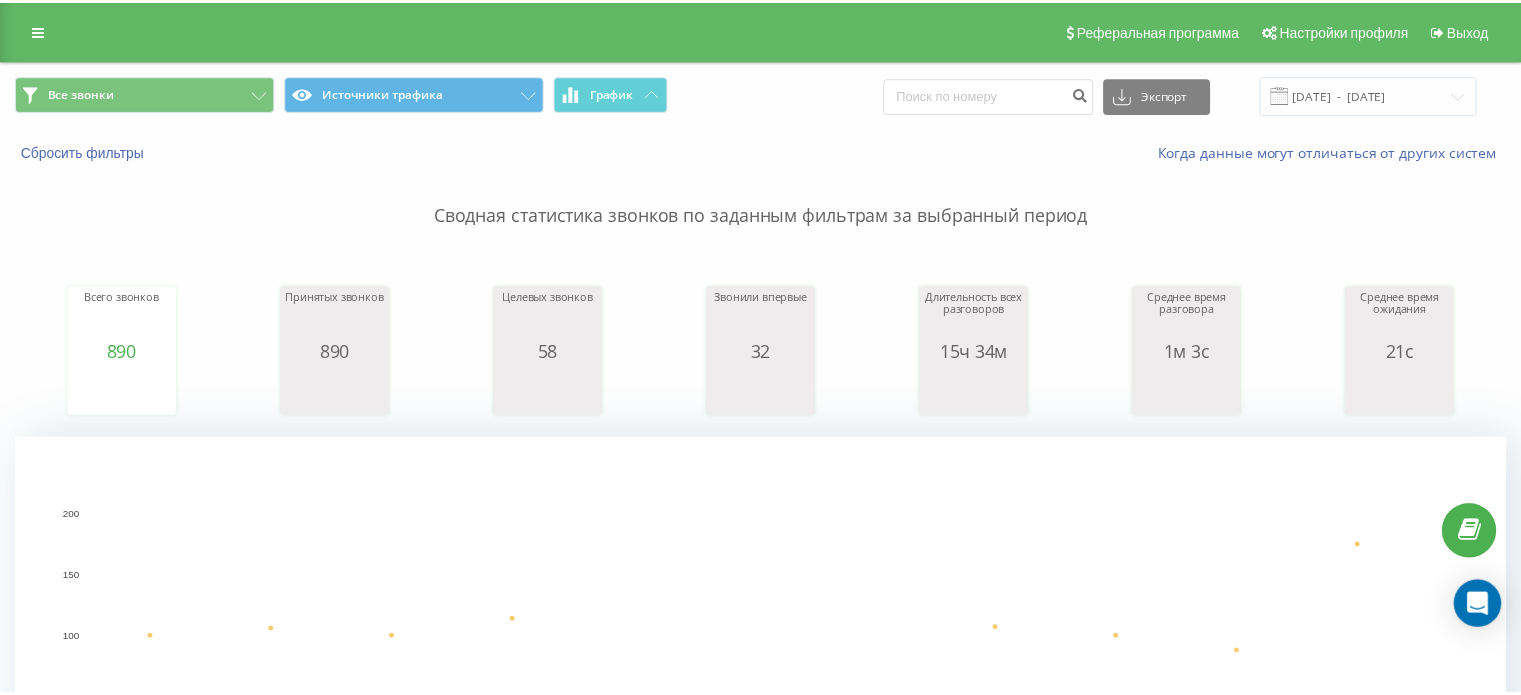 scroll, scrollTop: 0, scrollLeft: 0, axis: both 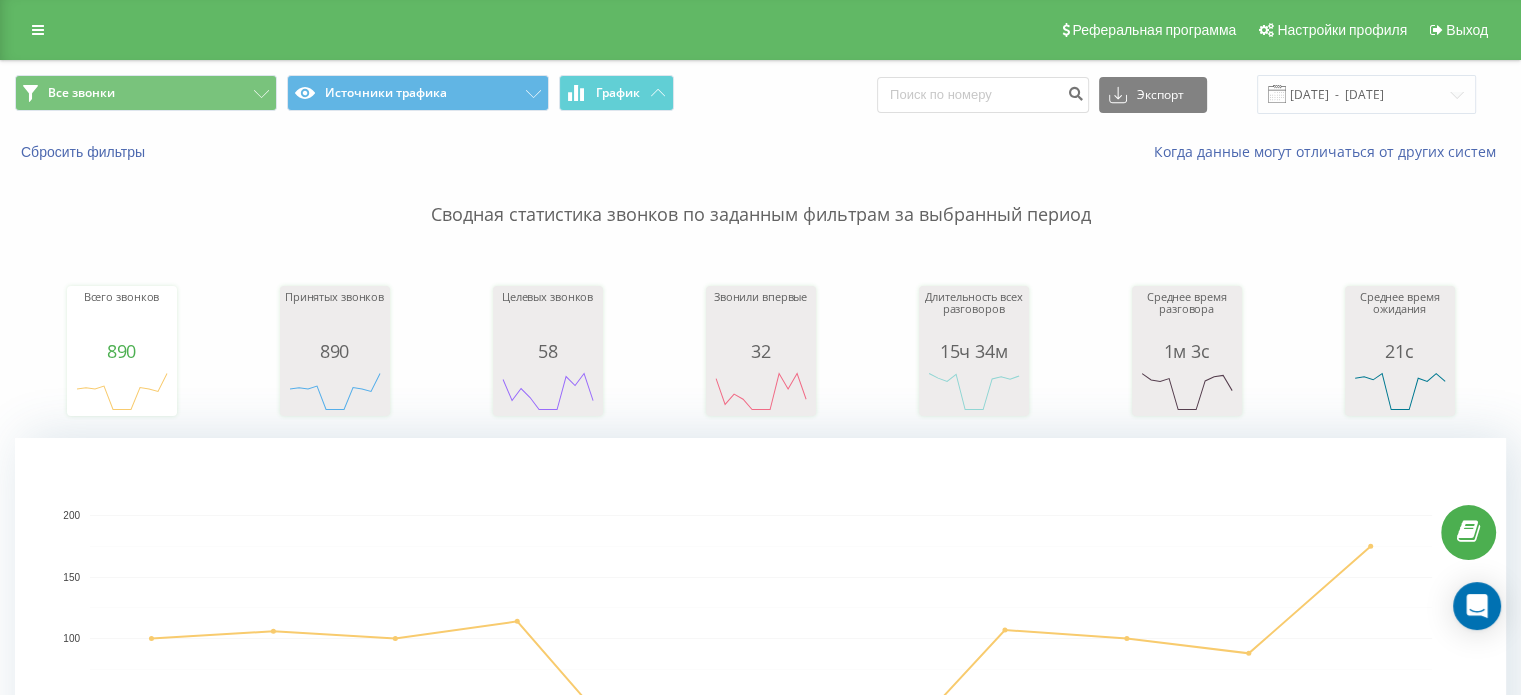 click 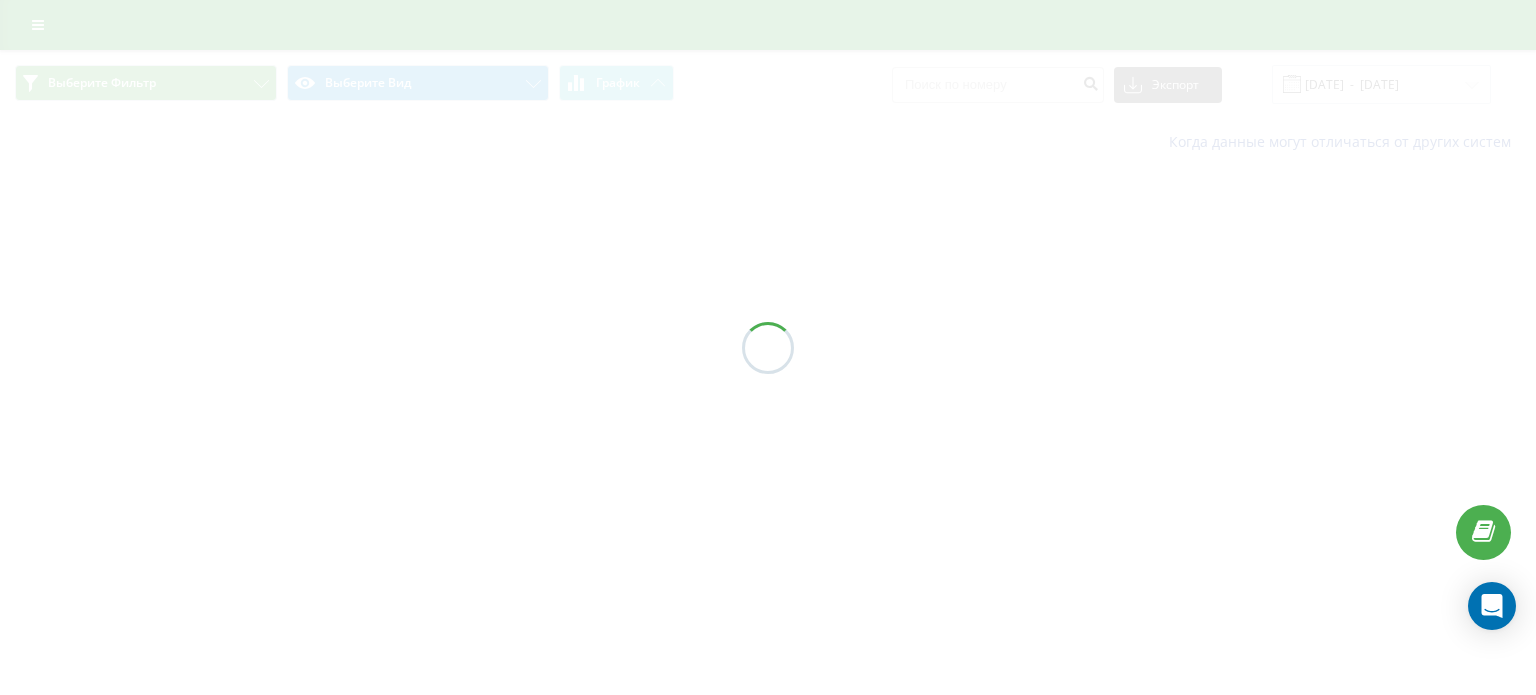 scroll, scrollTop: 0, scrollLeft: 0, axis: both 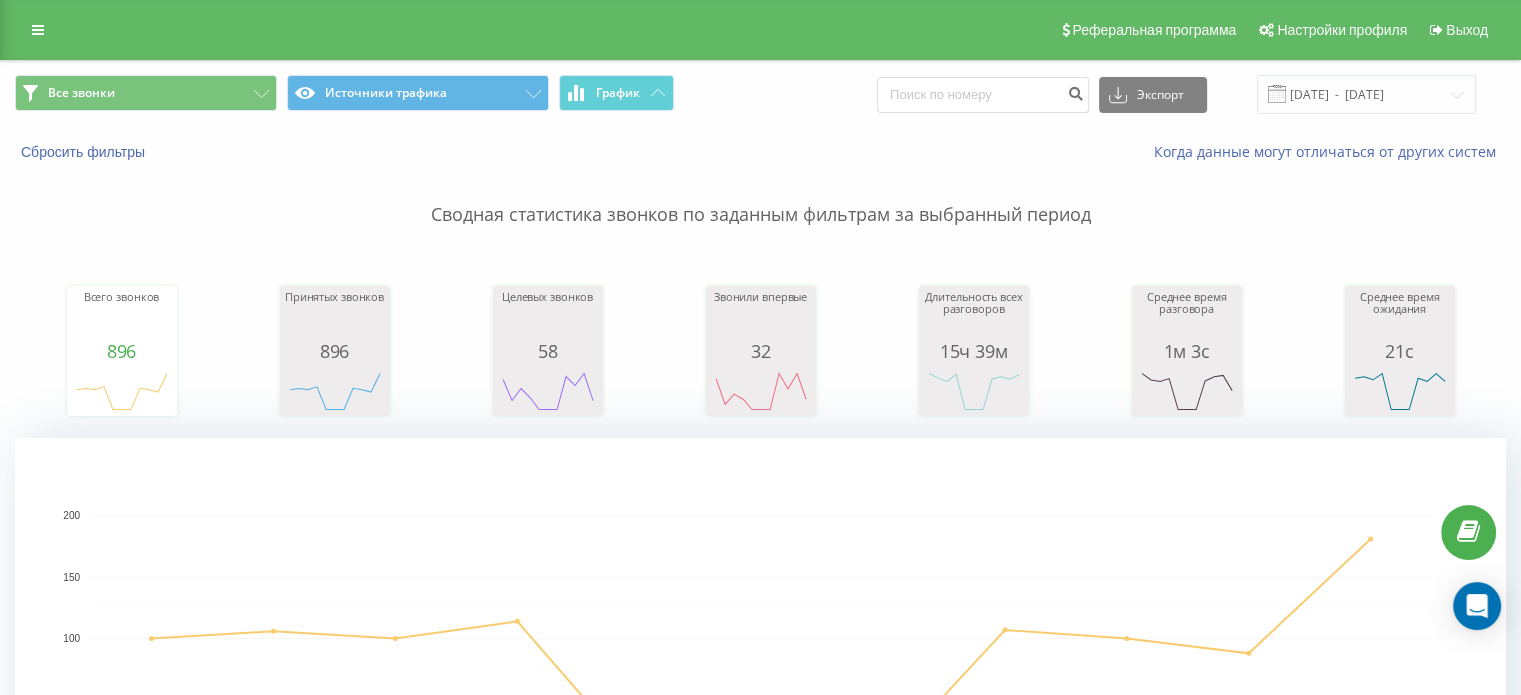 type on "7705681073" 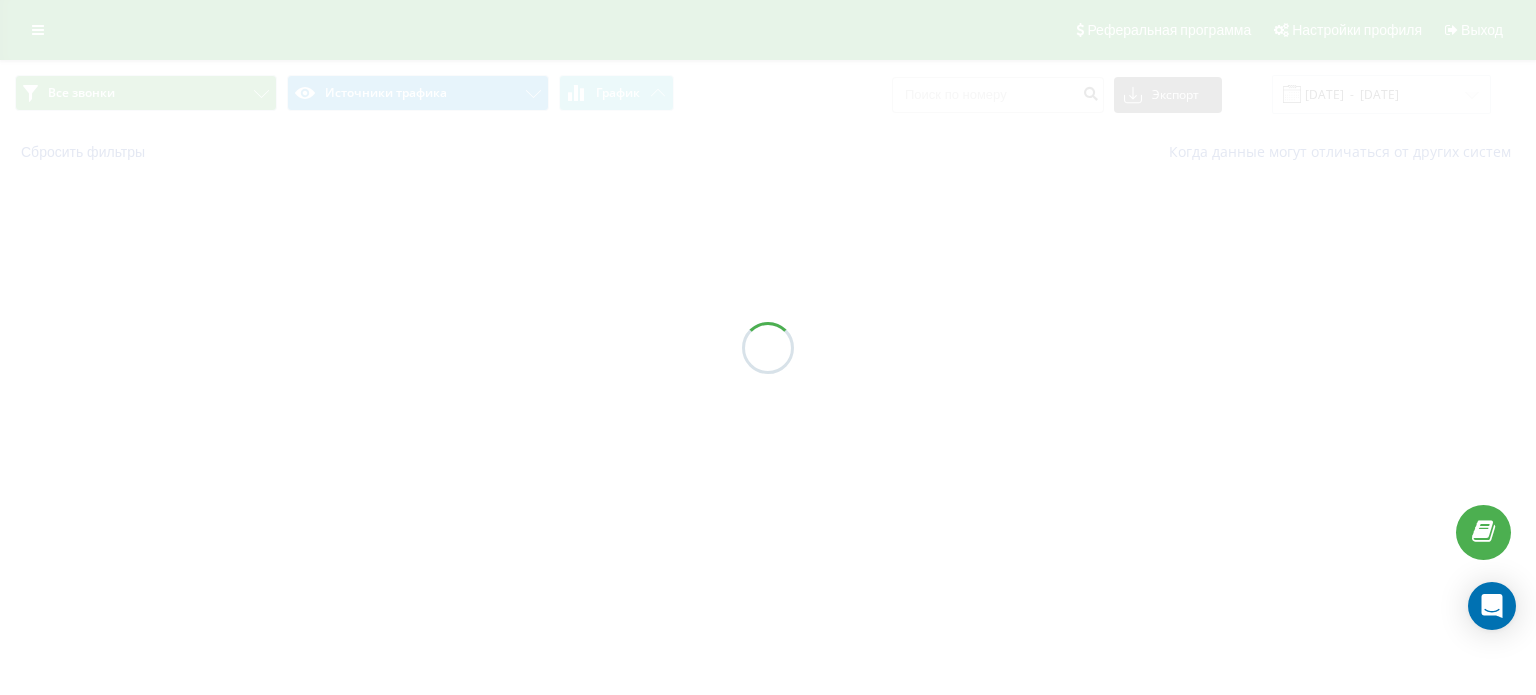 scroll, scrollTop: 0, scrollLeft: 0, axis: both 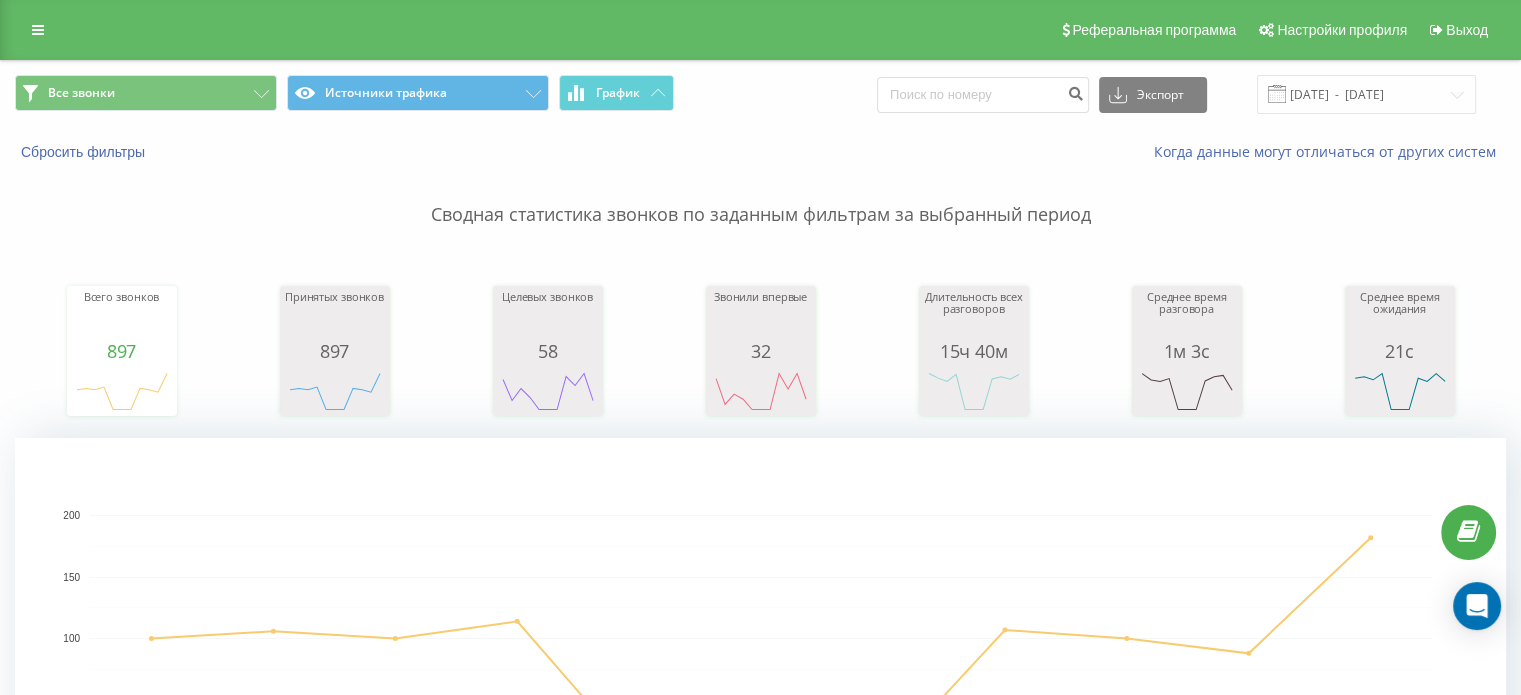 click 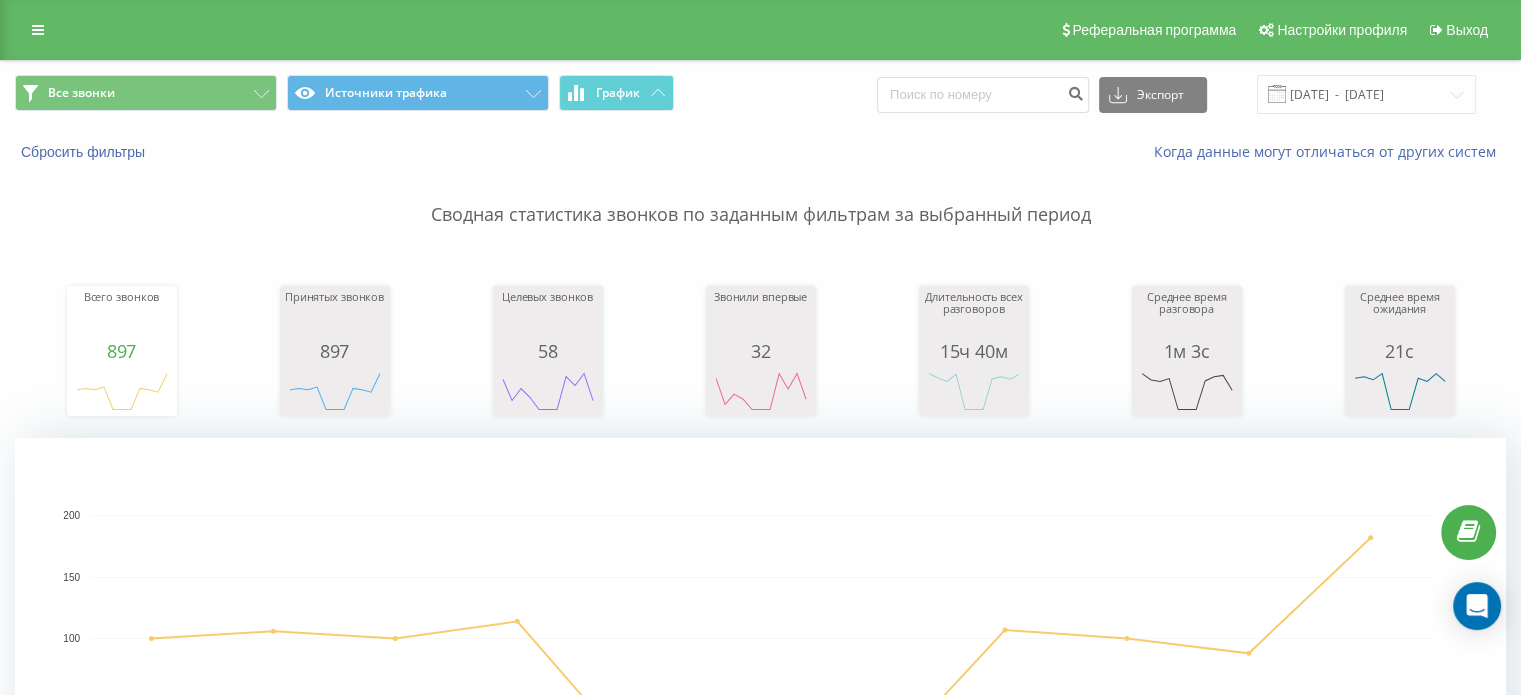 click 